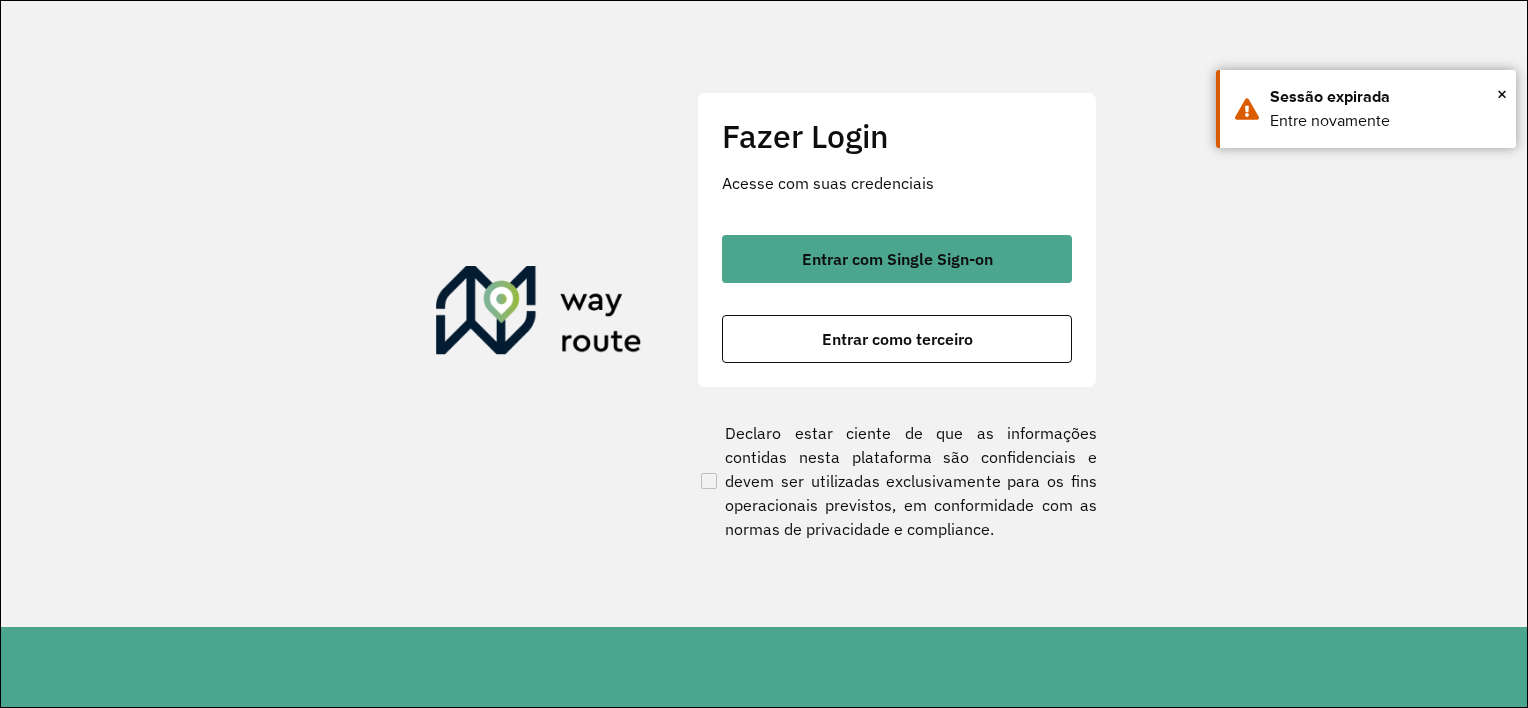 scroll, scrollTop: 0, scrollLeft: 0, axis: both 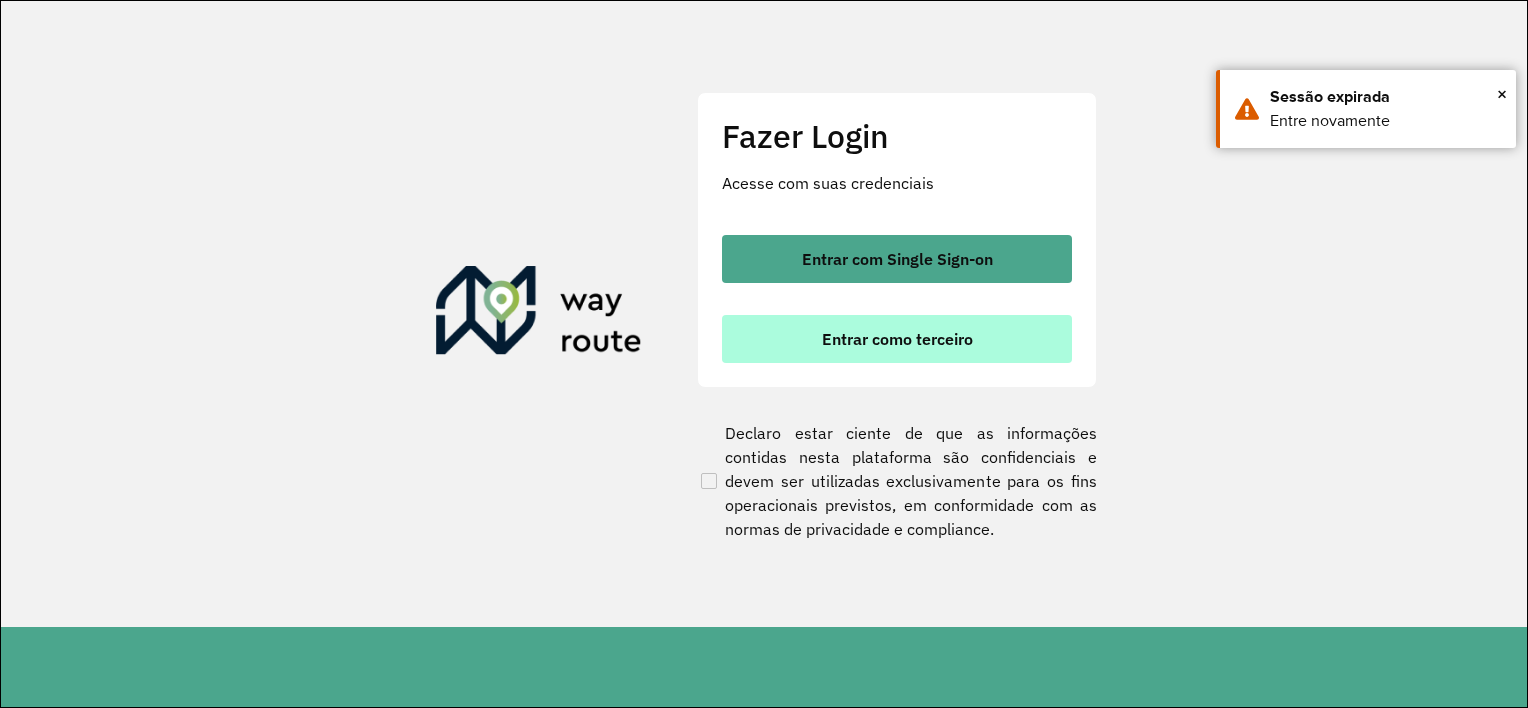 click on "Entrar como terceiro" at bounding box center (897, 339) 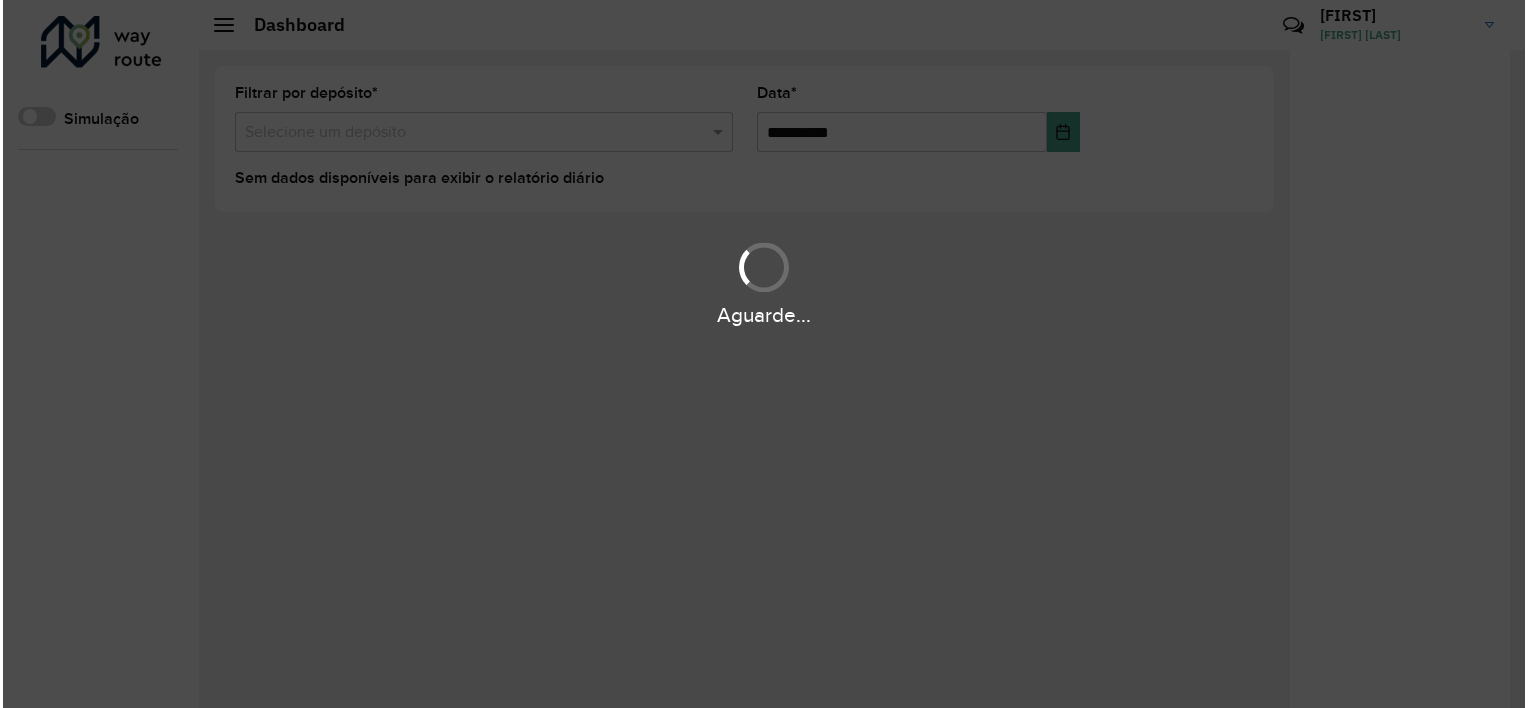 scroll, scrollTop: 0, scrollLeft: 0, axis: both 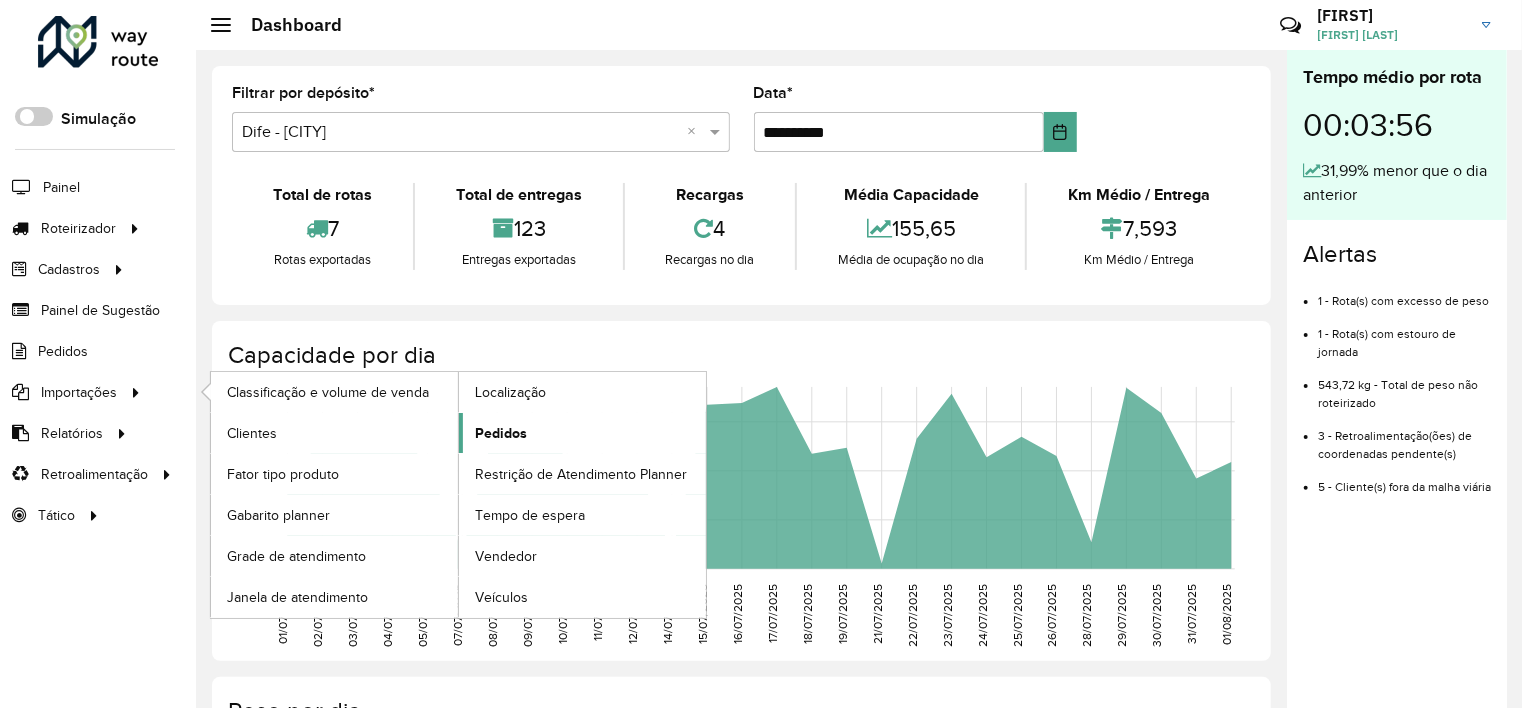 click on "Pedidos" 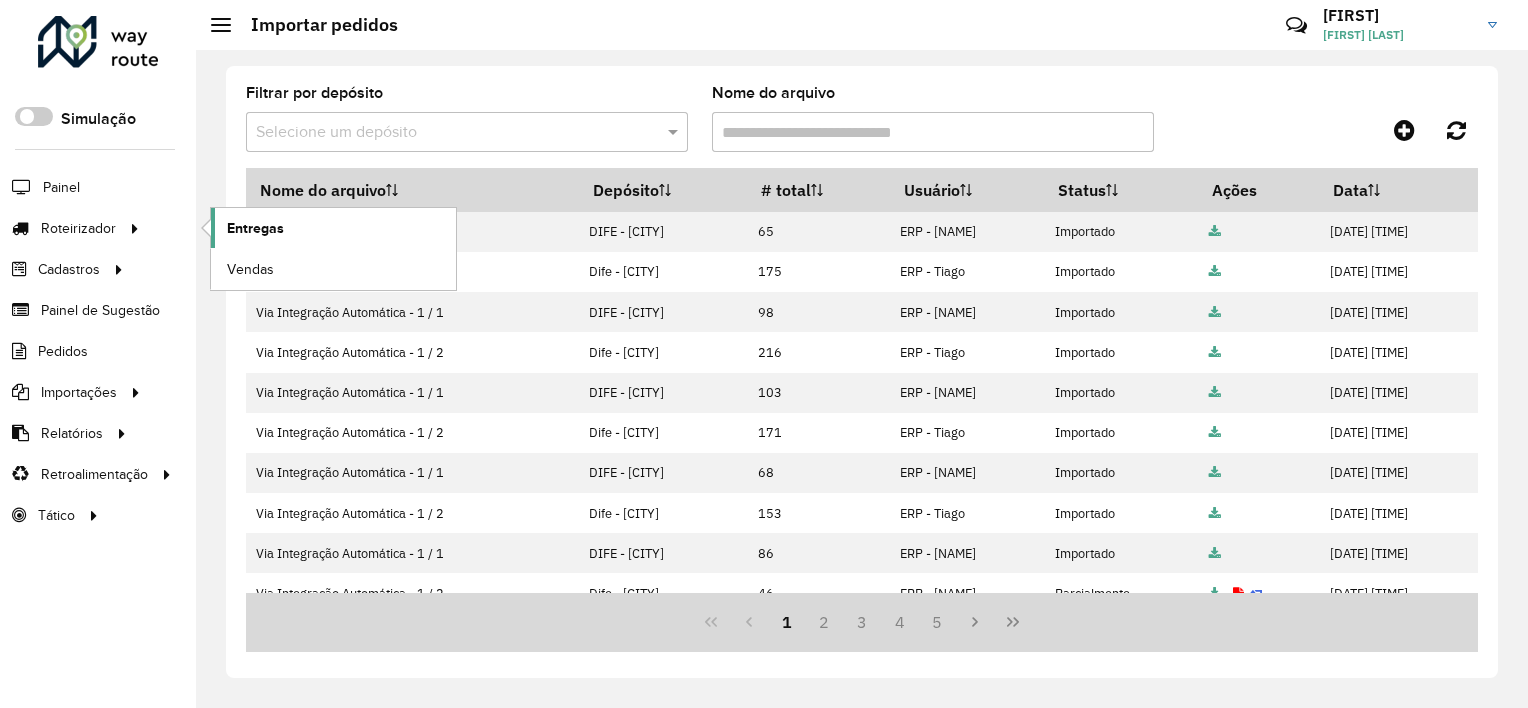 click on "Entregas" 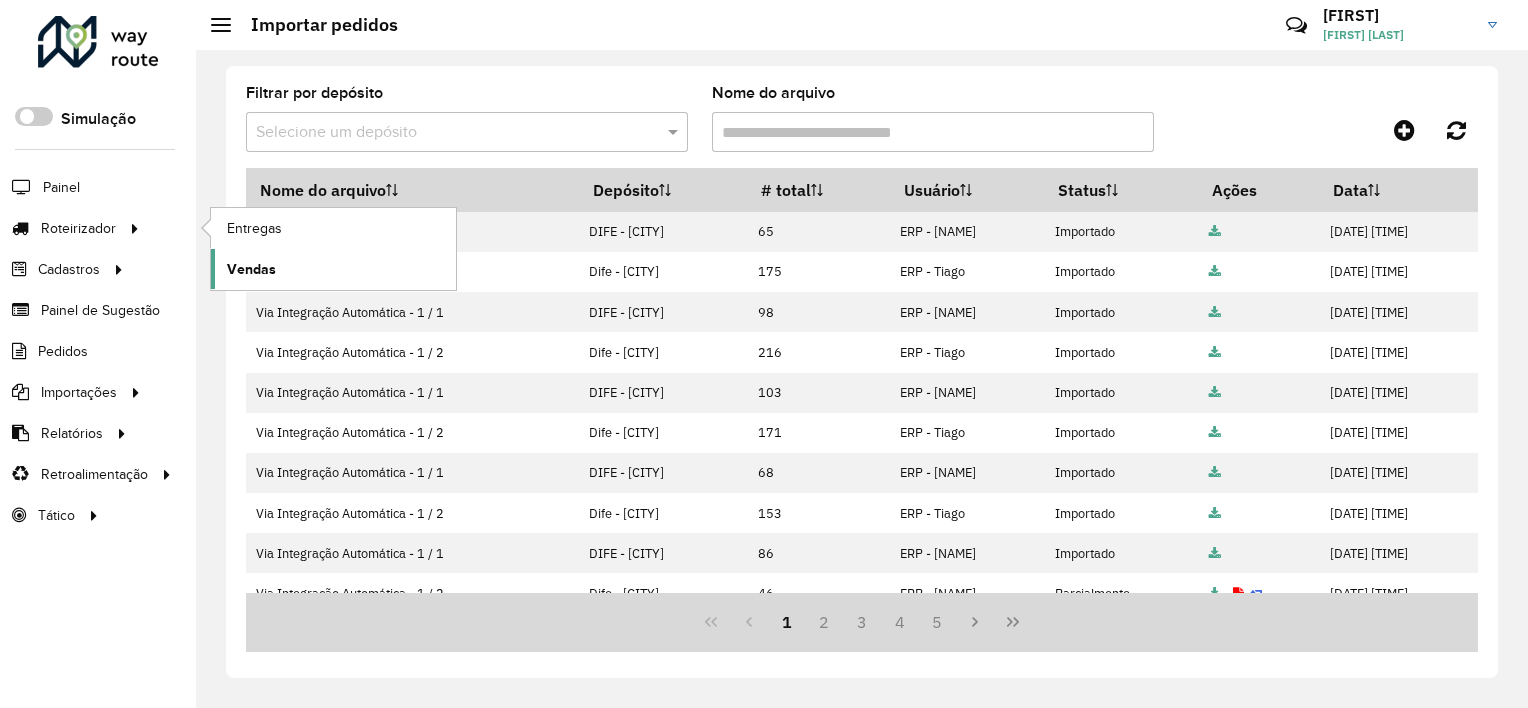 drag, startPoint x: 252, startPoint y: 218, endPoint x: 404, endPoint y: 250, distance: 155.33191 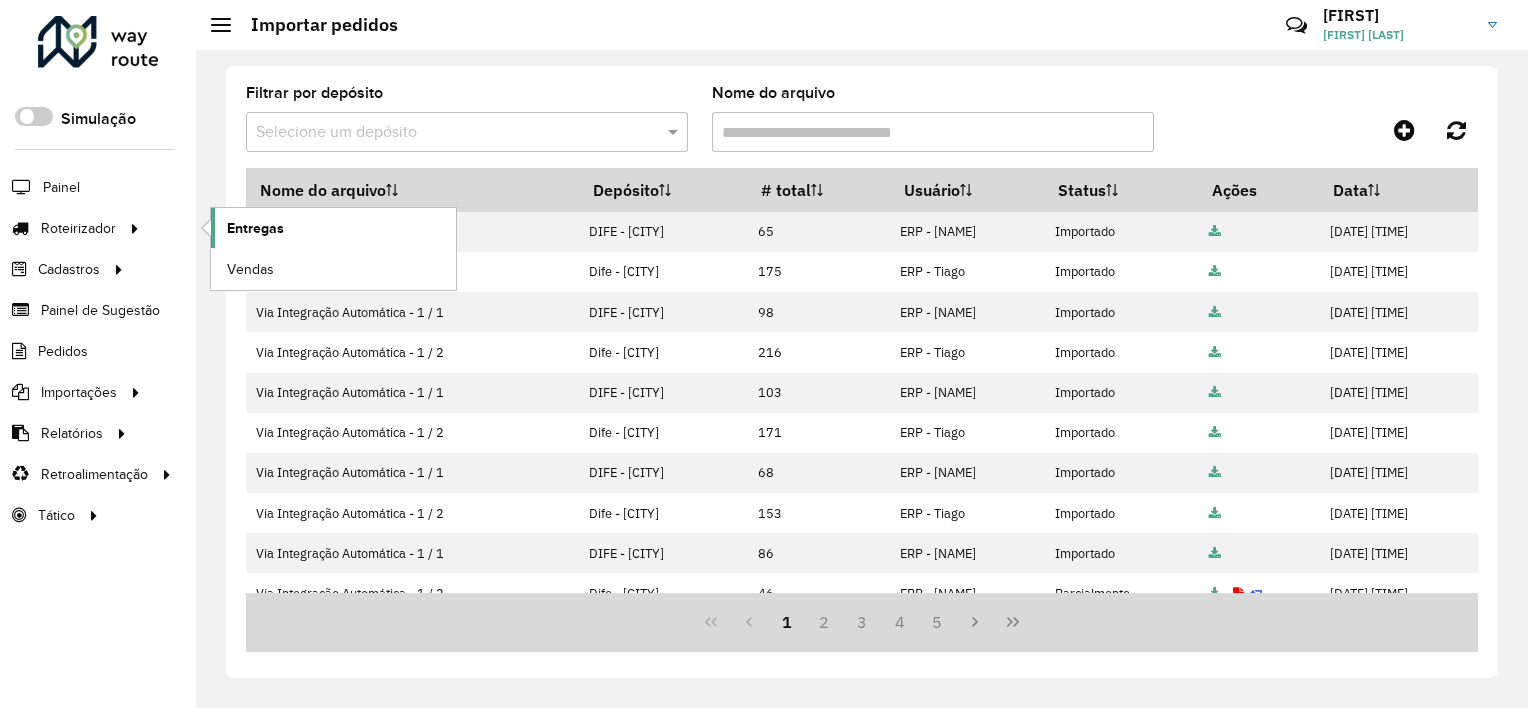 click on "Entregas" 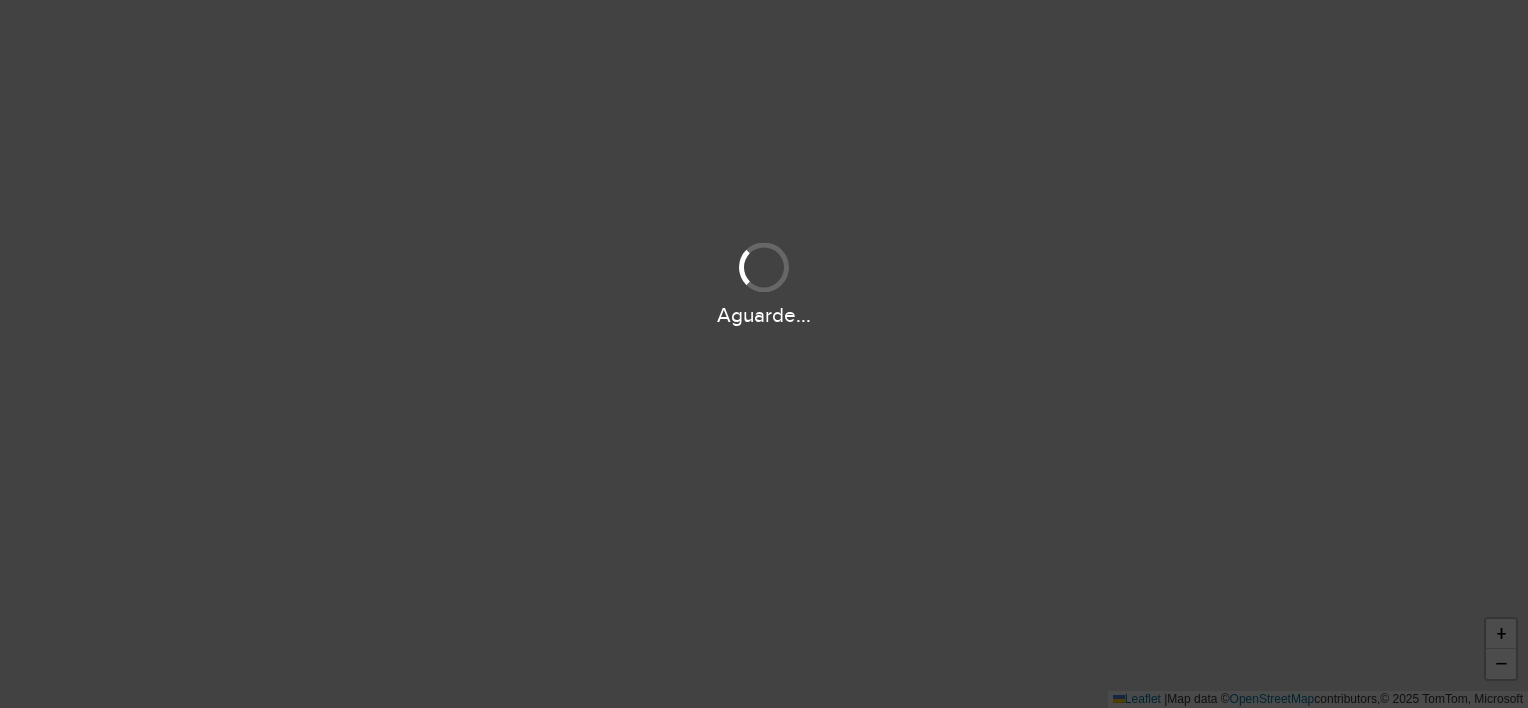 scroll, scrollTop: 0, scrollLeft: 0, axis: both 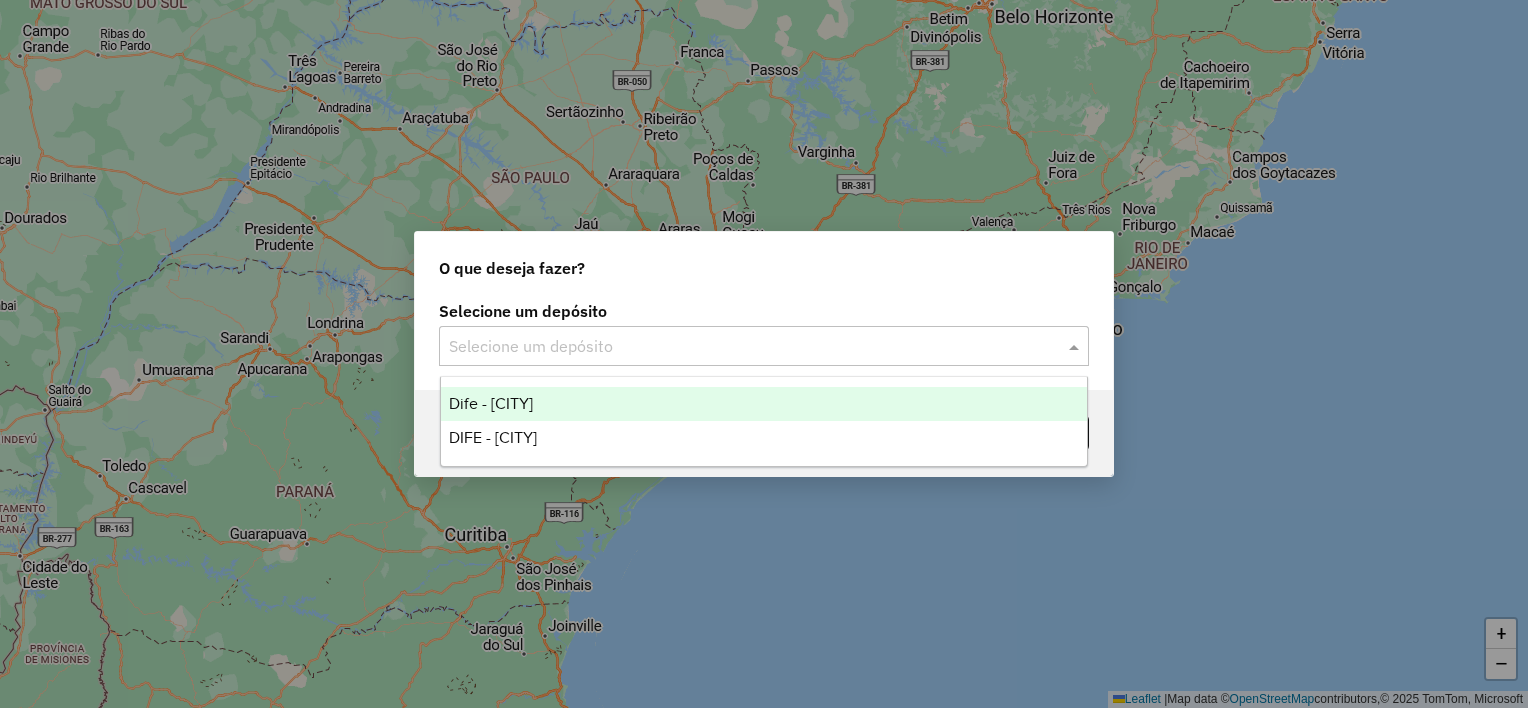 click 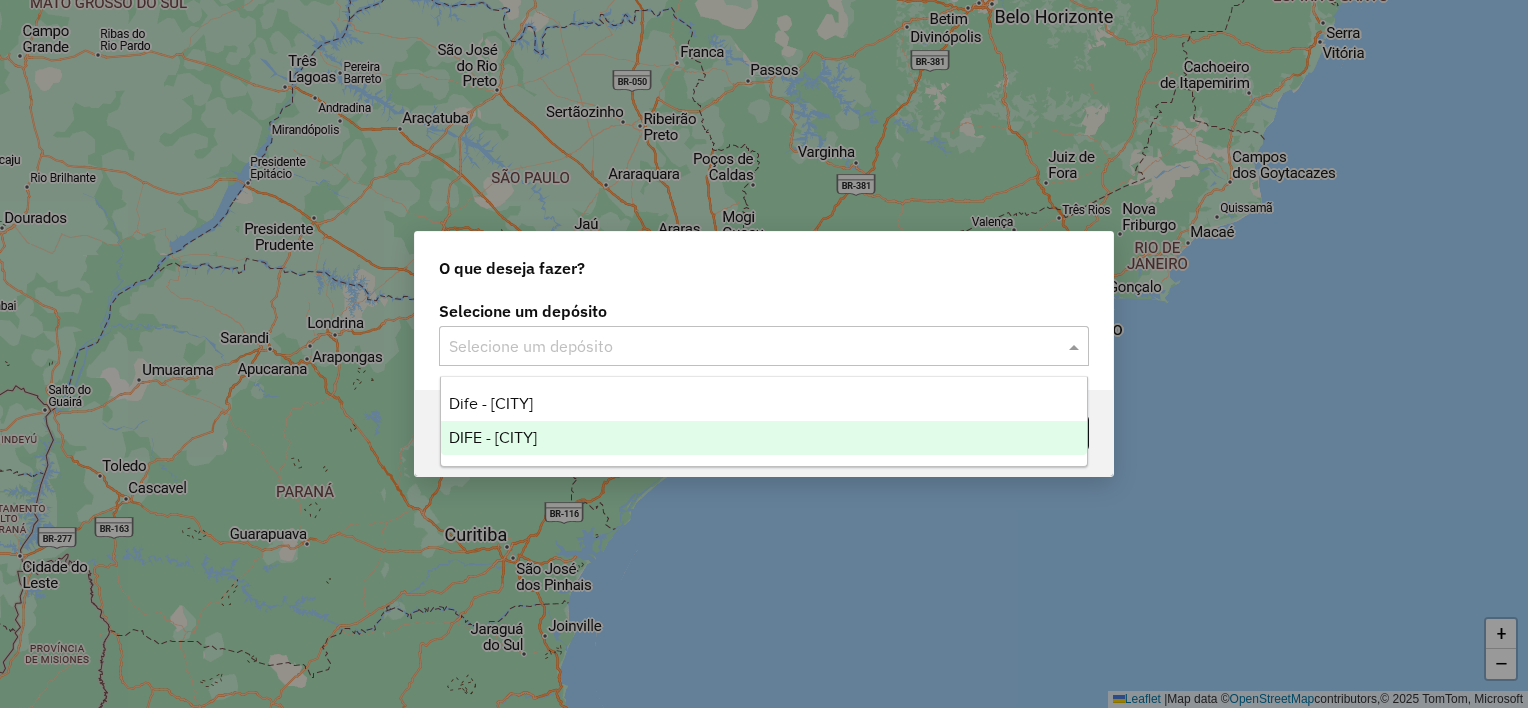click on "DIFE - Vigia" at bounding box center [764, 438] 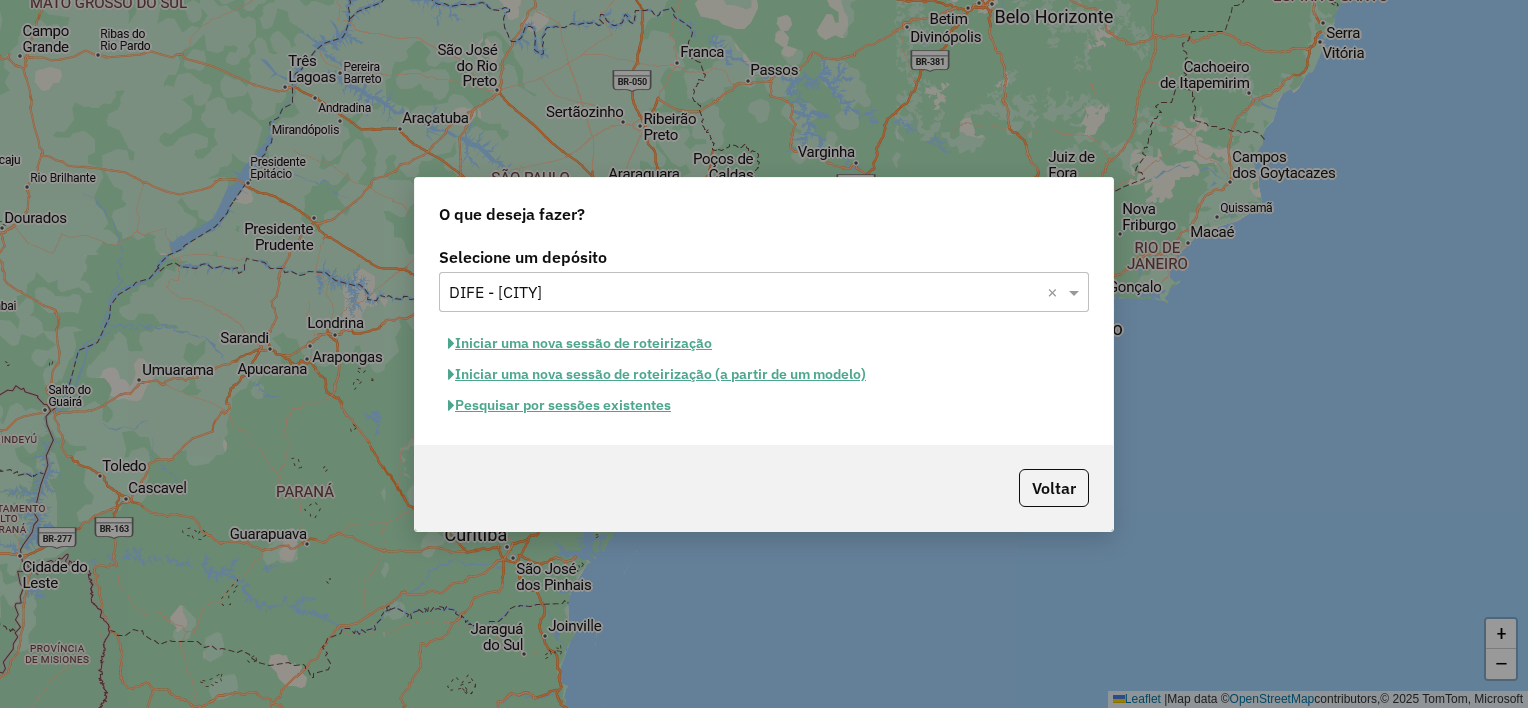 click on "Iniciar uma nova sessão de roteirização" 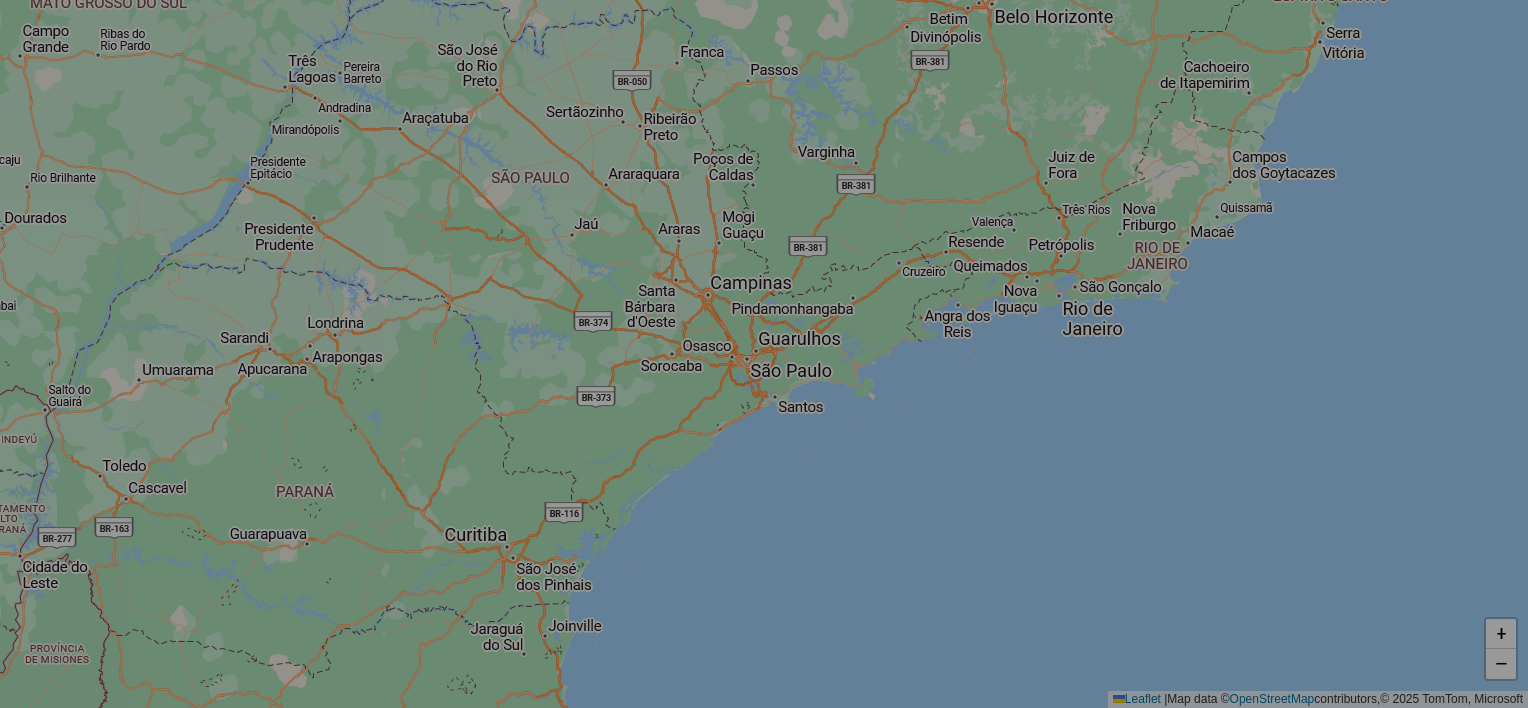 select on "*" 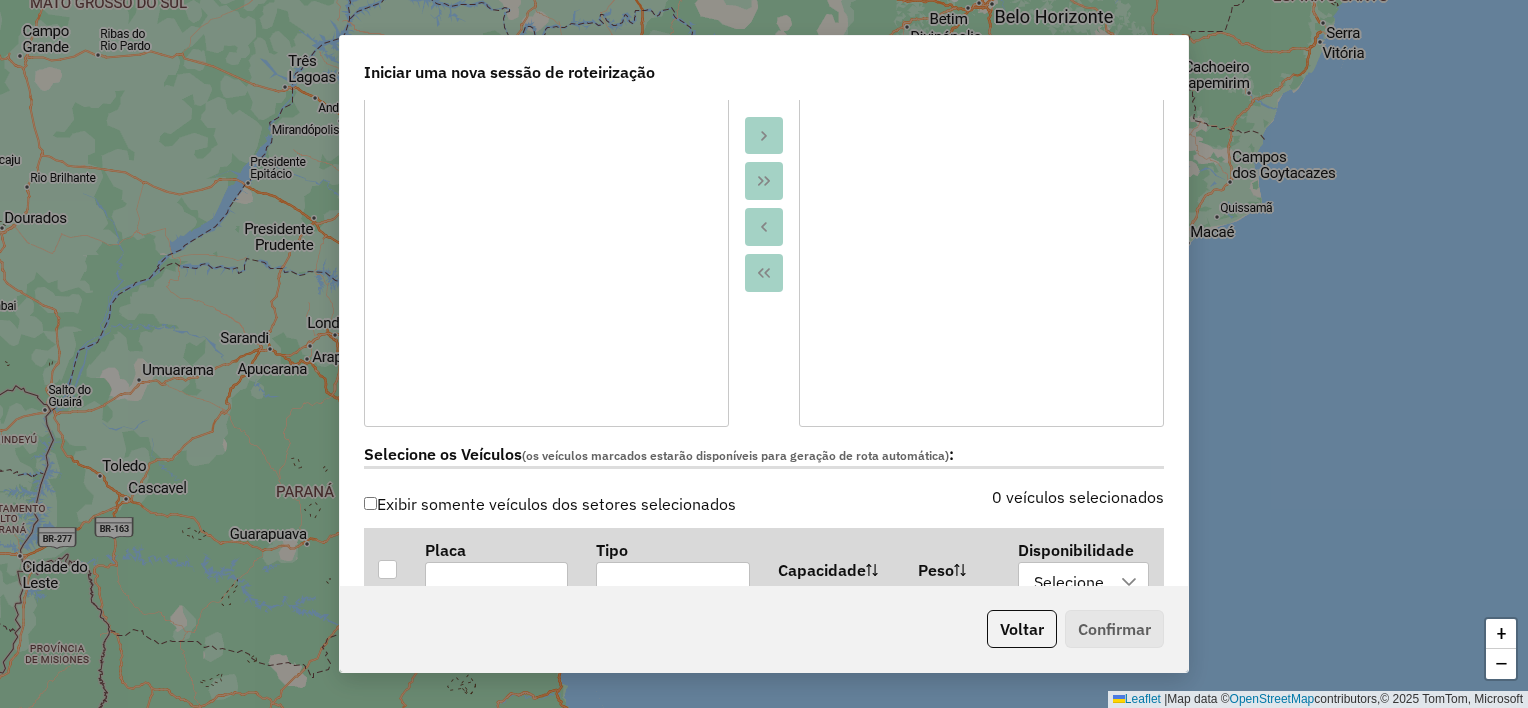 scroll, scrollTop: 500, scrollLeft: 0, axis: vertical 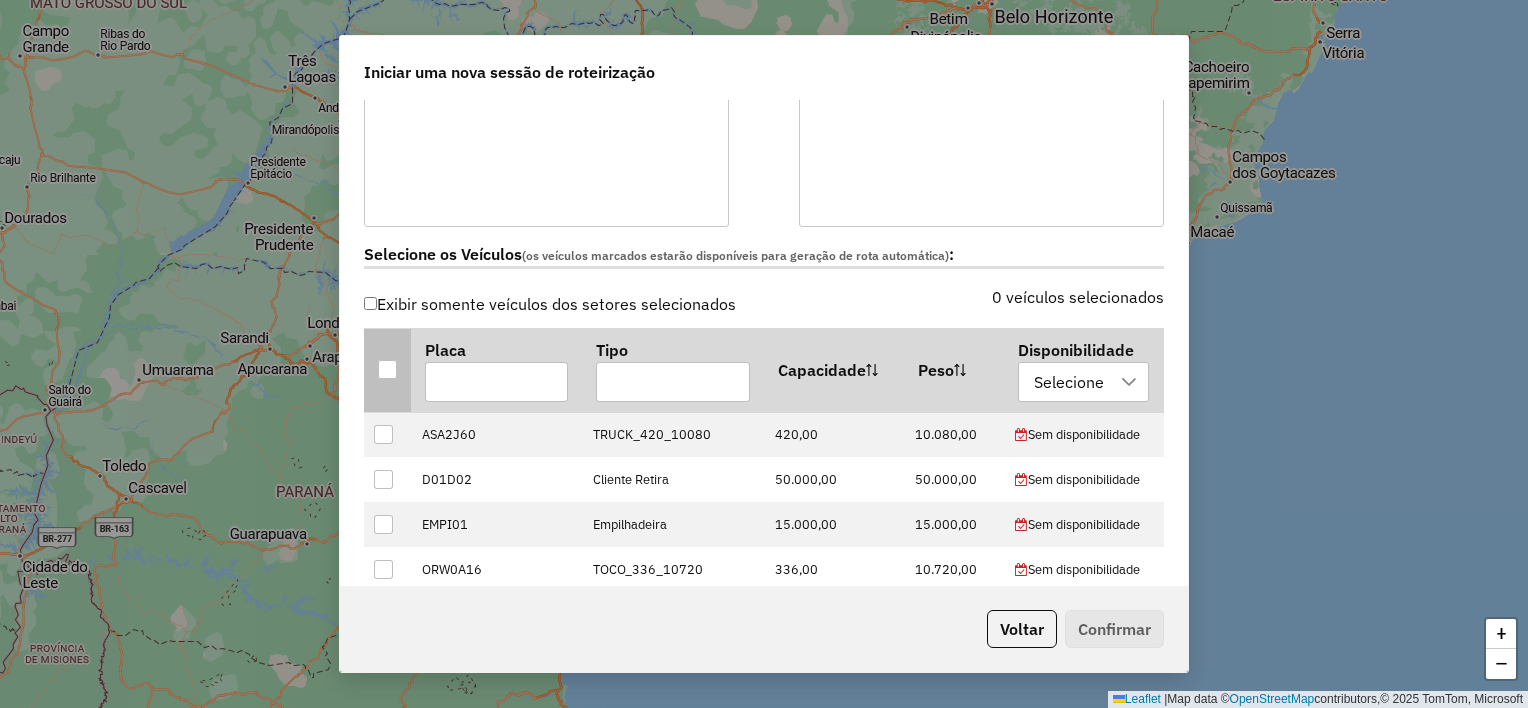 click at bounding box center (387, 369) 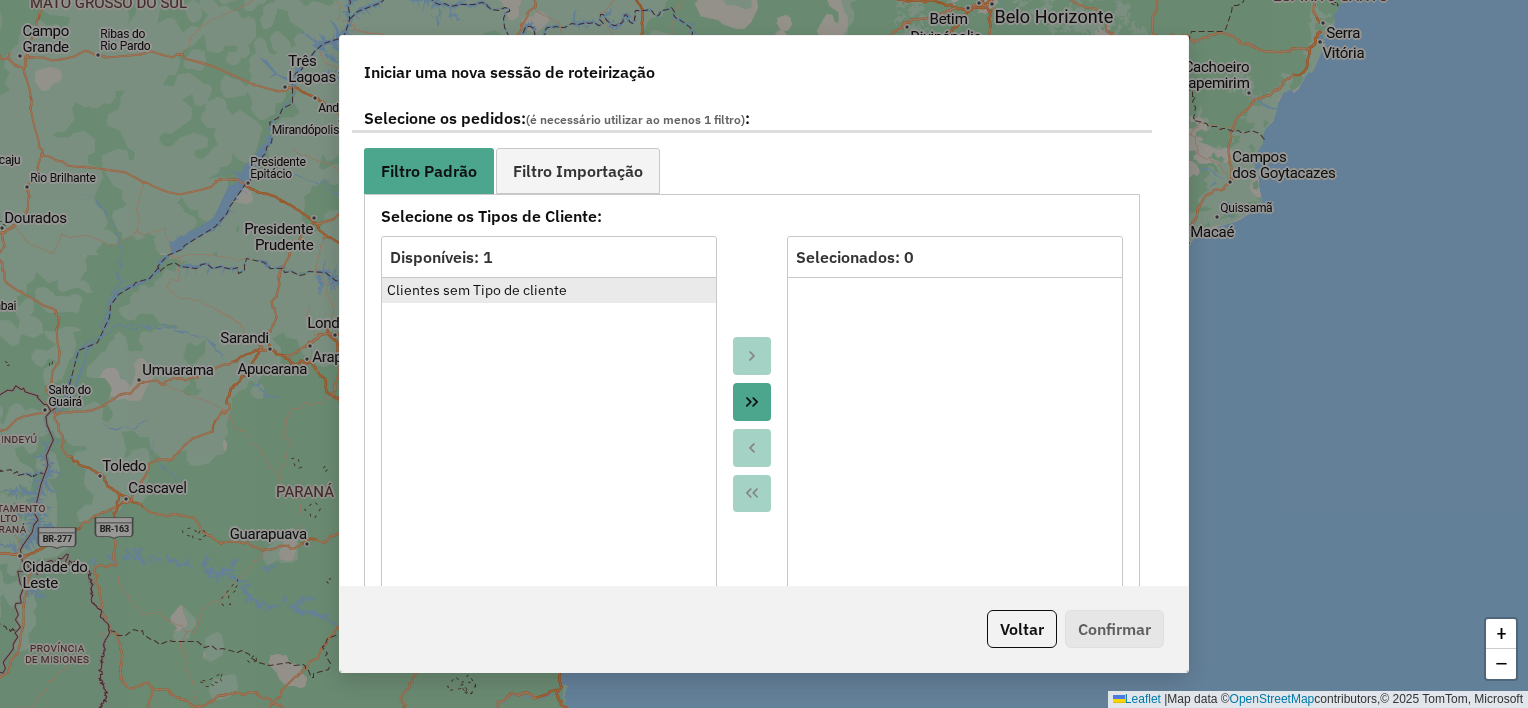scroll, scrollTop: 1100, scrollLeft: 0, axis: vertical 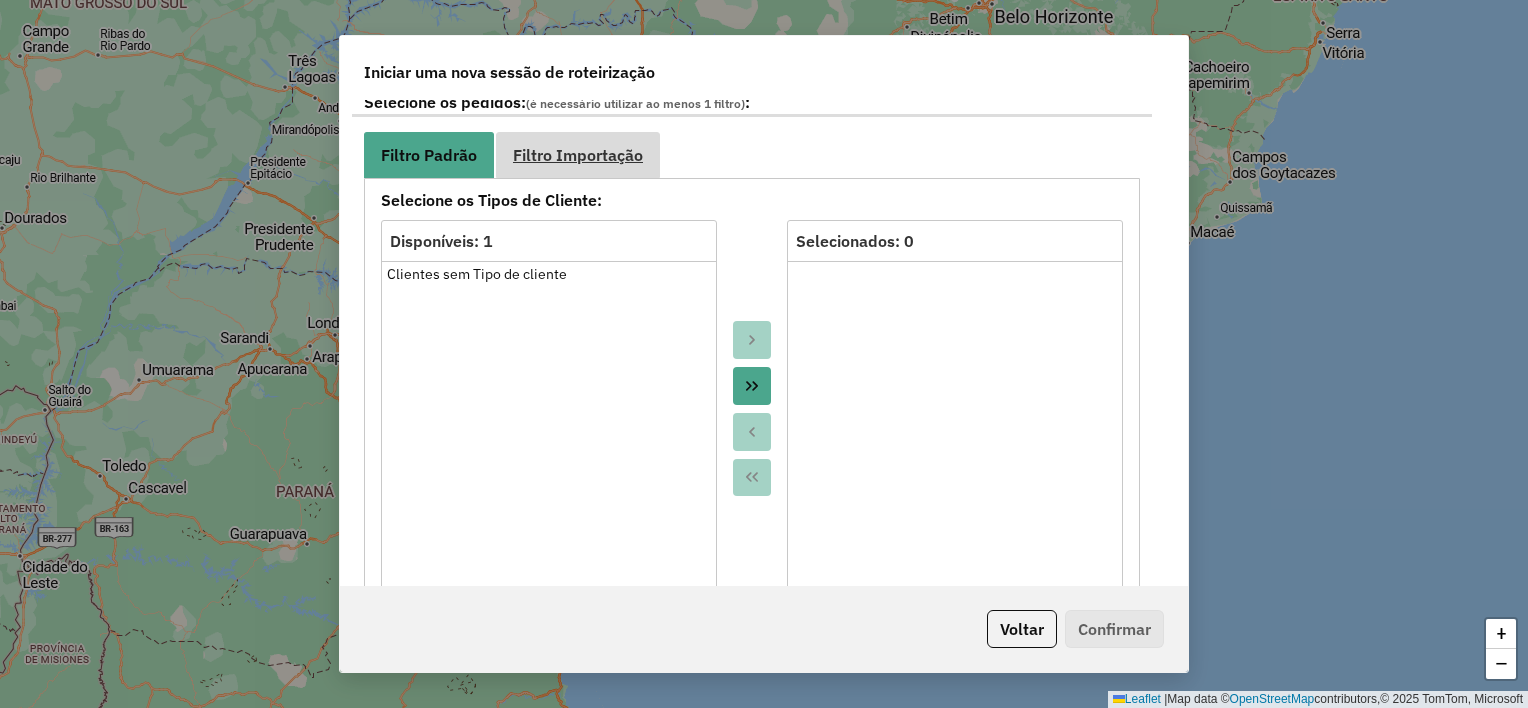 click on "Filtro Importação" at bounding box center (578, 154) 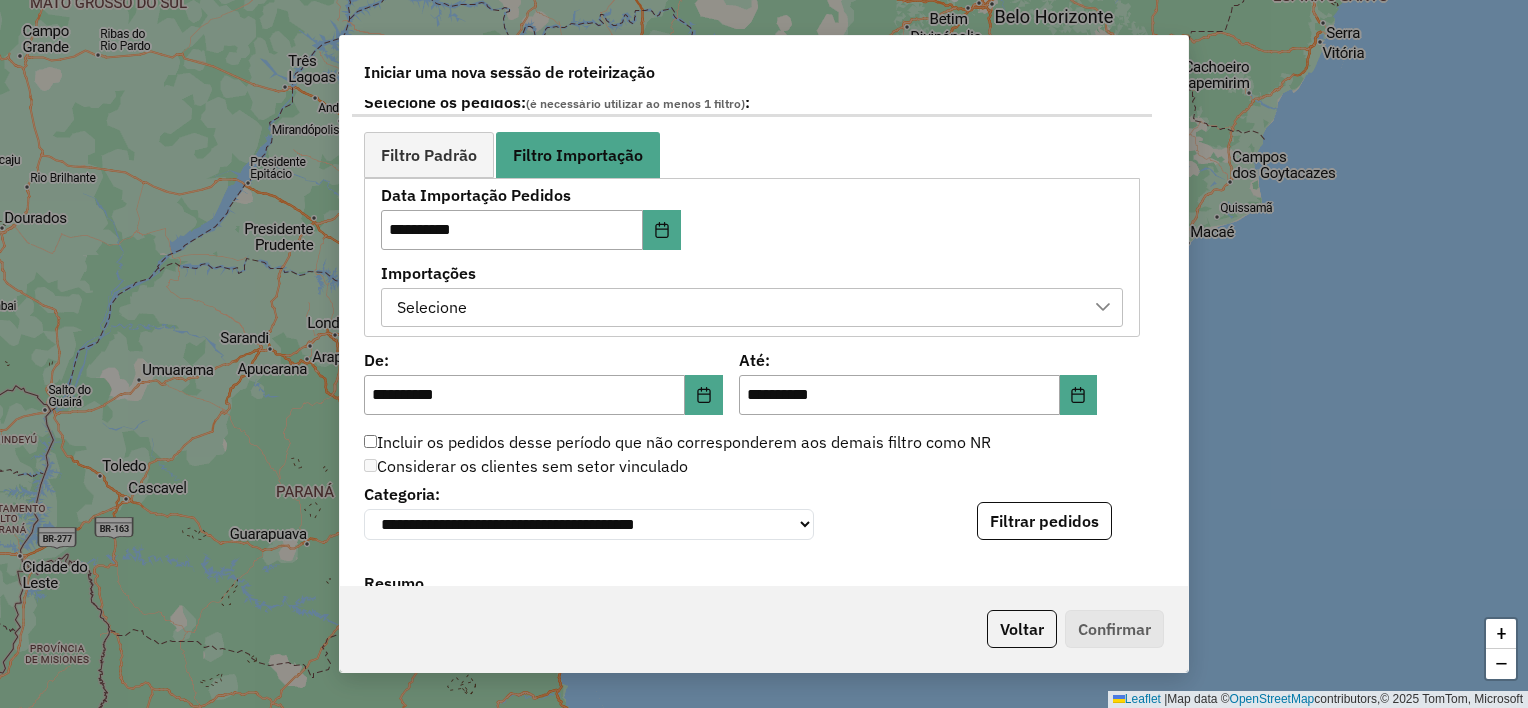 click on "Selecione" at bounding box center [737, 308] 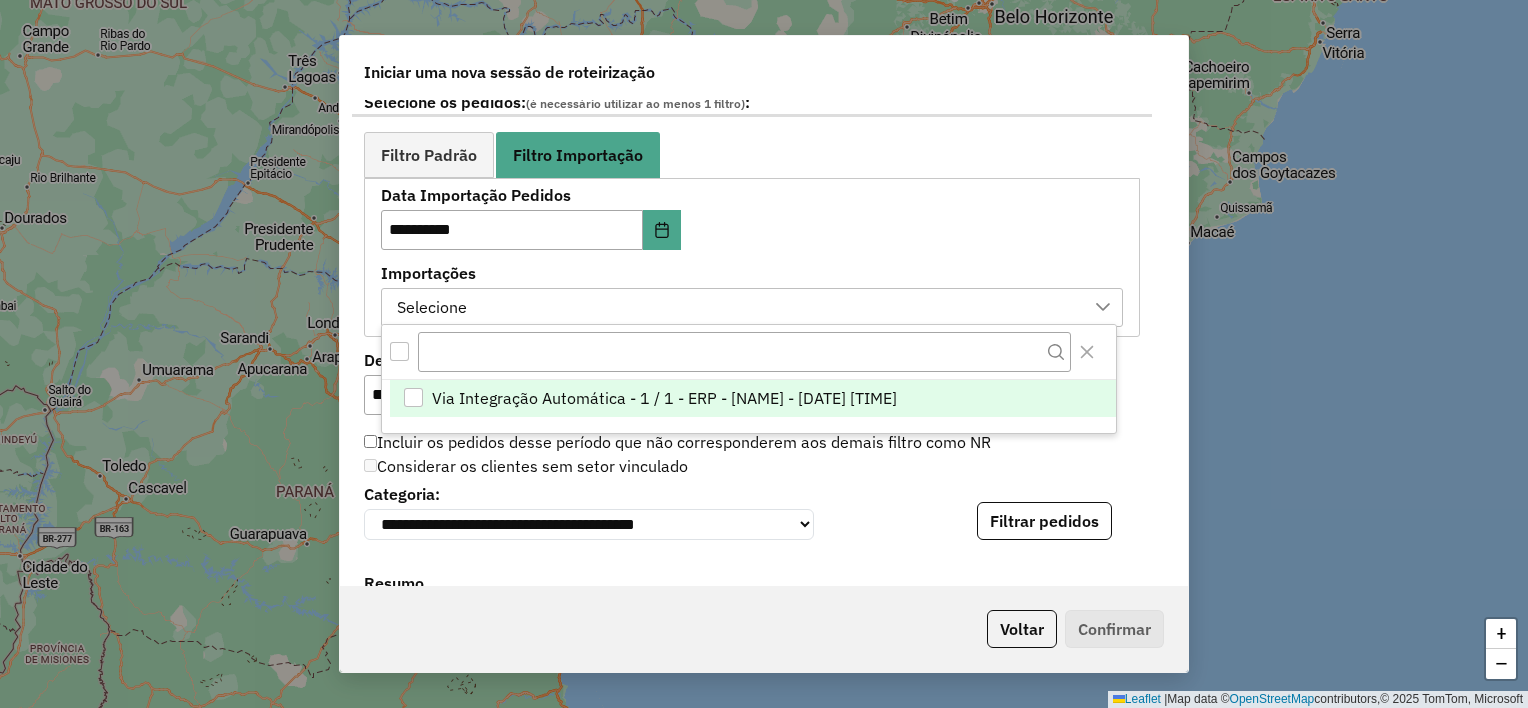click on "Via Integração Automática - 1 / 1 - ERP - [NAME] - [DATETIME]" at bounding box center [664, 398] 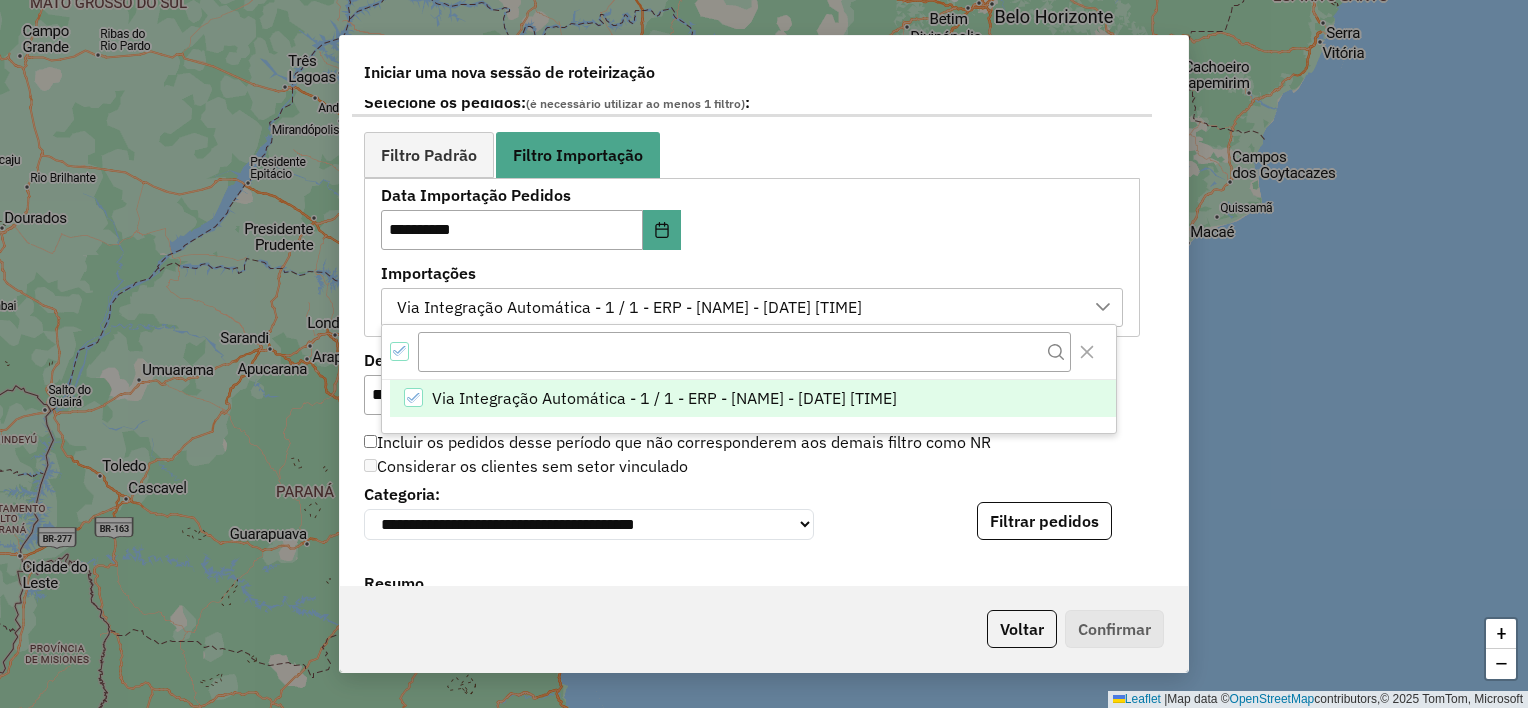 click on "**********" at bounding box center [752, 257] 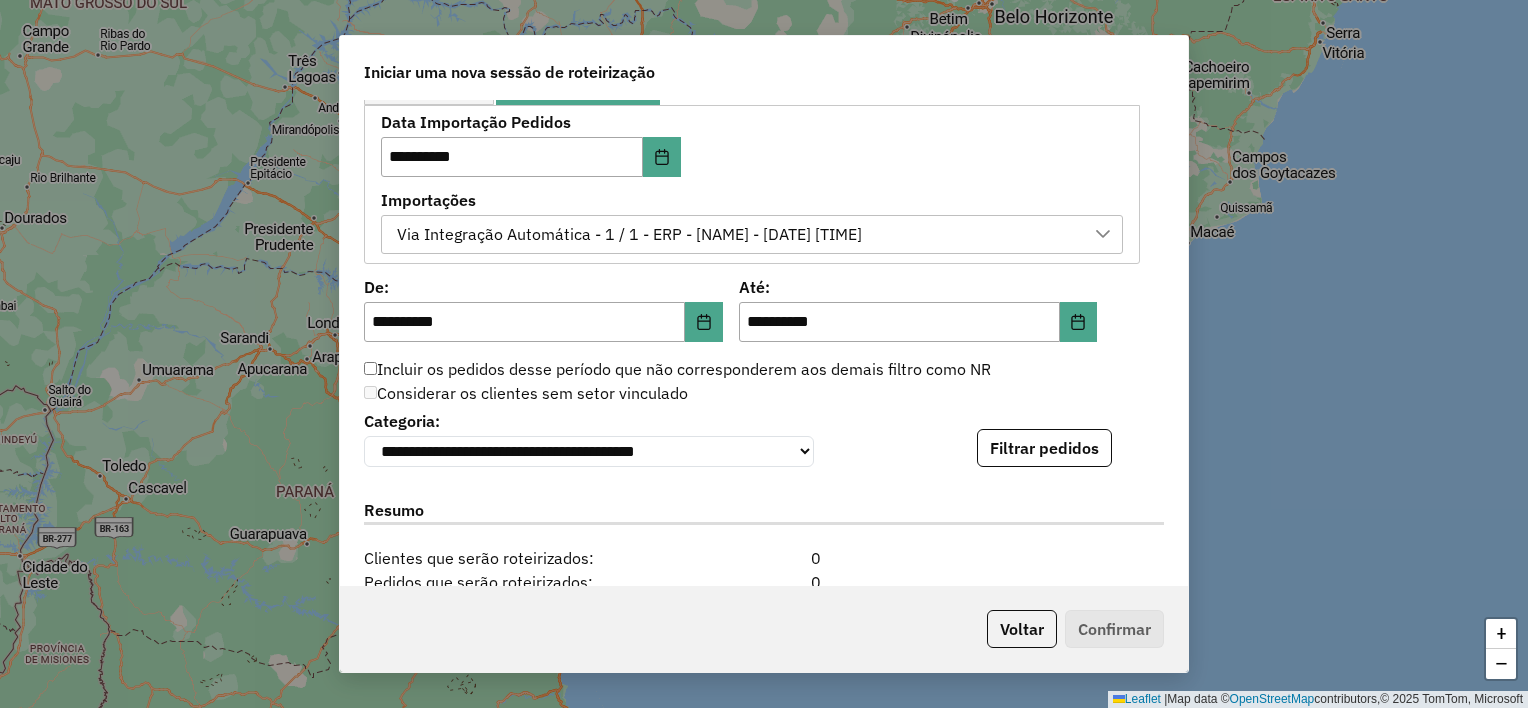 scroll, scrollTop: 1200, scrollLeft: 0, axis: vertical 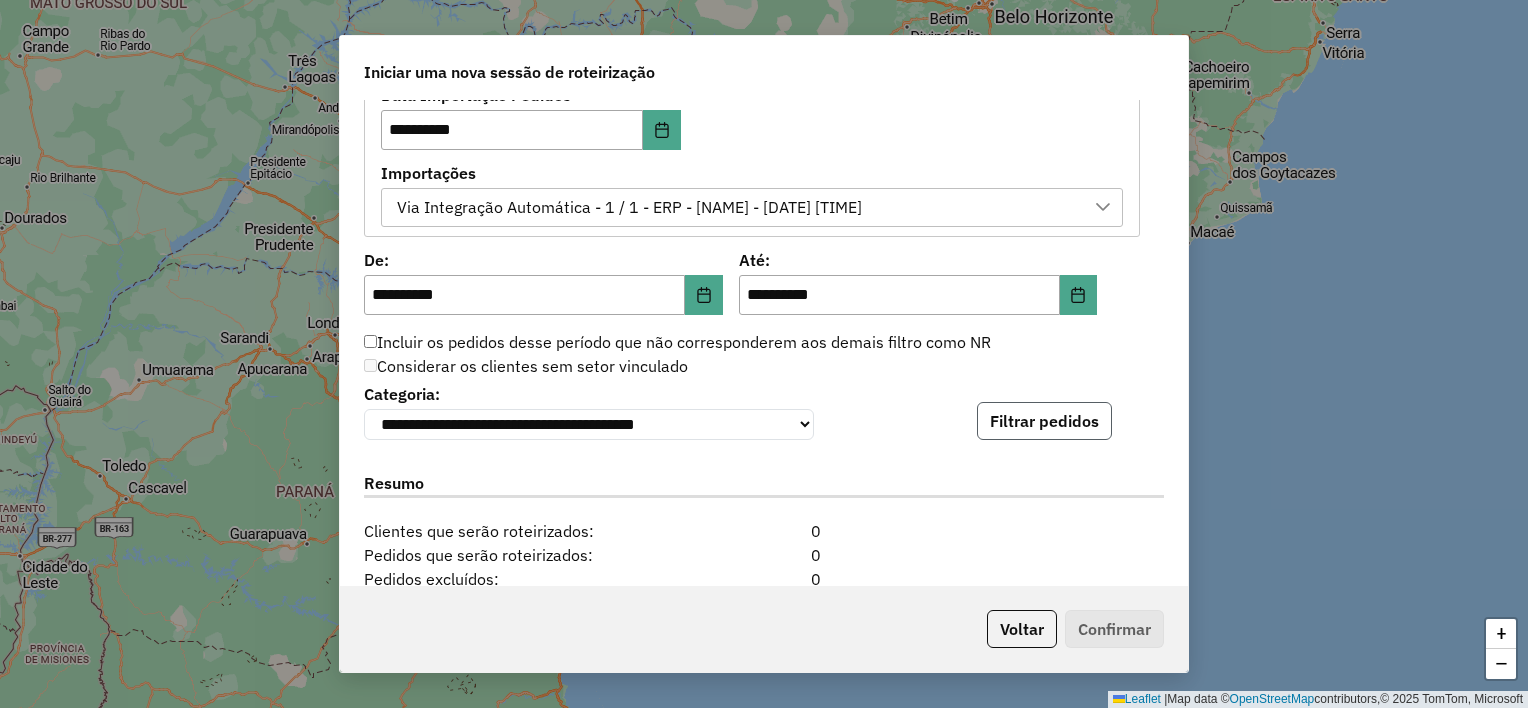 click on "Filtrar pedidos" 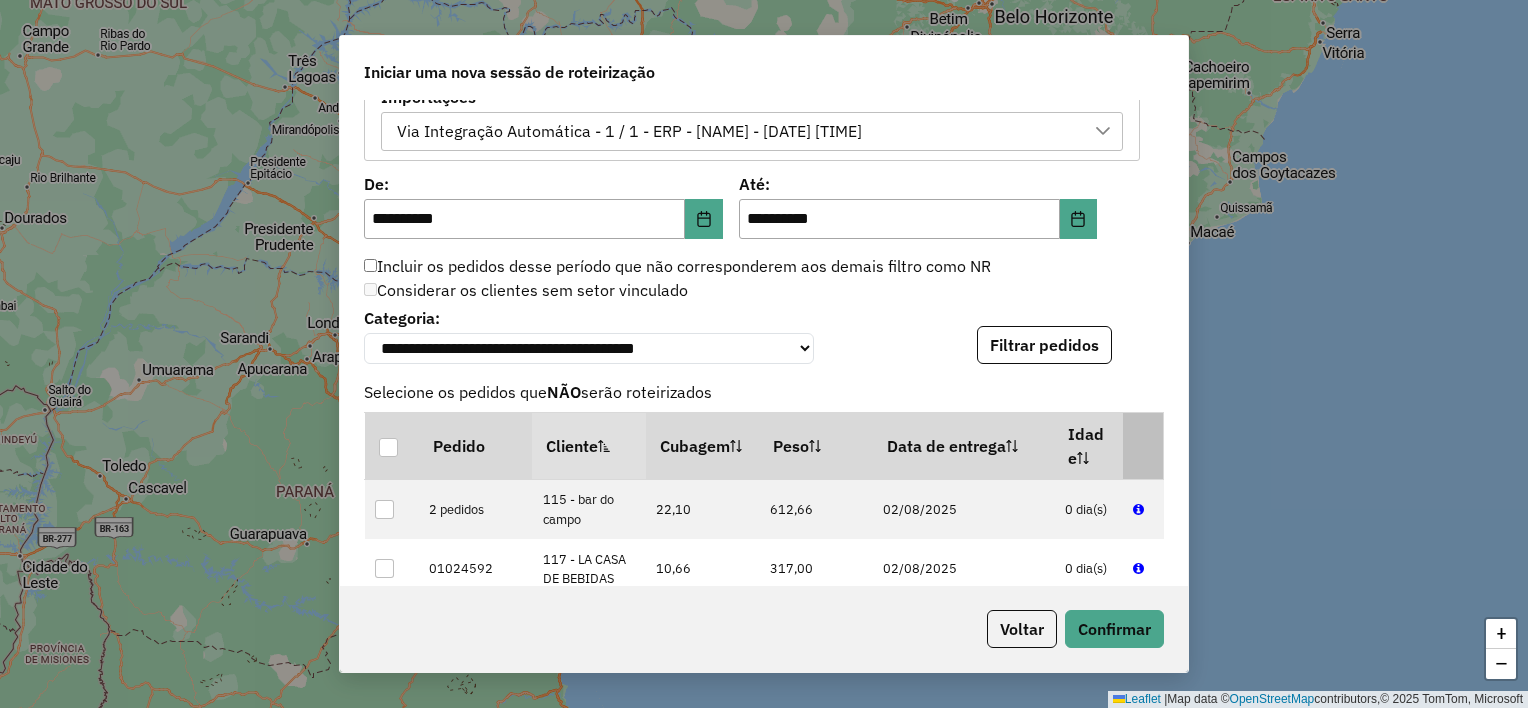 scroll, scrollTop: 1400, scrollLeft: 0, axis: vertical 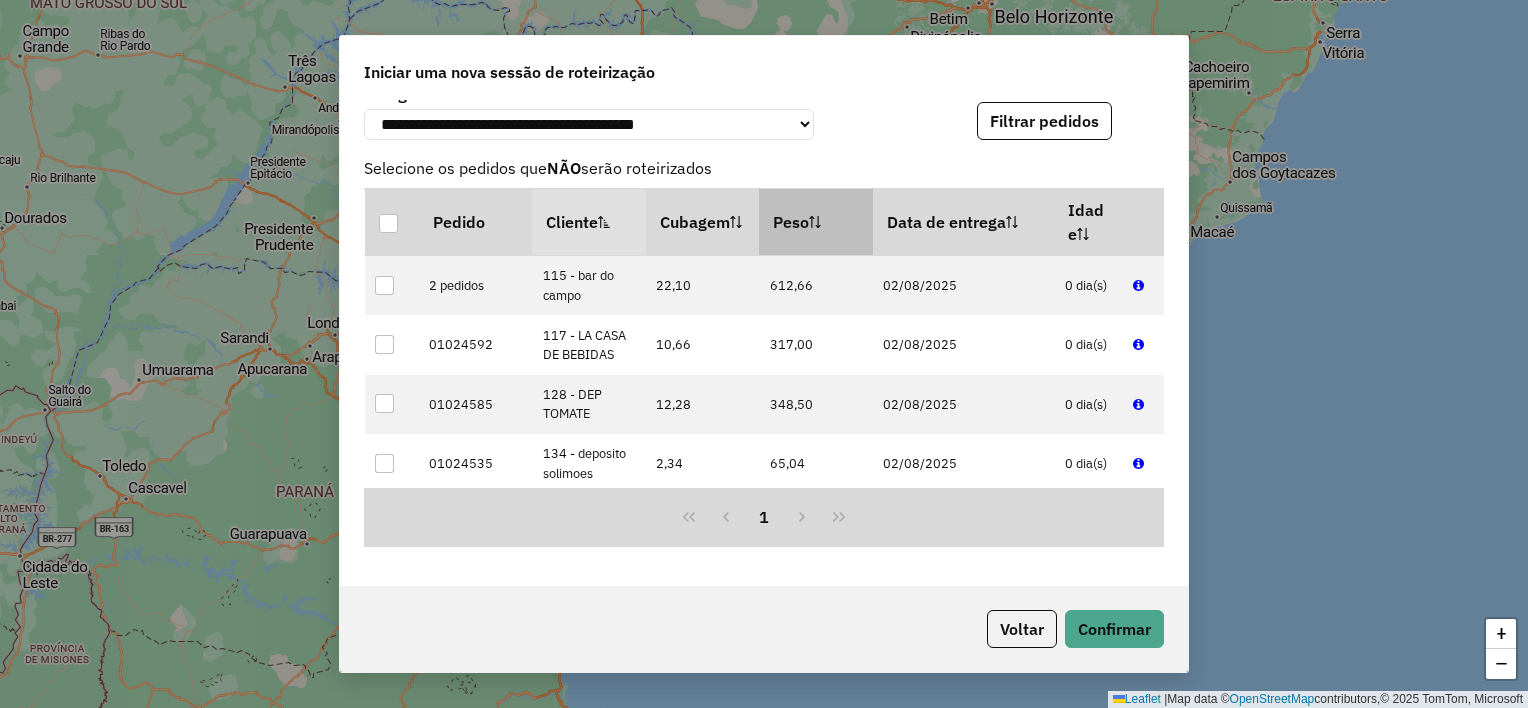 click on "Peso" at bounding box center [816, 222] 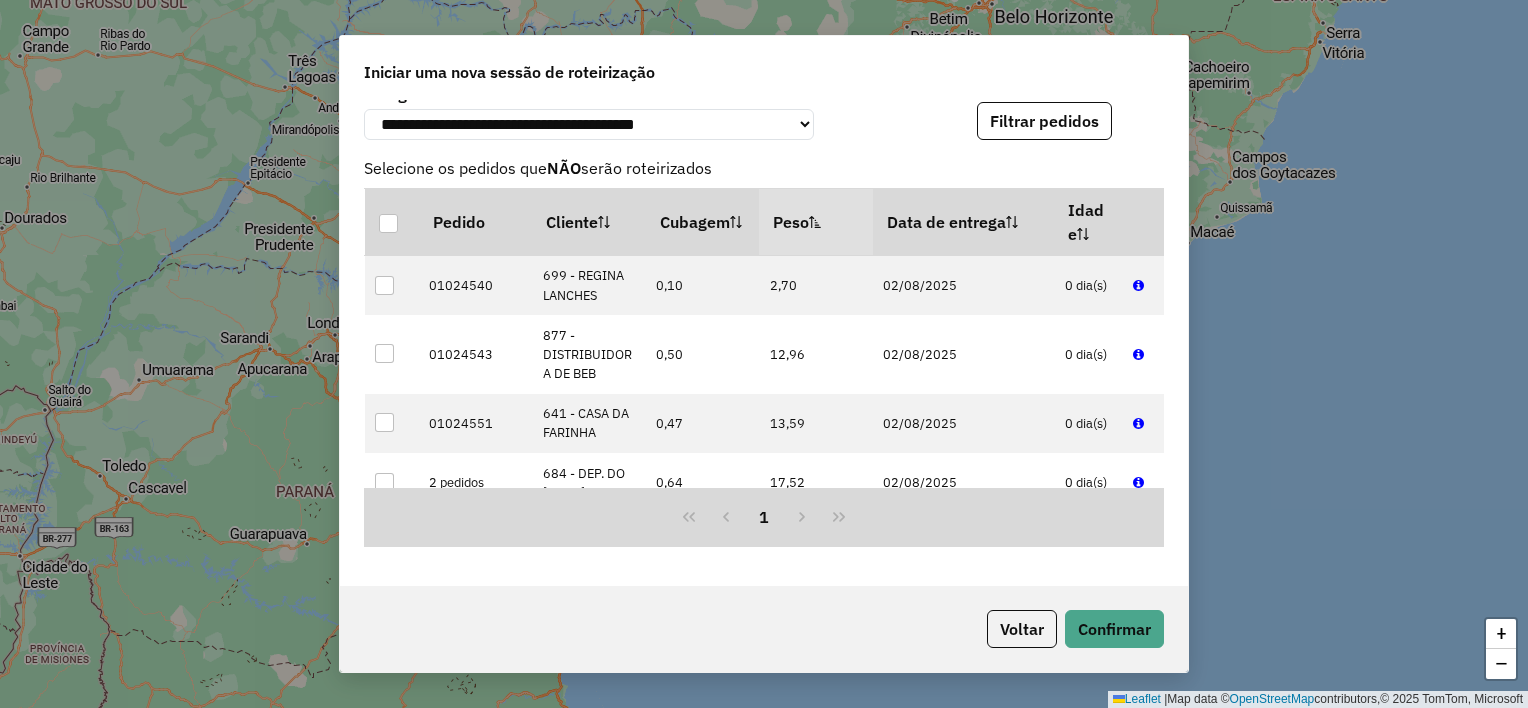 click on "Peso" at bounding box center [816, 222] 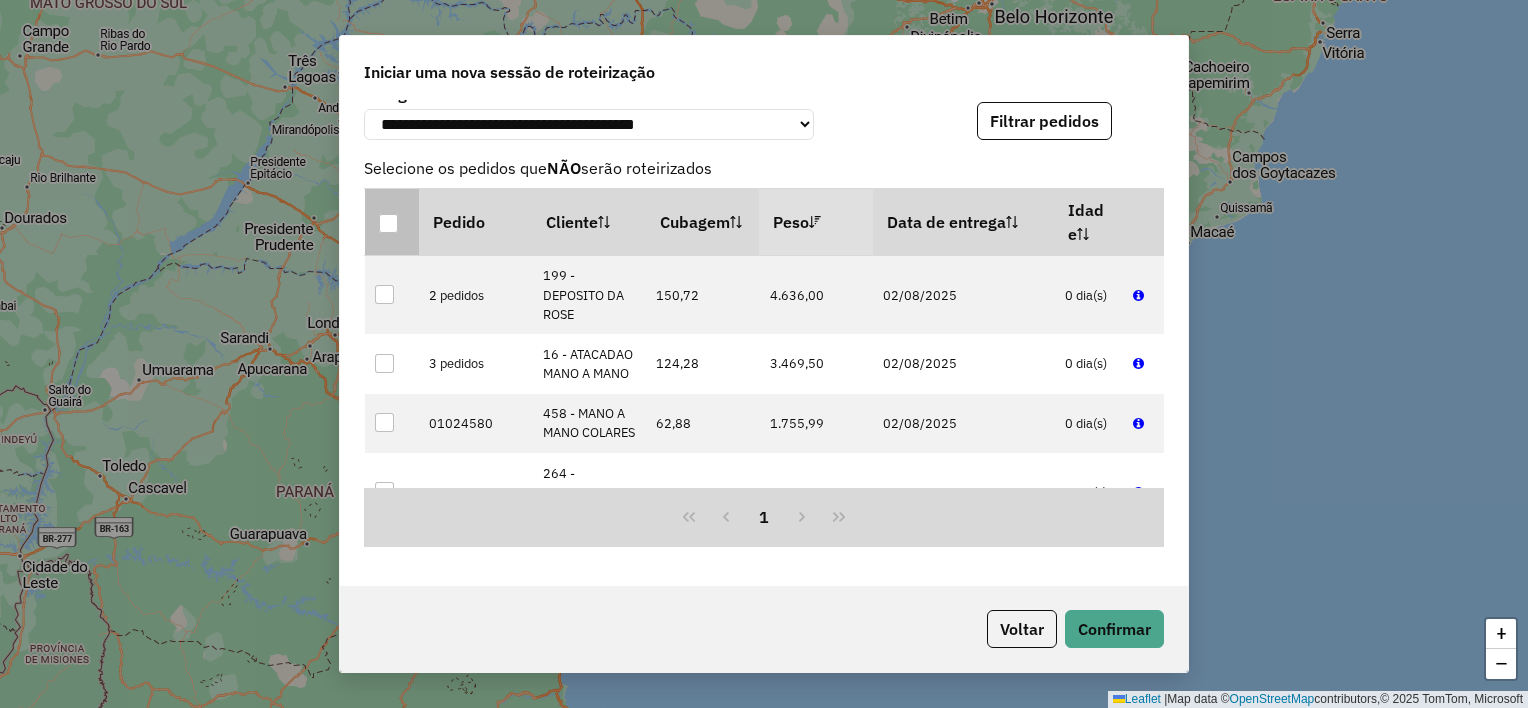 click at bounding box center (388, 223) 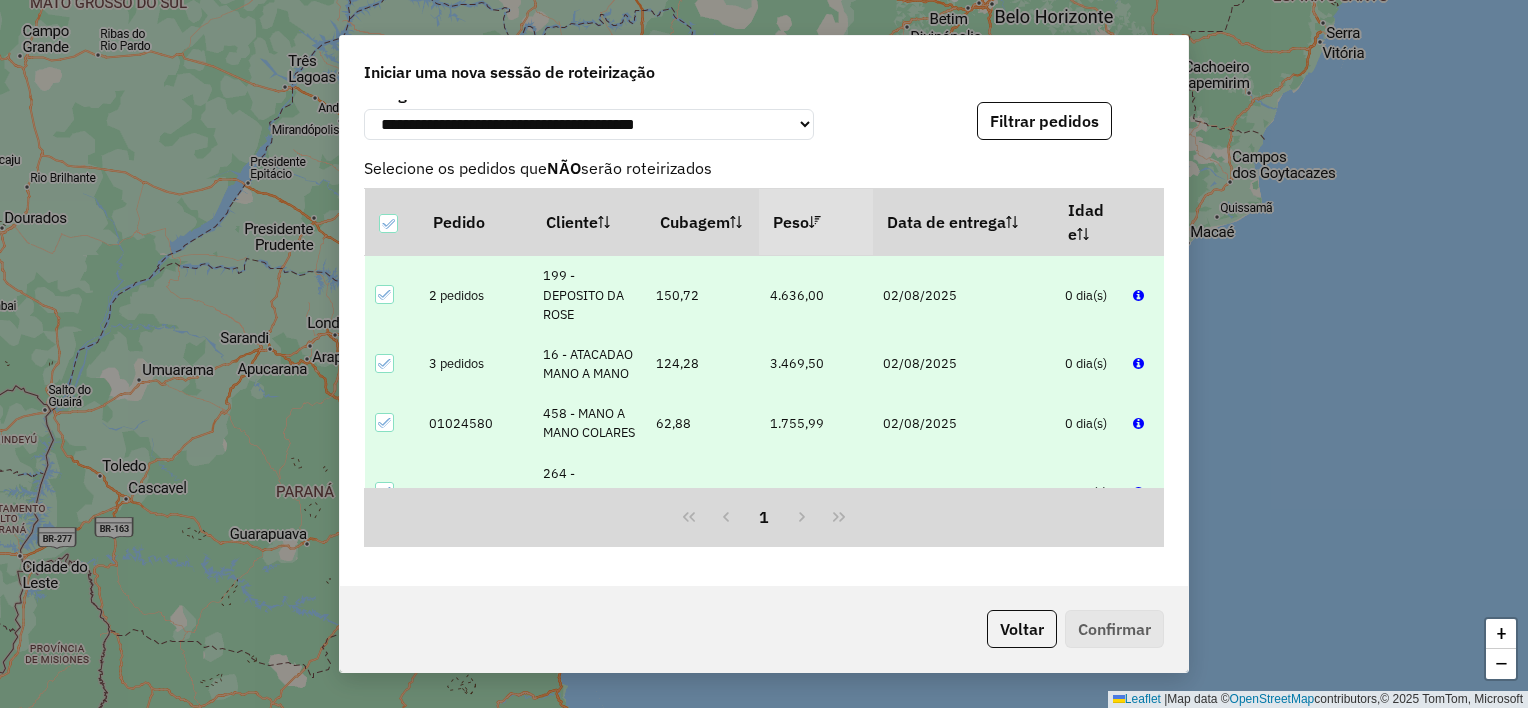 click at bounding box center (384, 363) 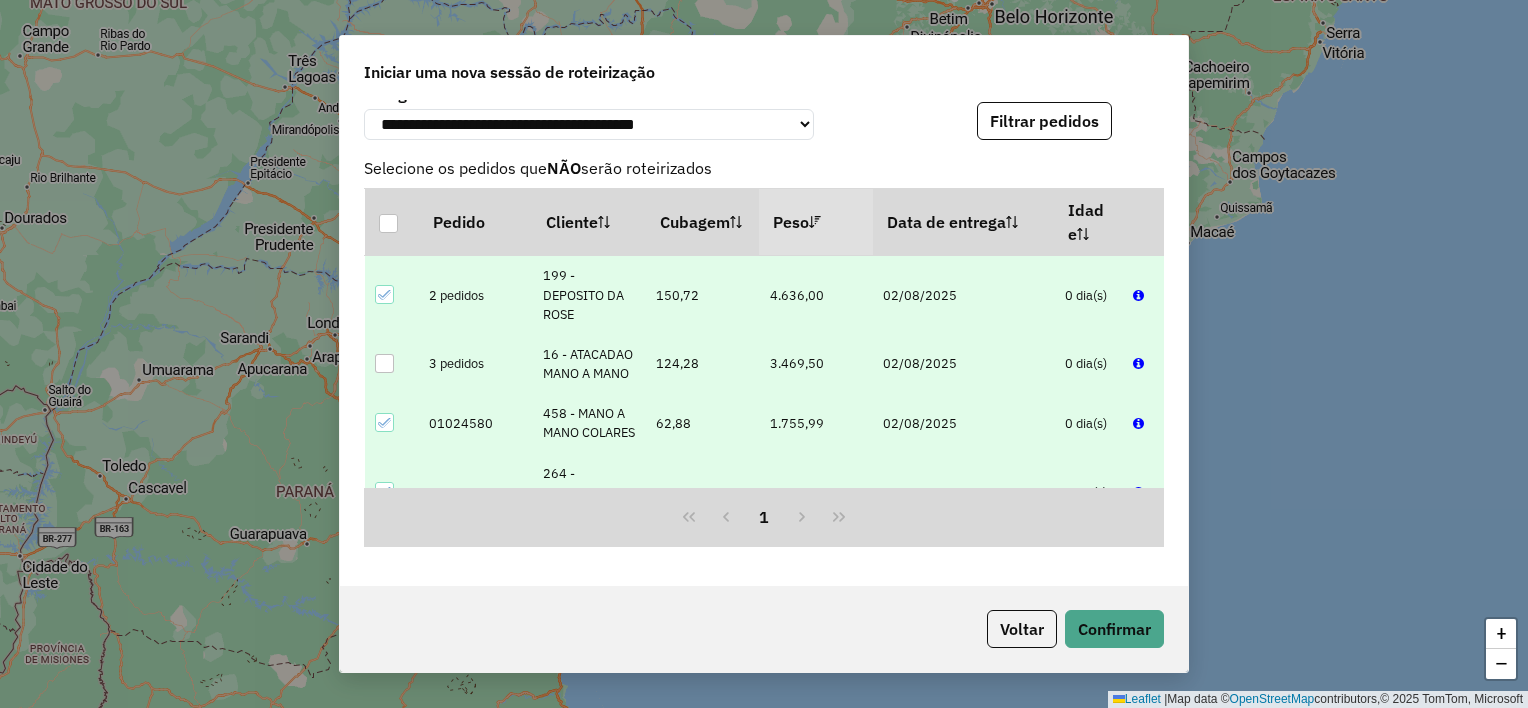 drag, startPoint x: 387, startPoint y: 366, endPoint x: 412, endPoint y: 380, distance: 28.653097 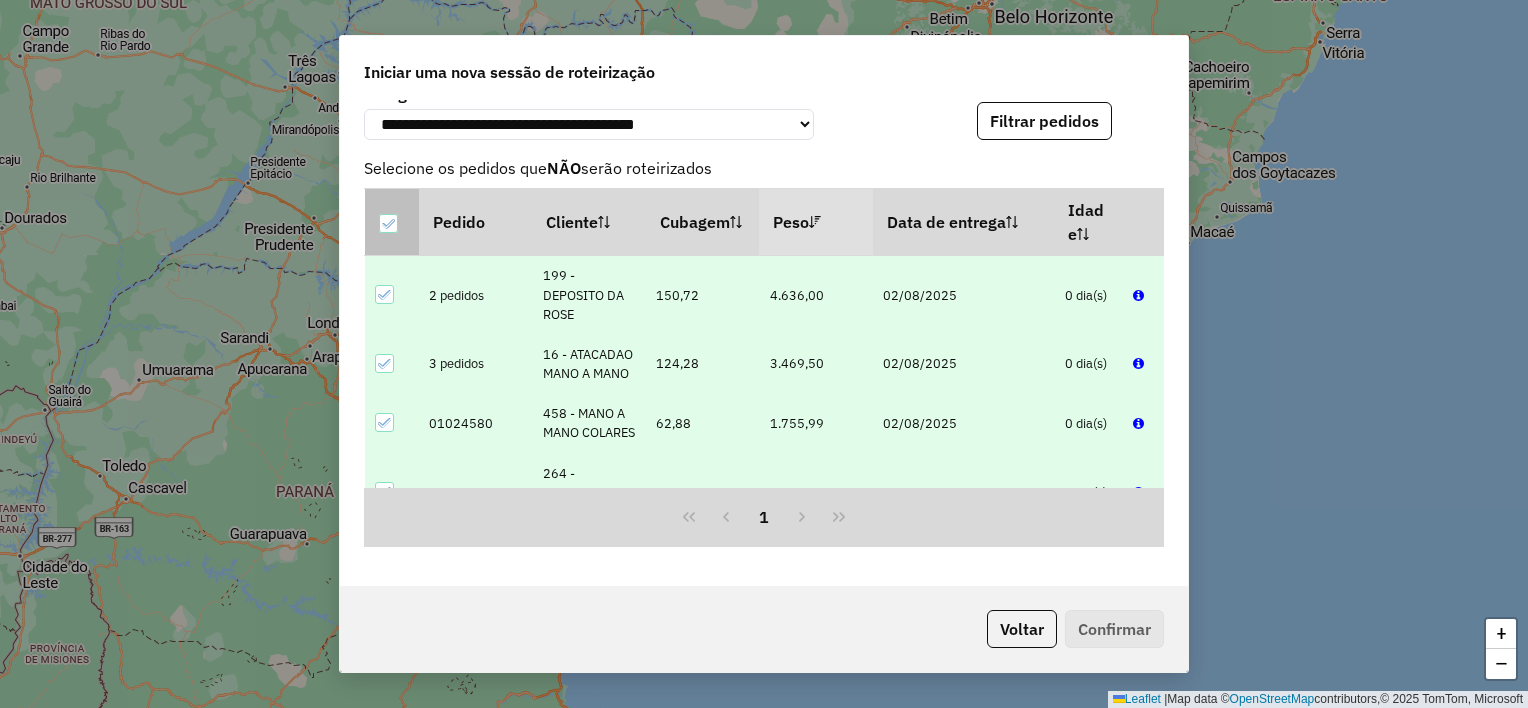 click 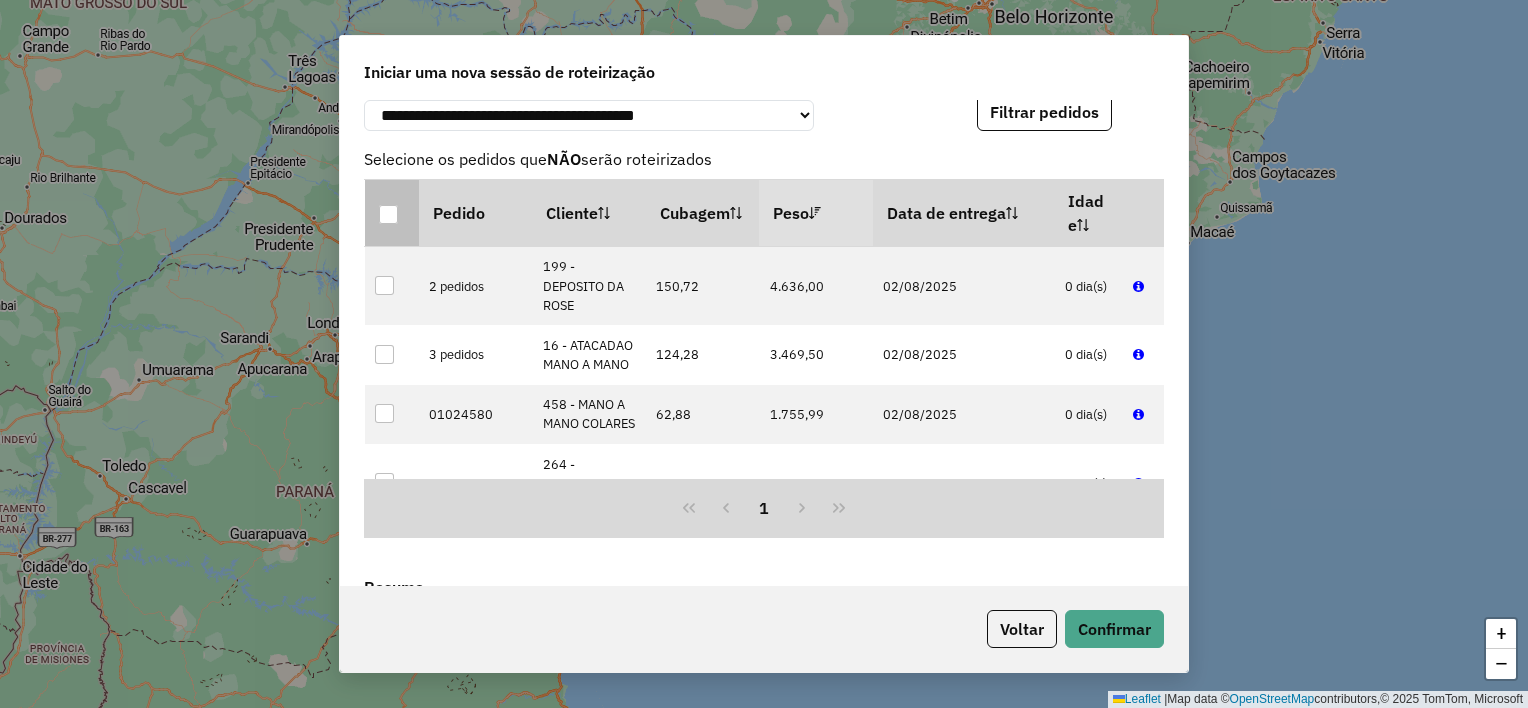scroll, scrollTop: 1479, scrollLeft: 0, axis: vertical 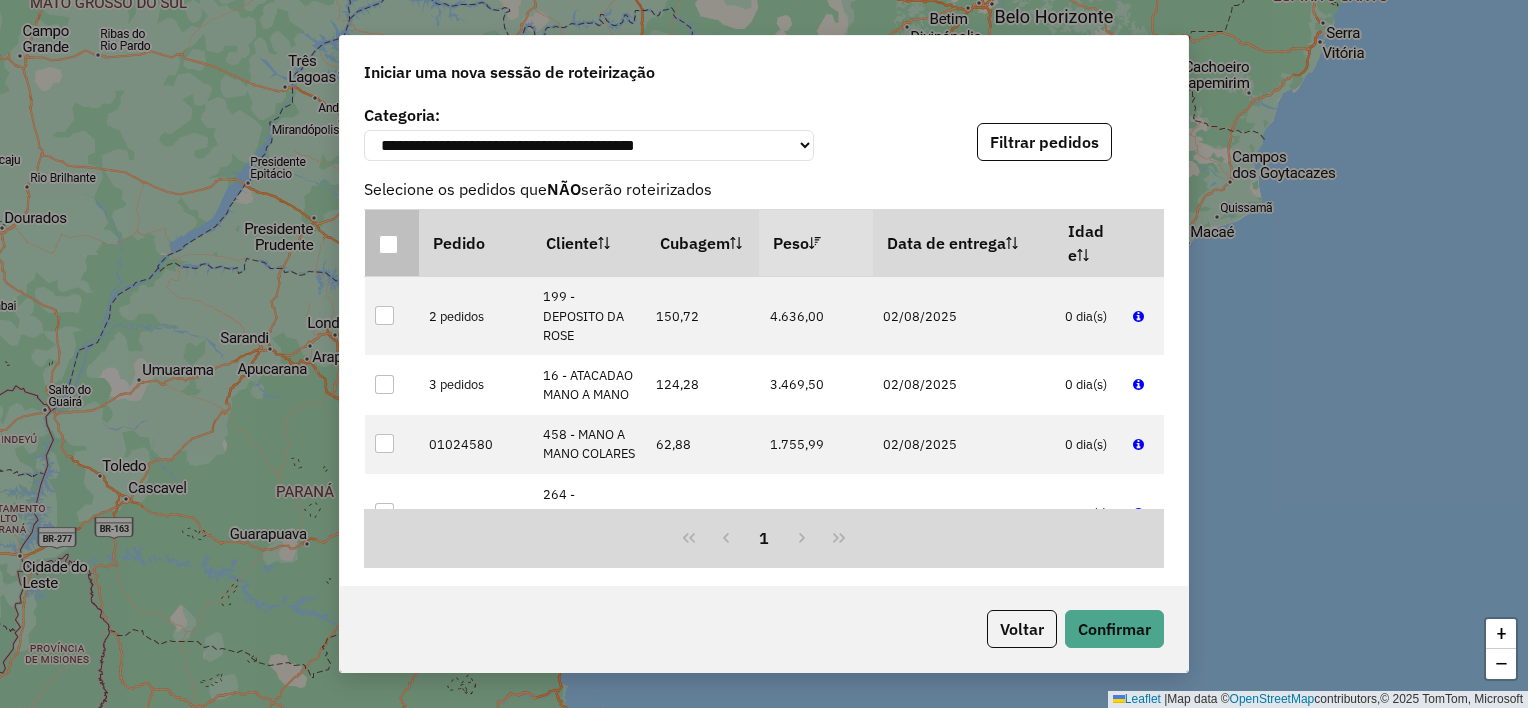 click at bounding box center [388, 244] 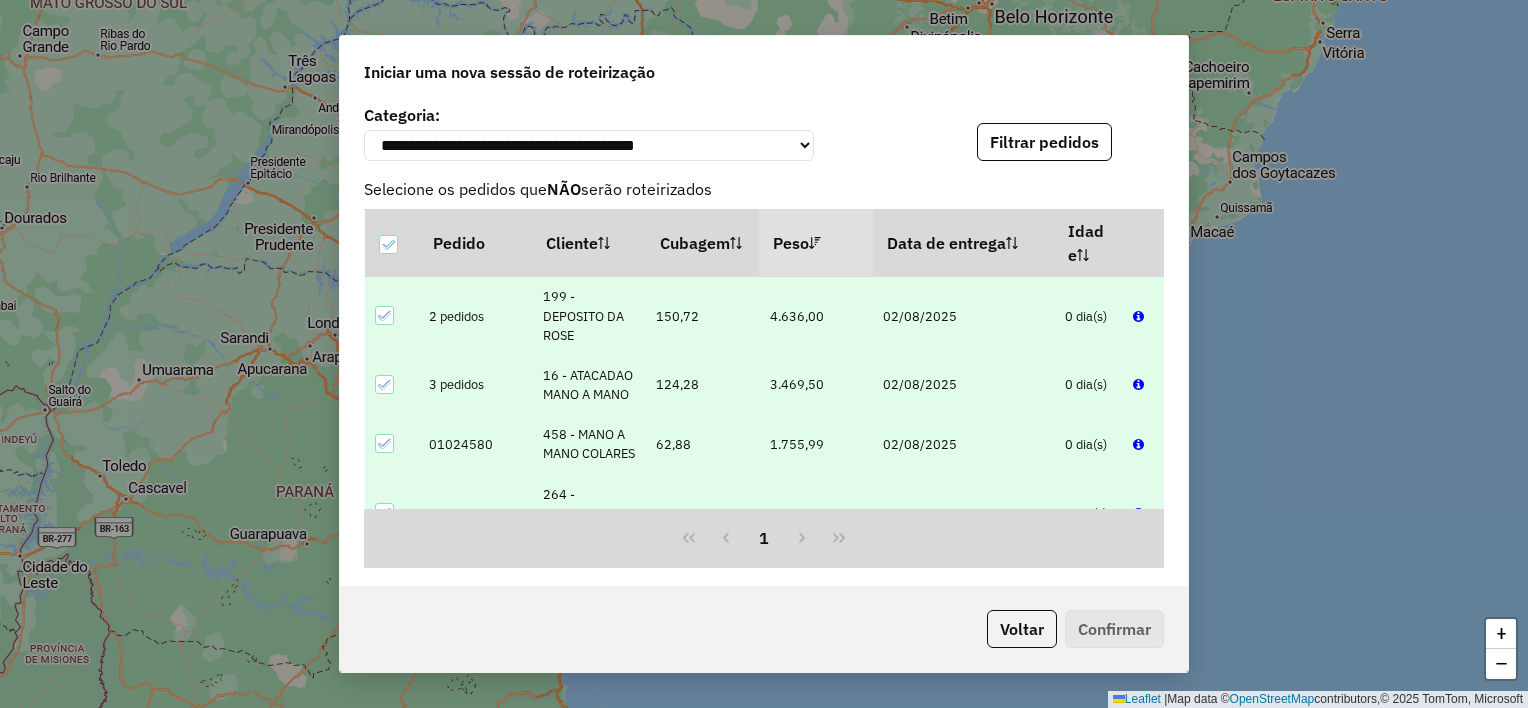 click 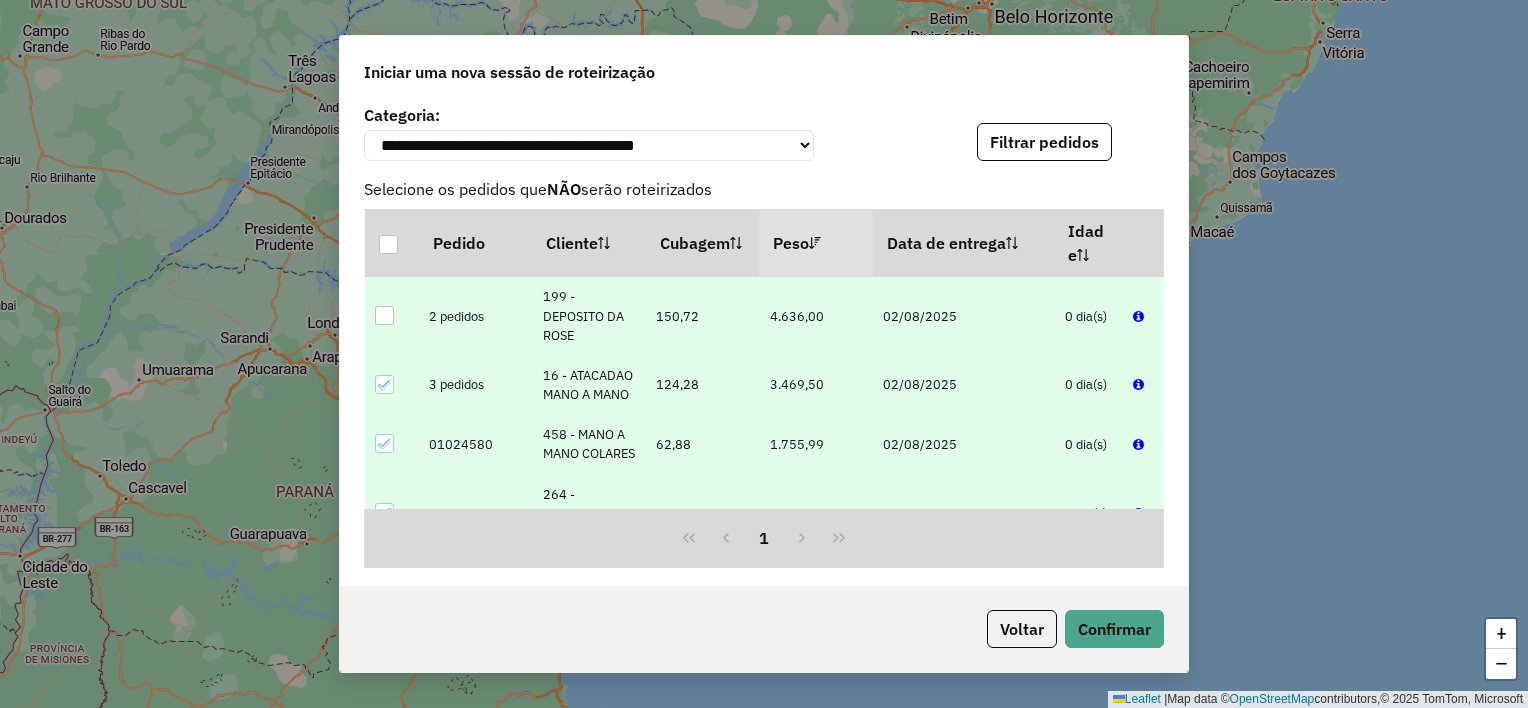 click 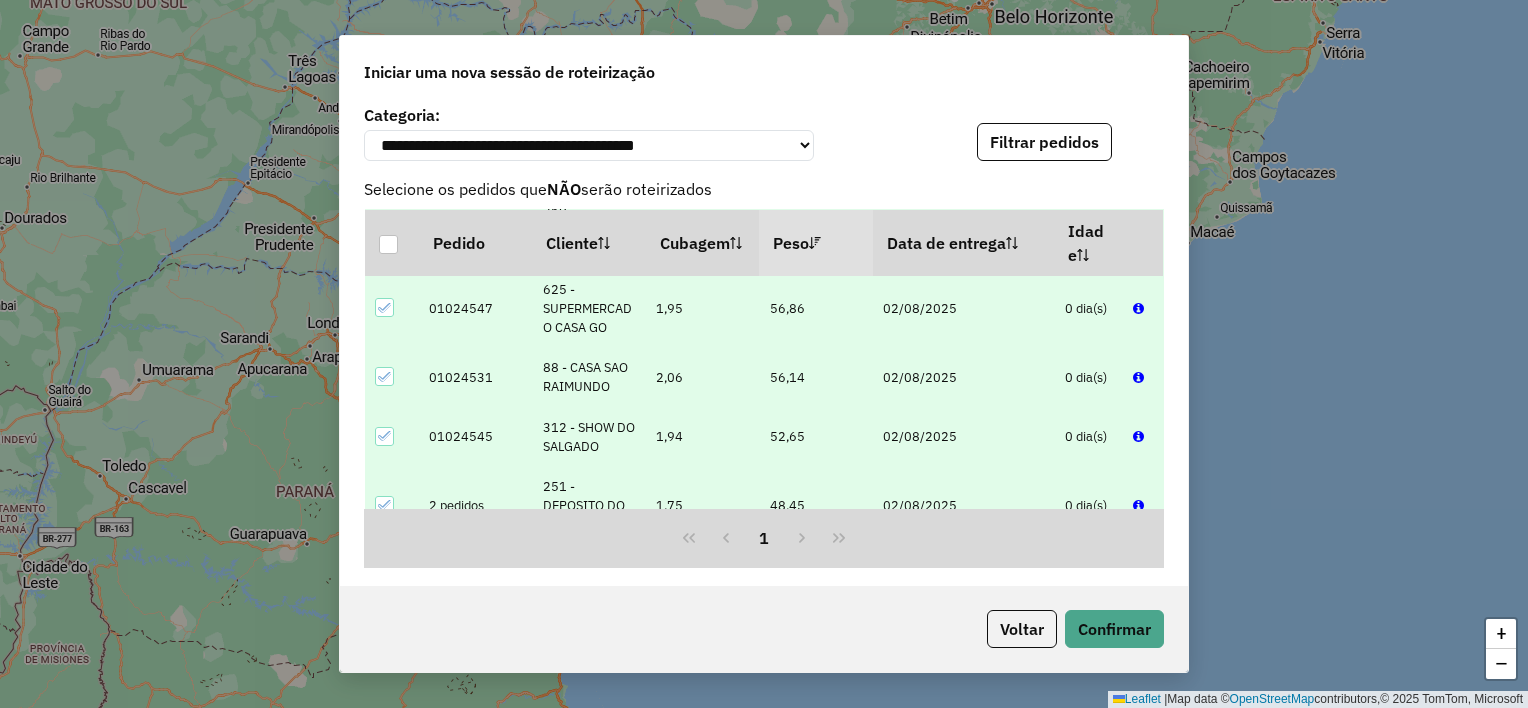 scroll, scrollTop: 2100, scrollLeft: 0, axis: vertical 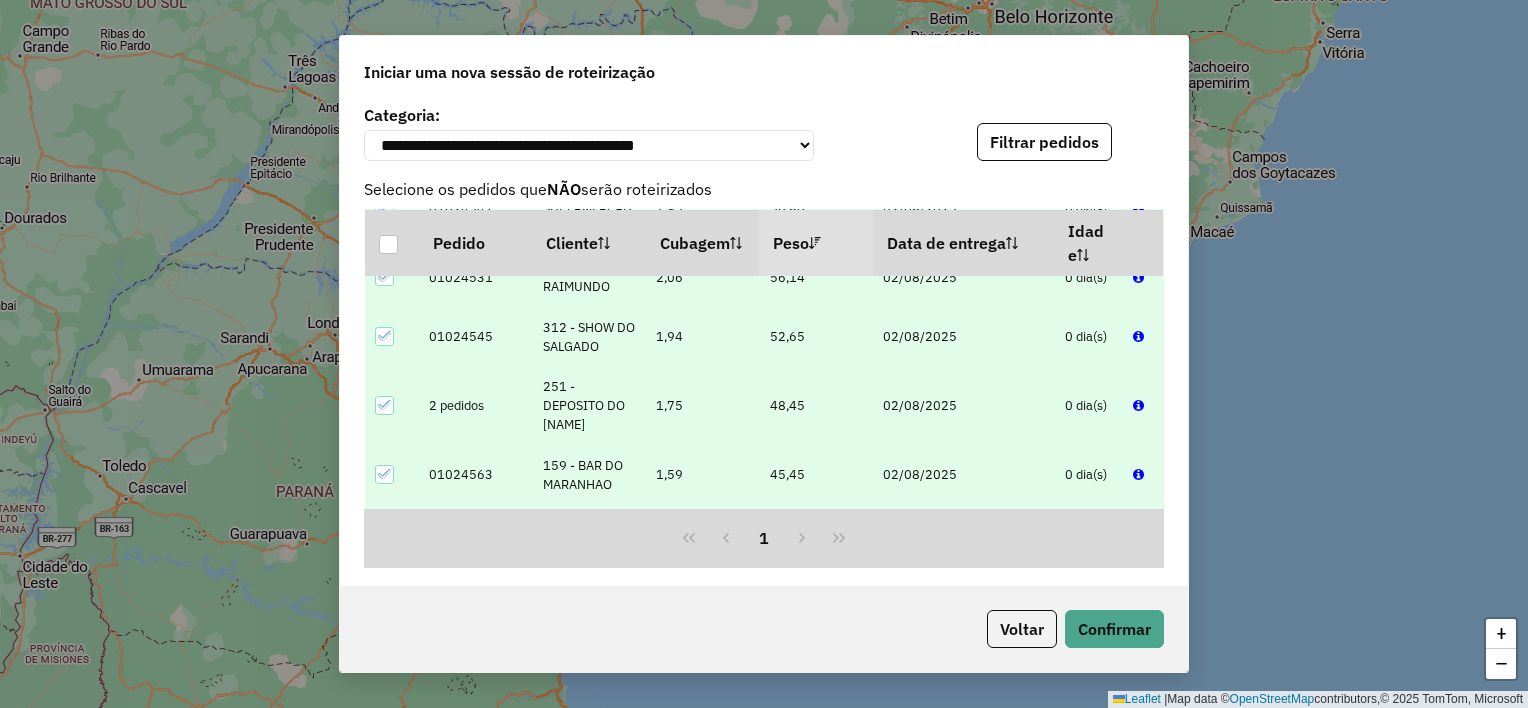 click 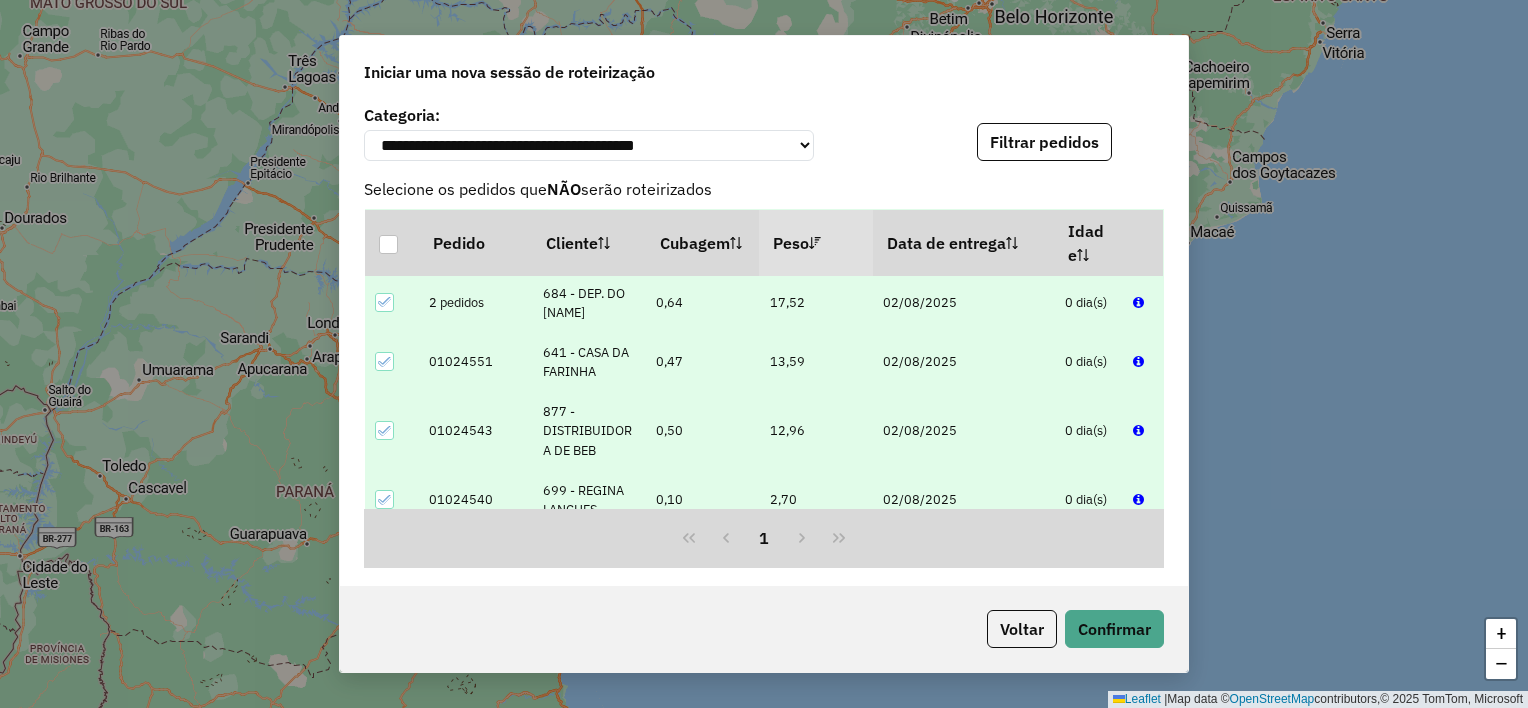 scroll, scrollTop: 3231, scrollLeft: 0, axis: vertical 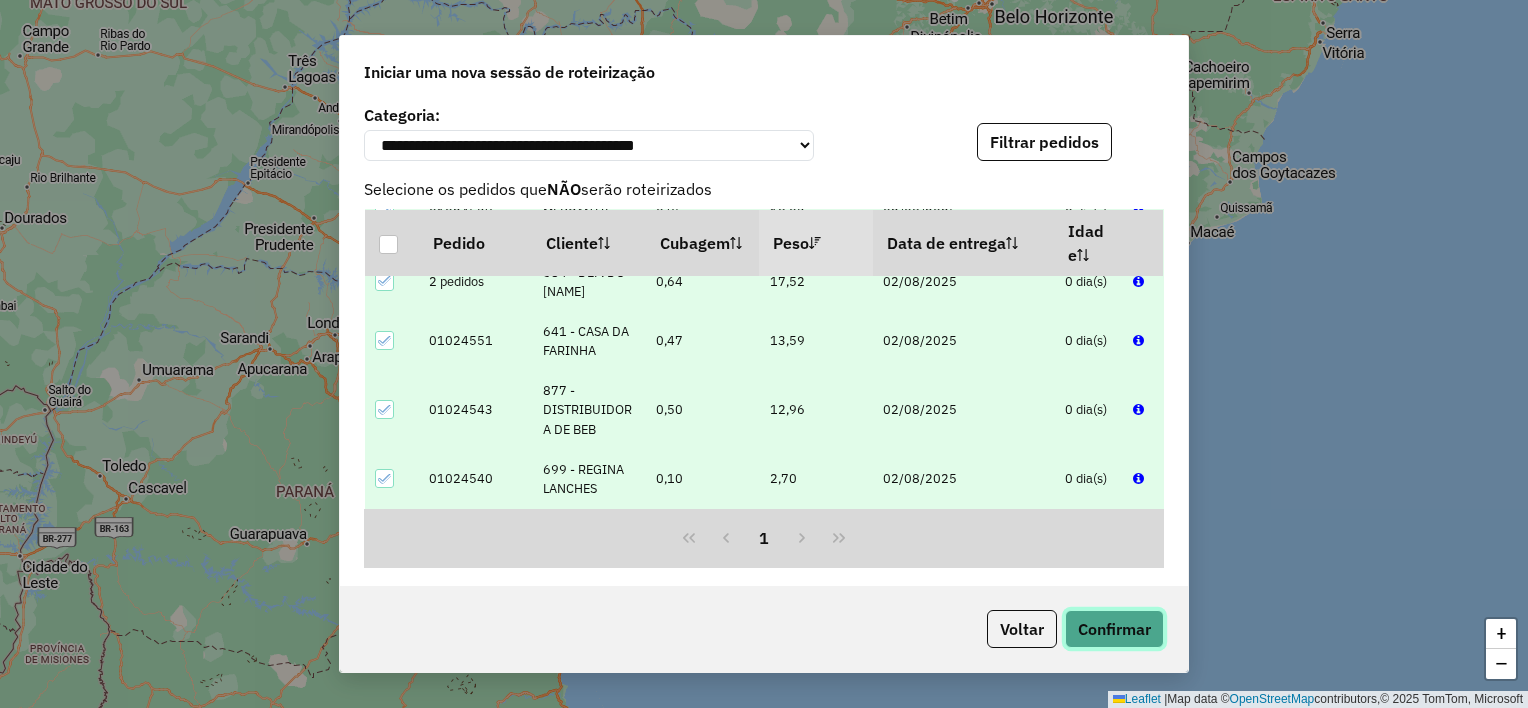 click on "Confirmar" 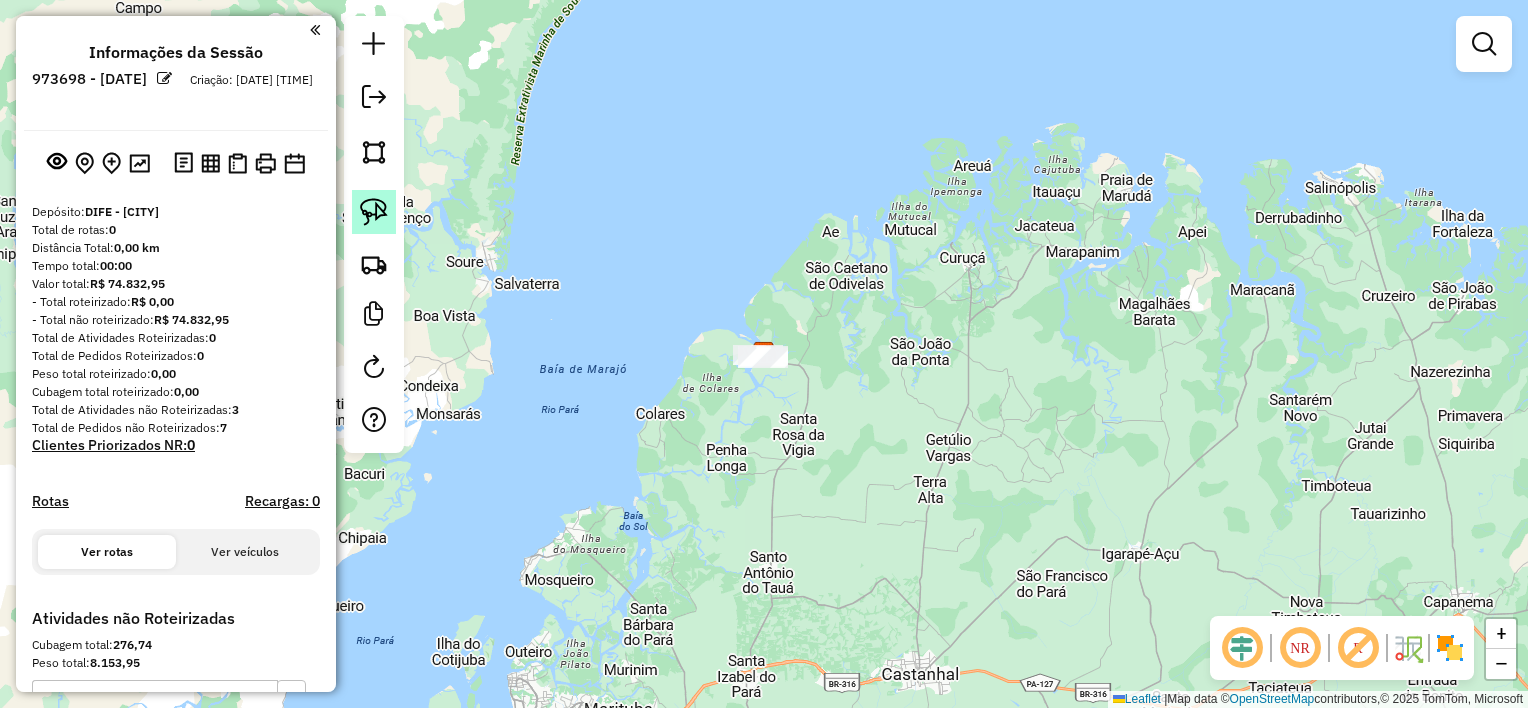 click 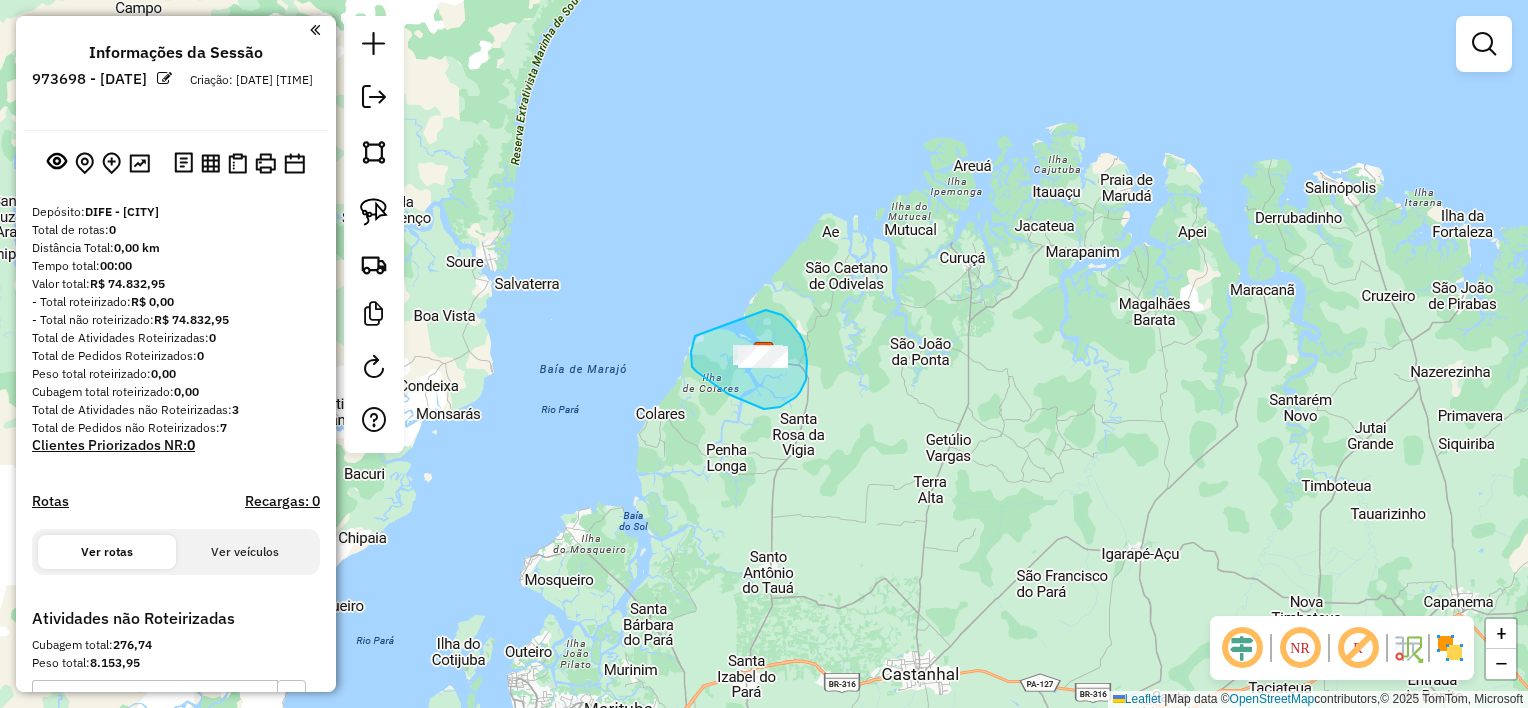 drag, startPoint x: 766, startPoint y: 310, endPoint x: 695, endPoint y: 336, distance: 75.61085 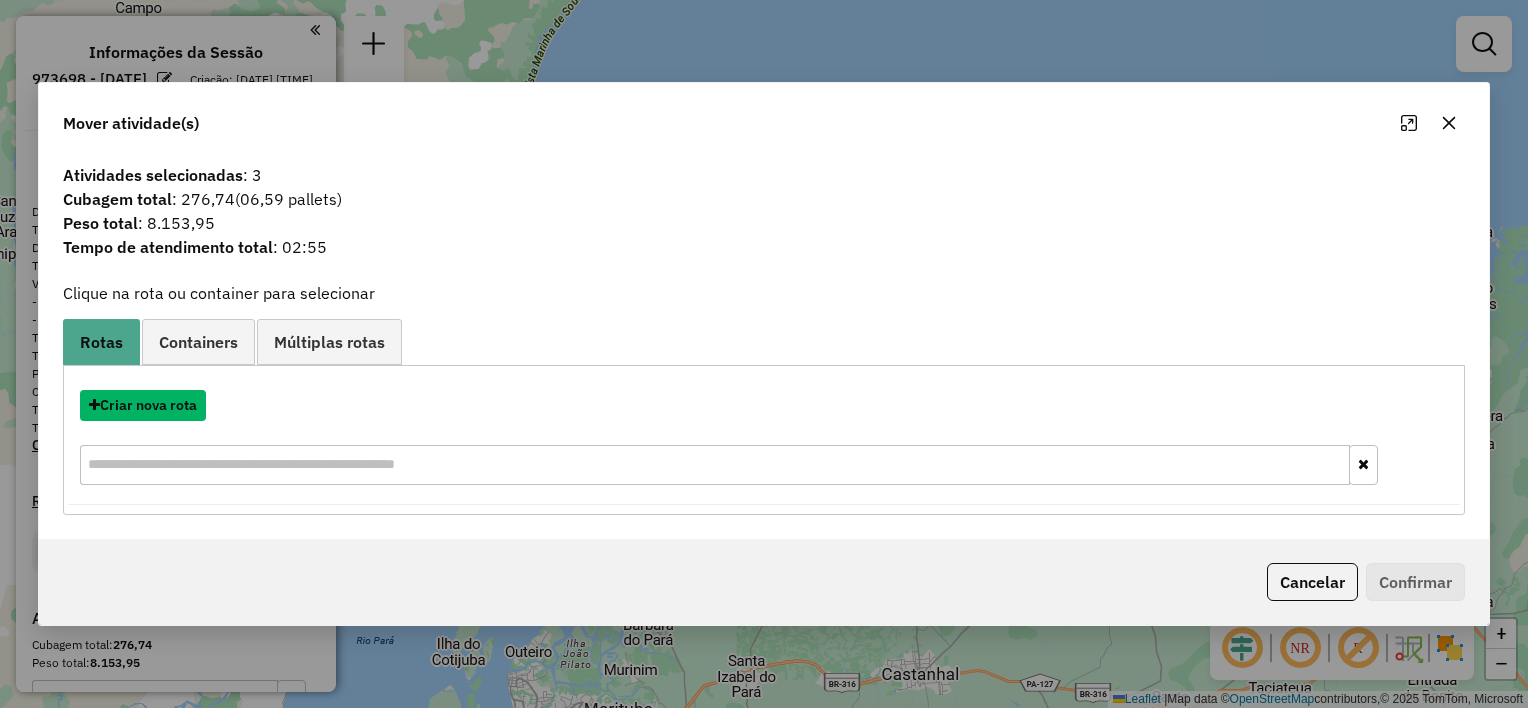click on "Criar nova rota" at bounding box center (143, 405) 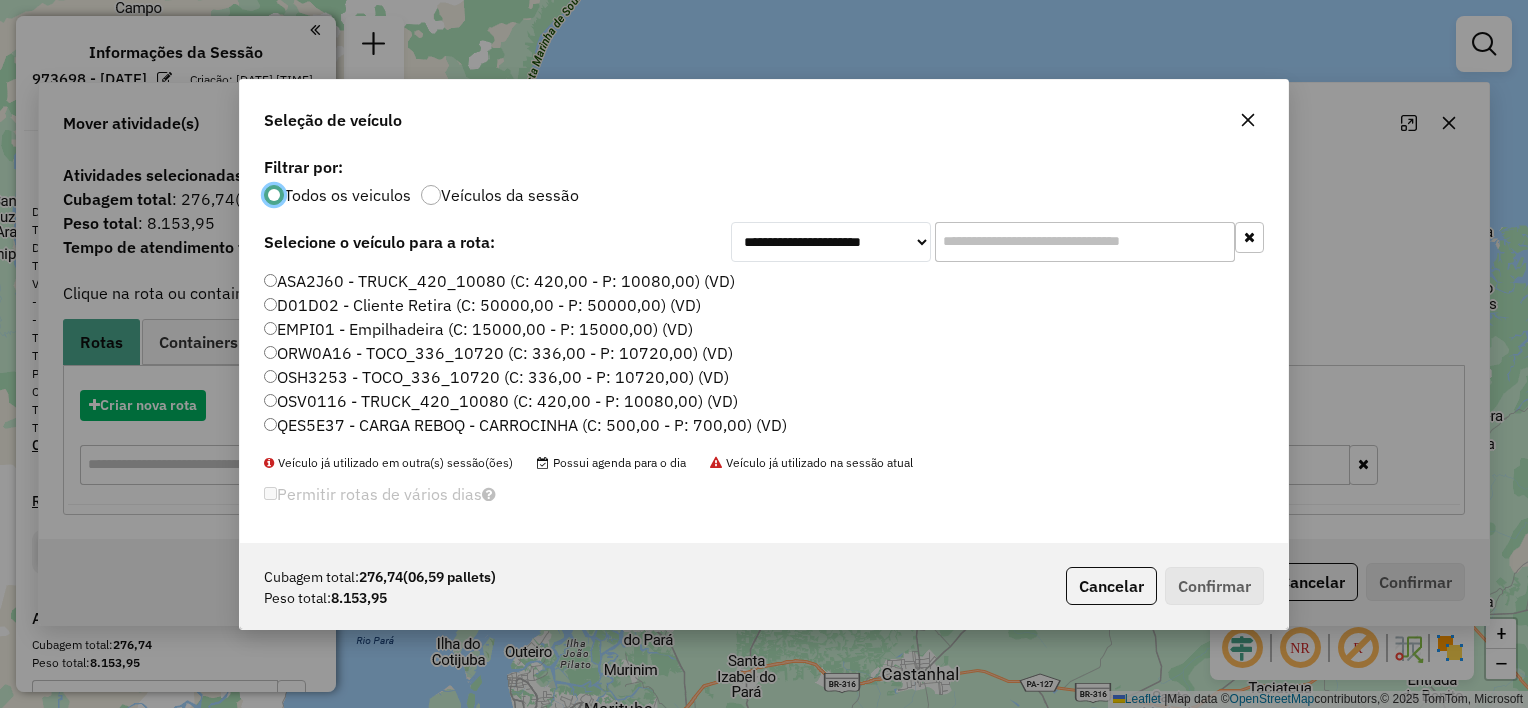 scroll, scrollTop: 10, scrollLeft: 6, axis: both 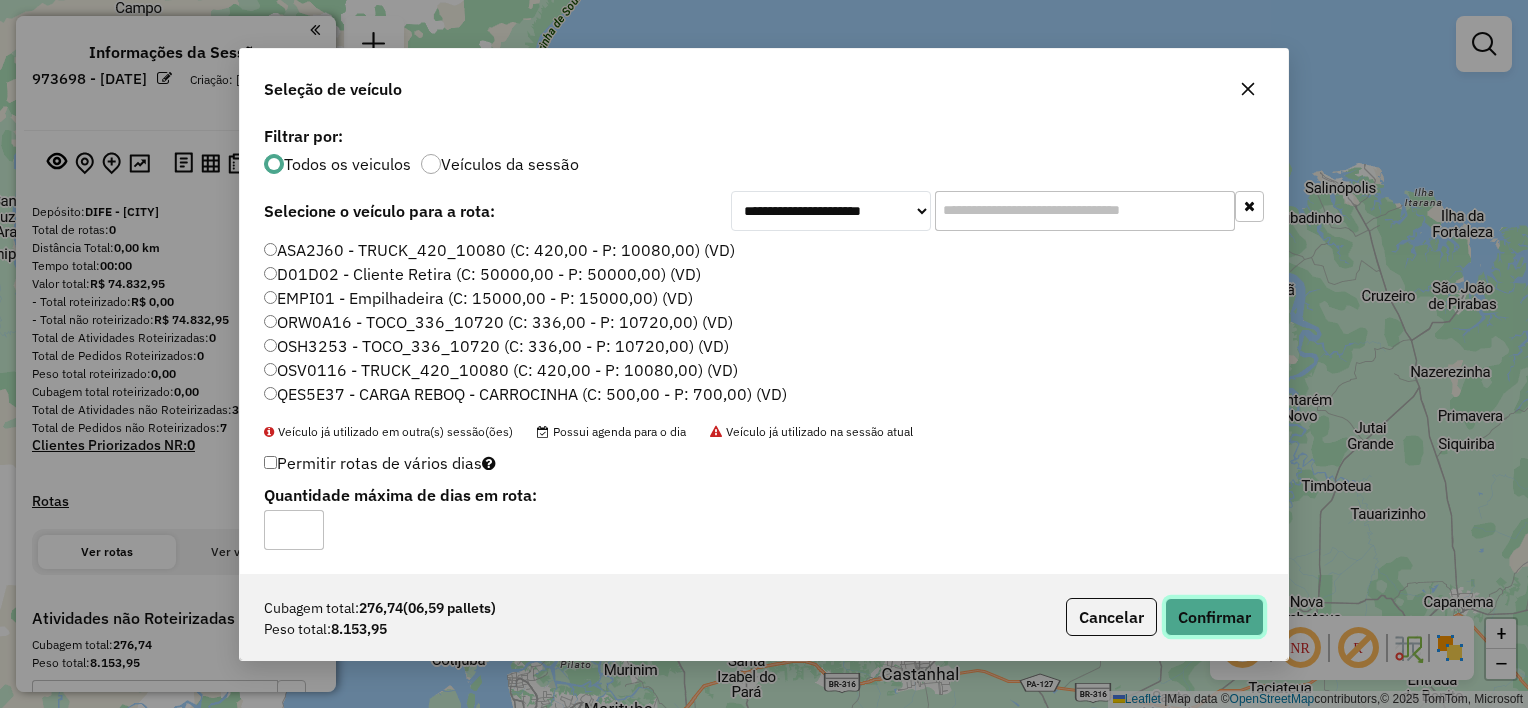 click on "Confirmar" 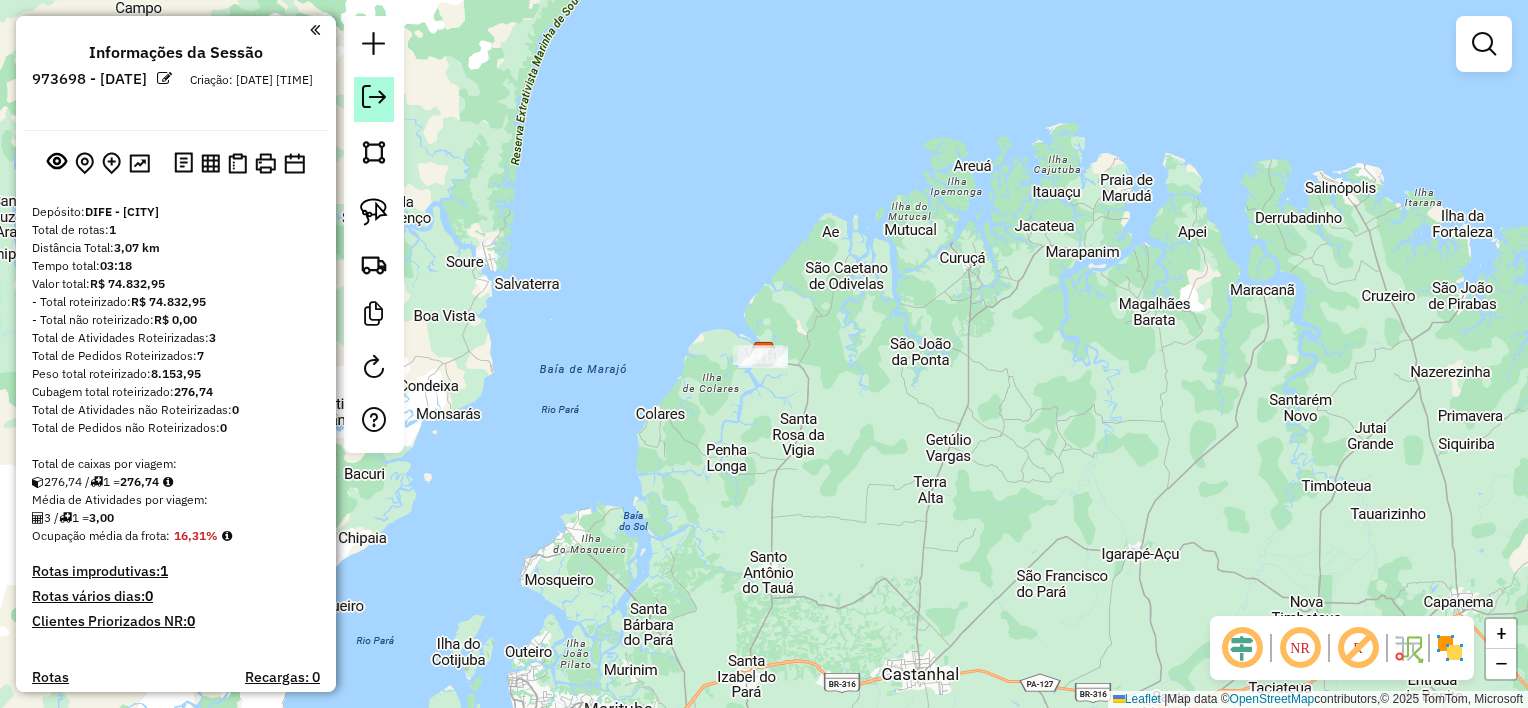 click 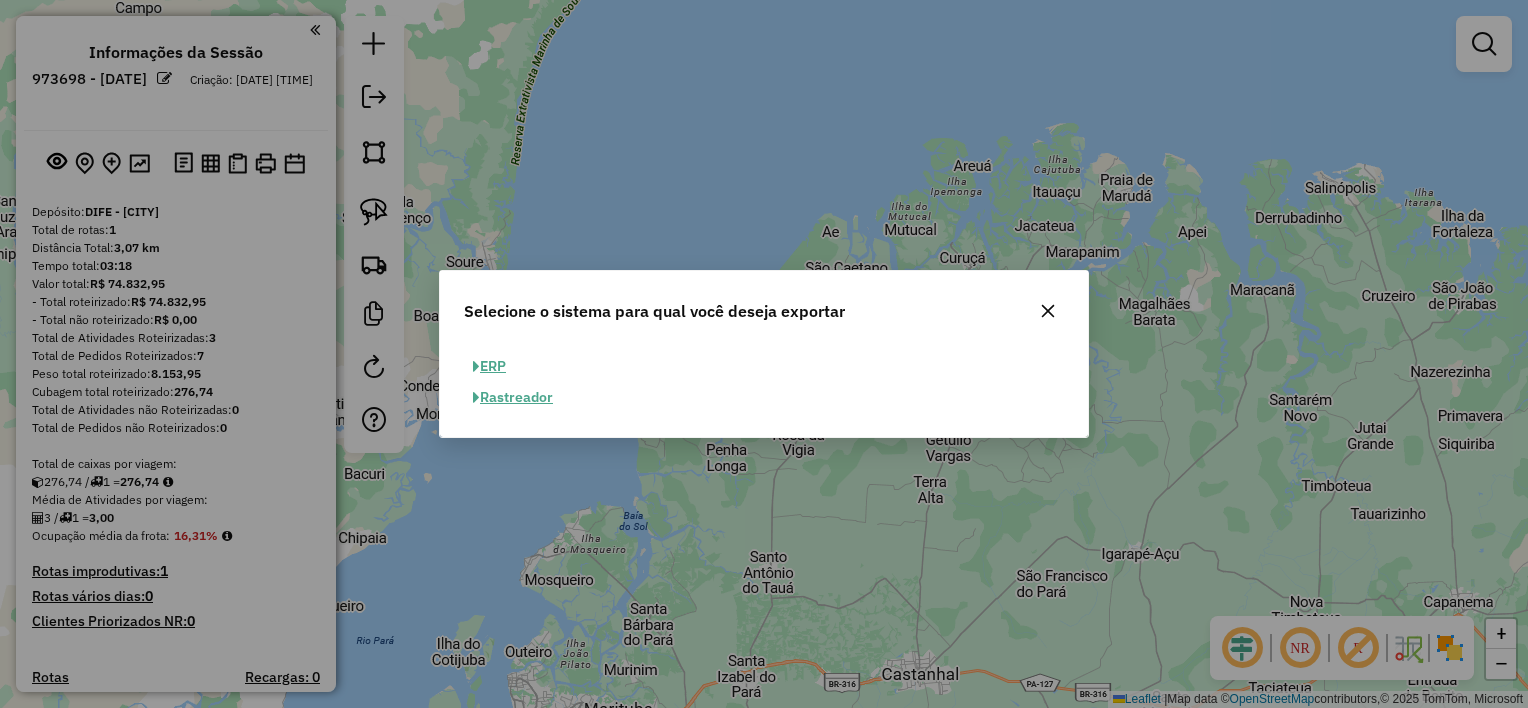 click on "ERP" 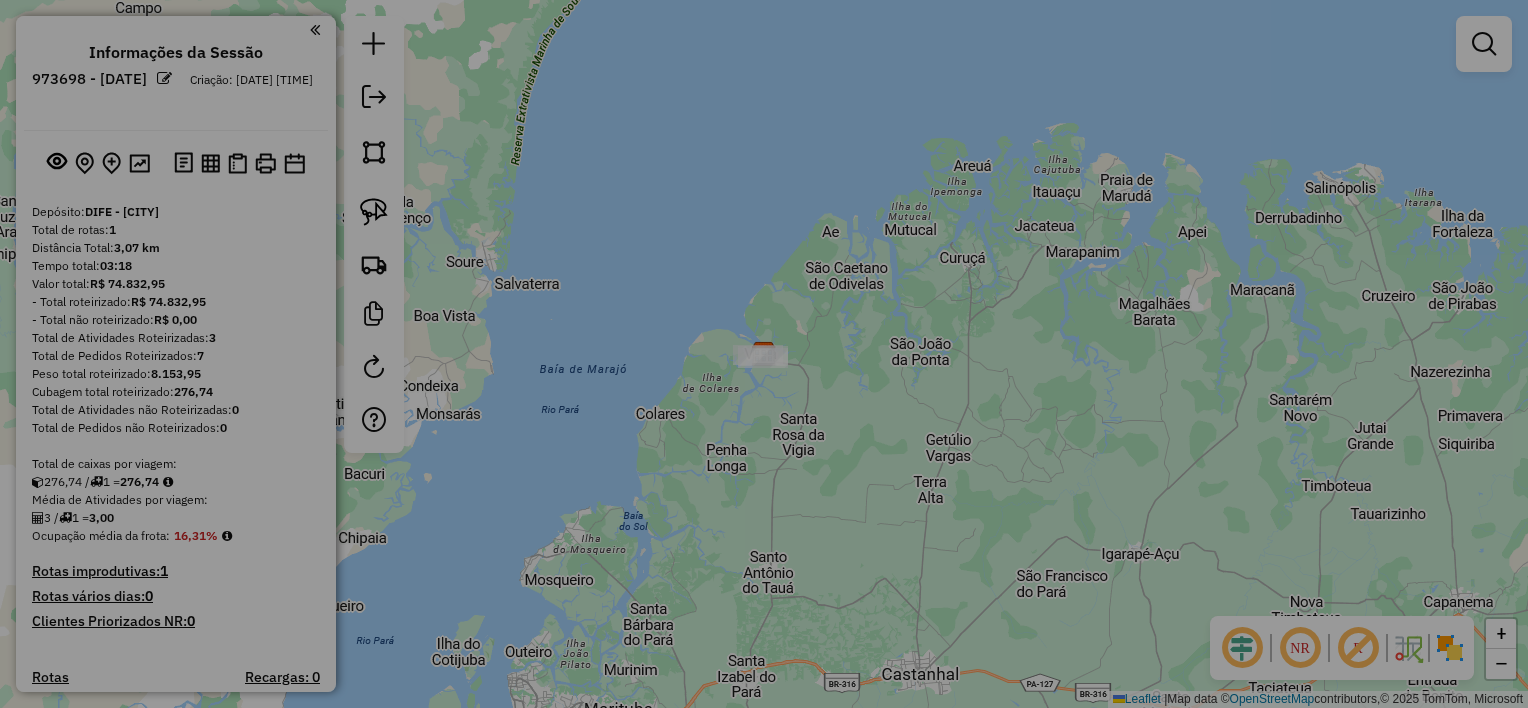 select on "**" 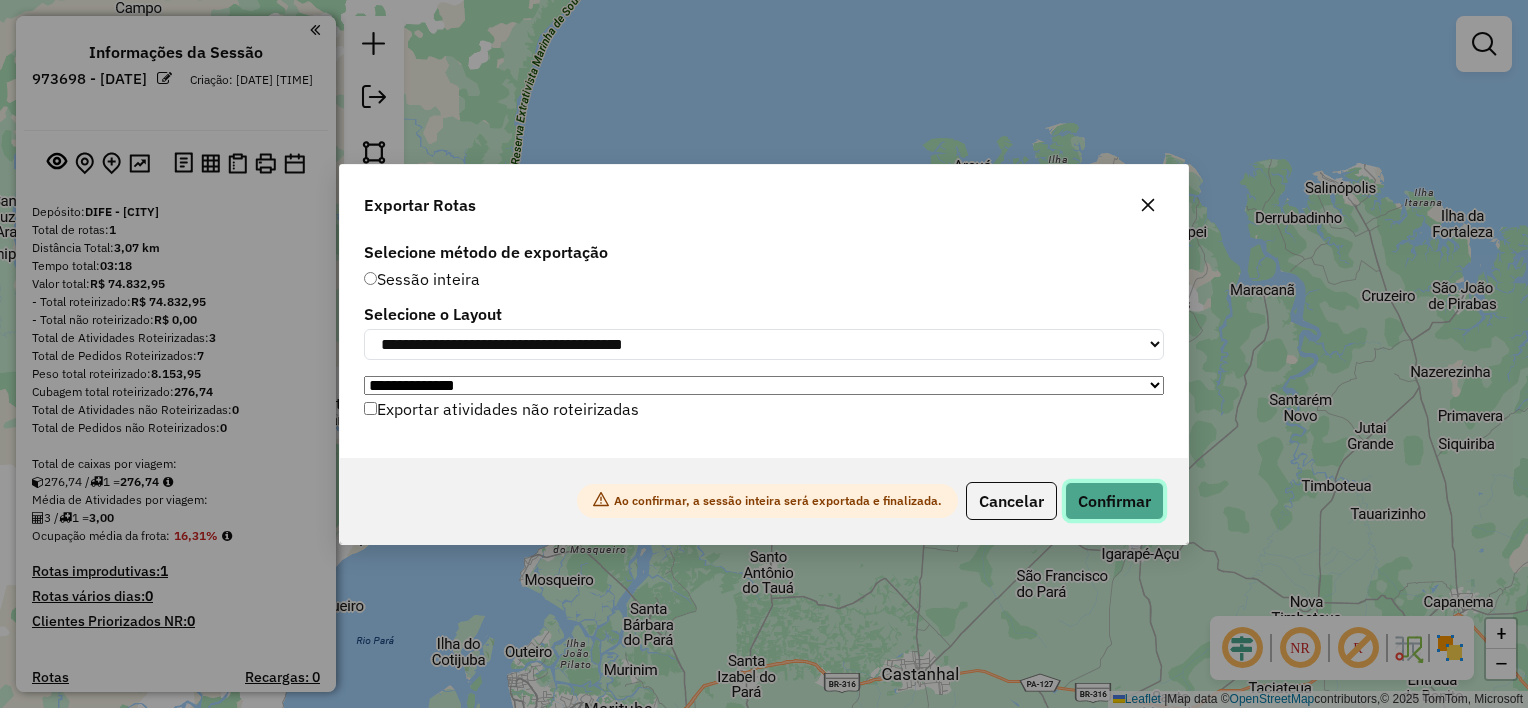 click on "Confirmar" 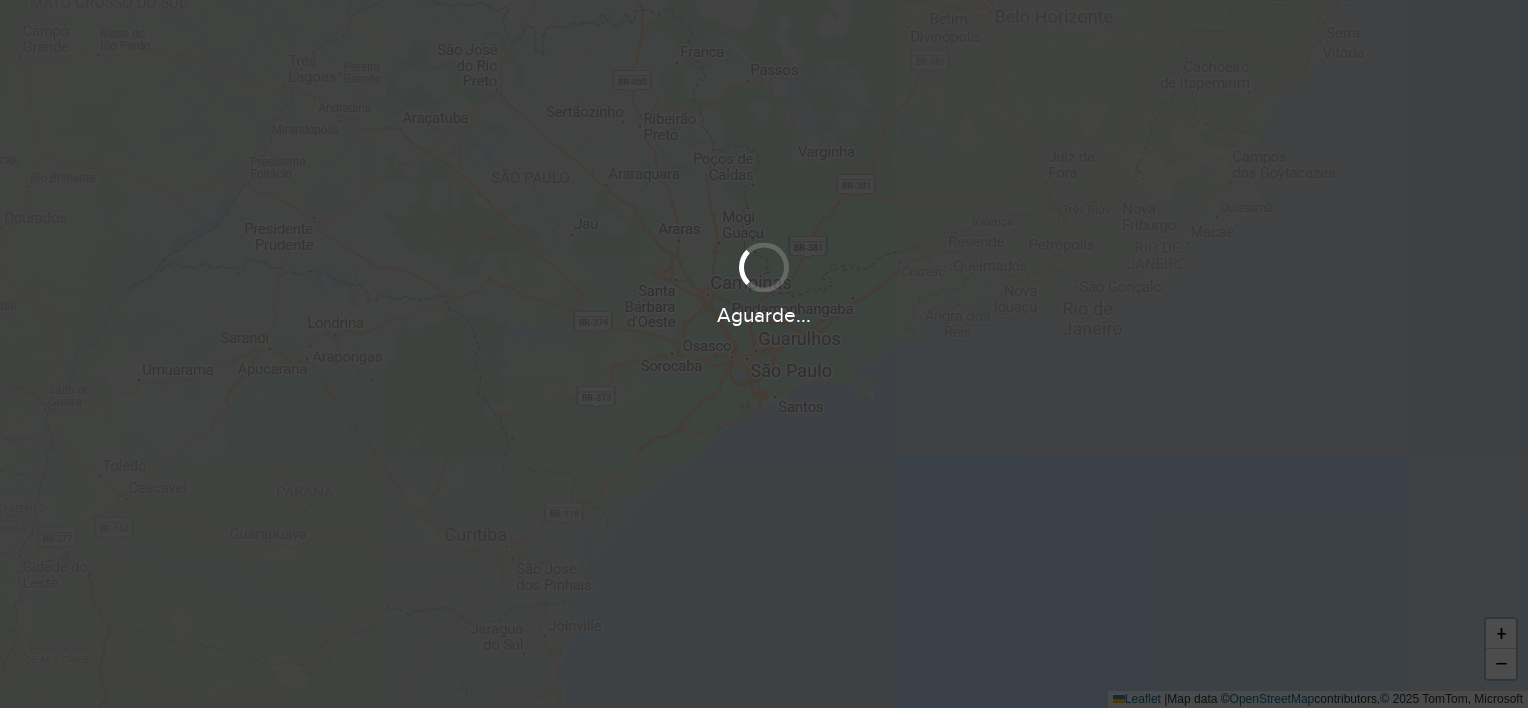 scroll, scrollTop: 0, scrollLeft: 0, axis: both 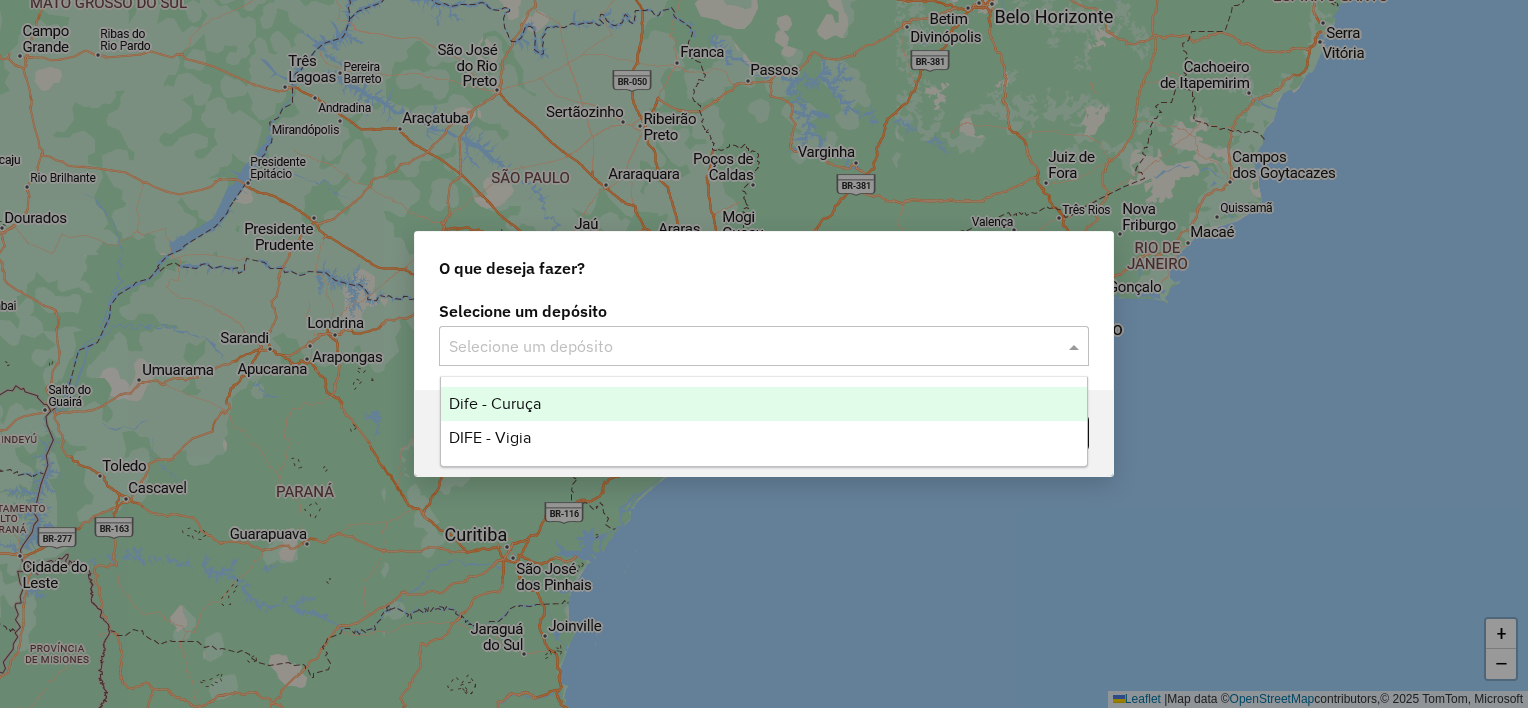 click 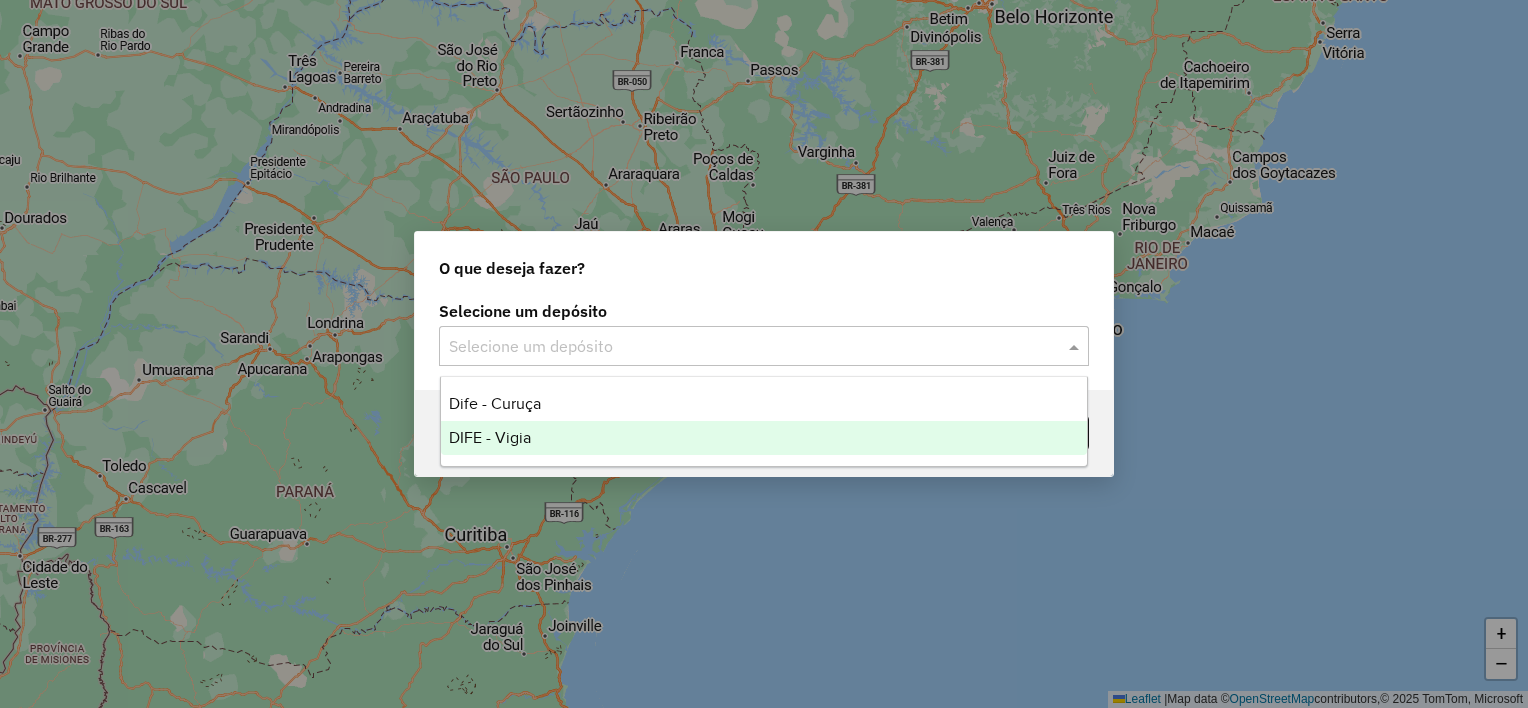 click on "DIFE - Vigia" at bounding box center (490, 437) 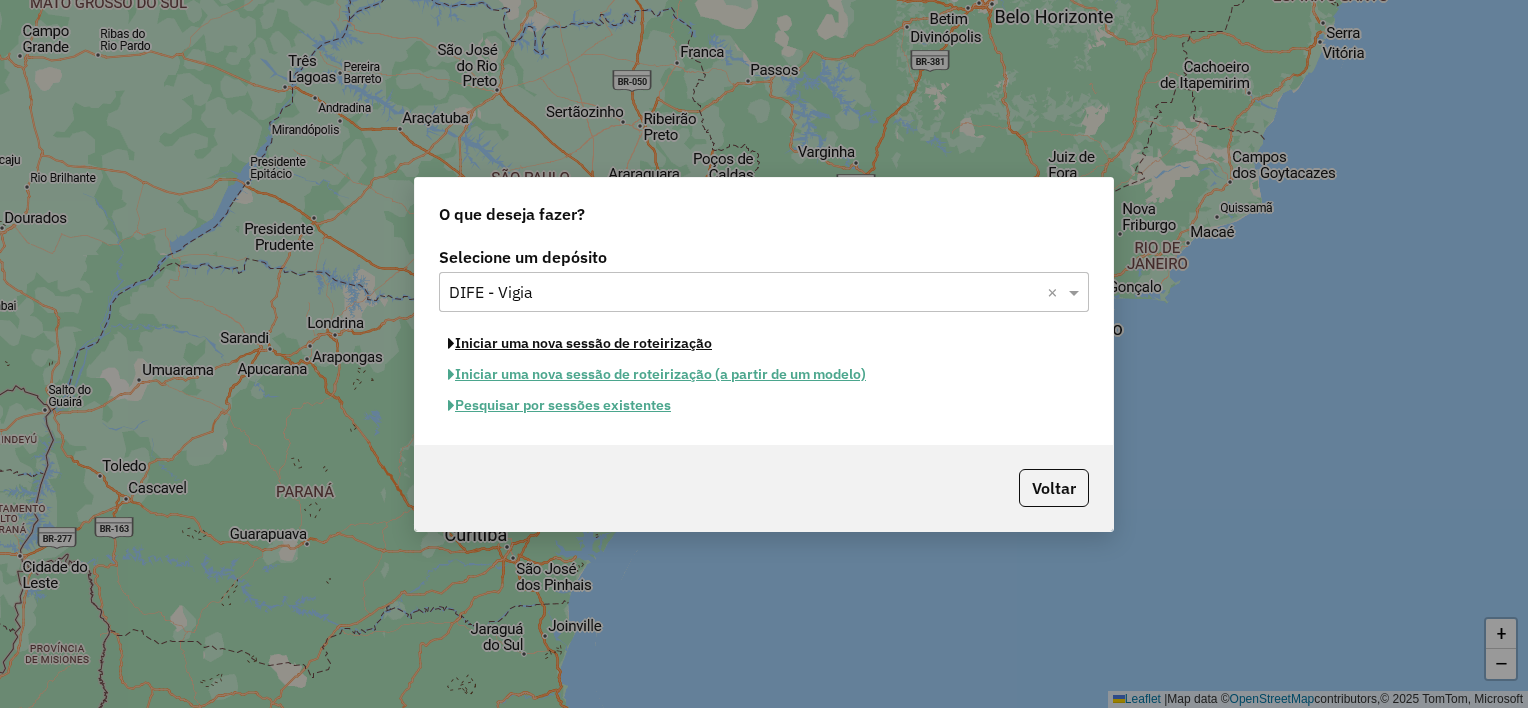 click on "Iniciar uma nova sessão de roteirização" 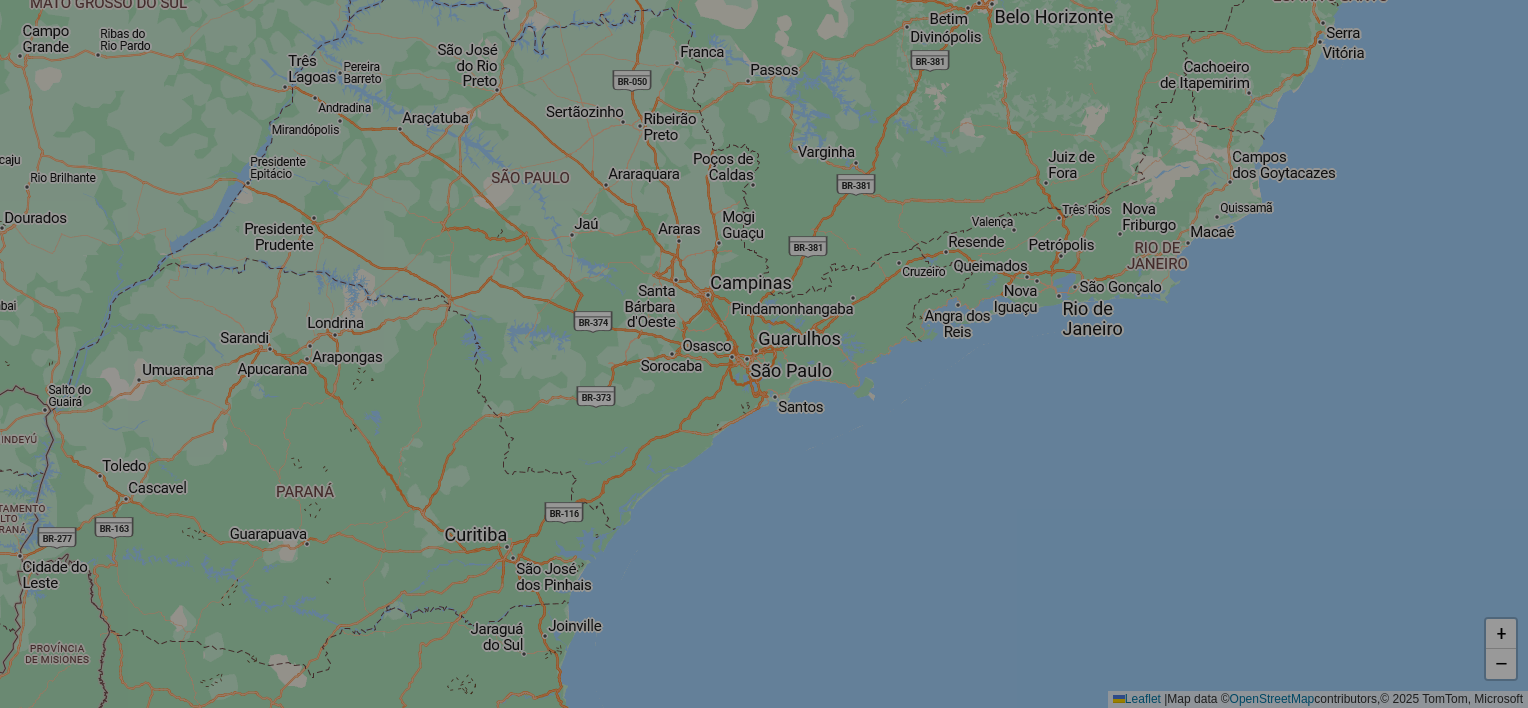 select on "*" 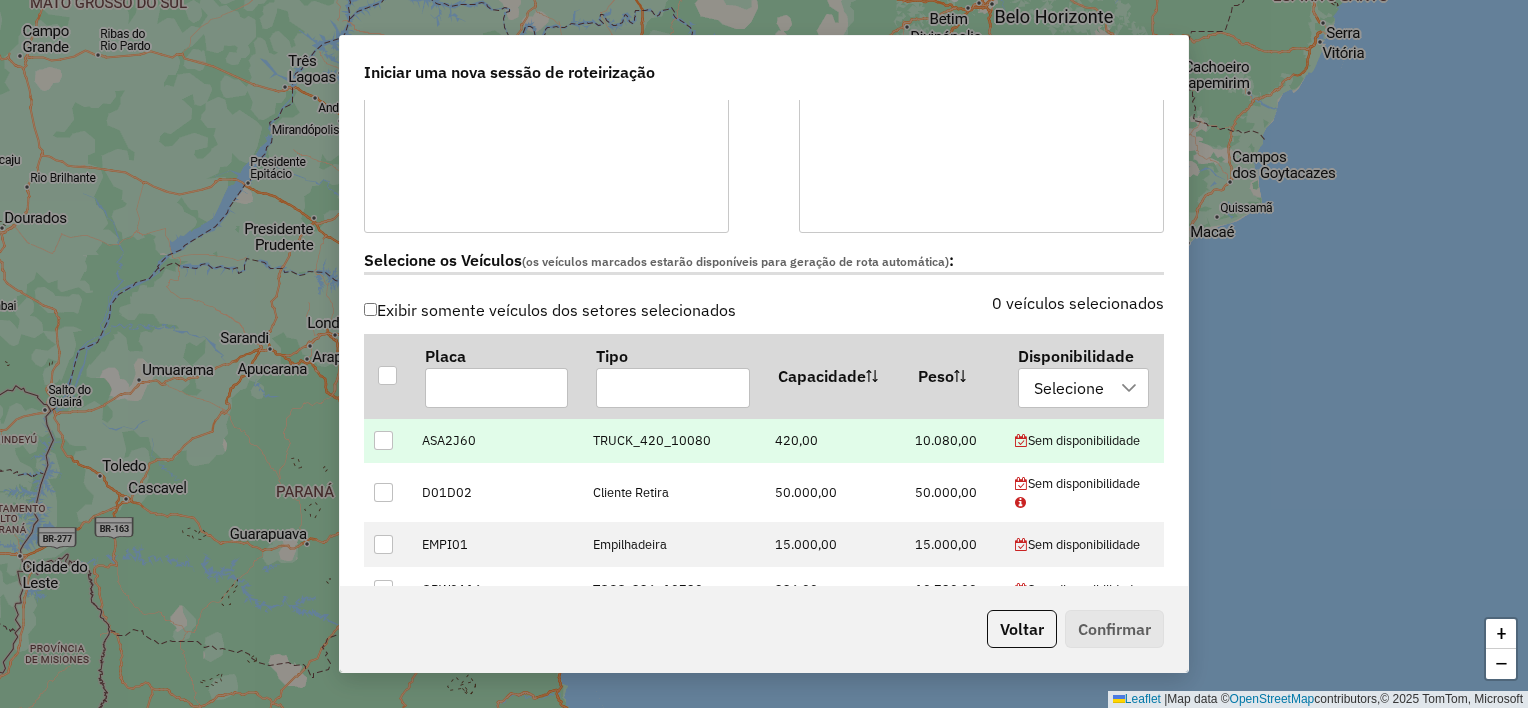 scroll, scrollTop: 500, scrollLeft: 0, axis: vertical 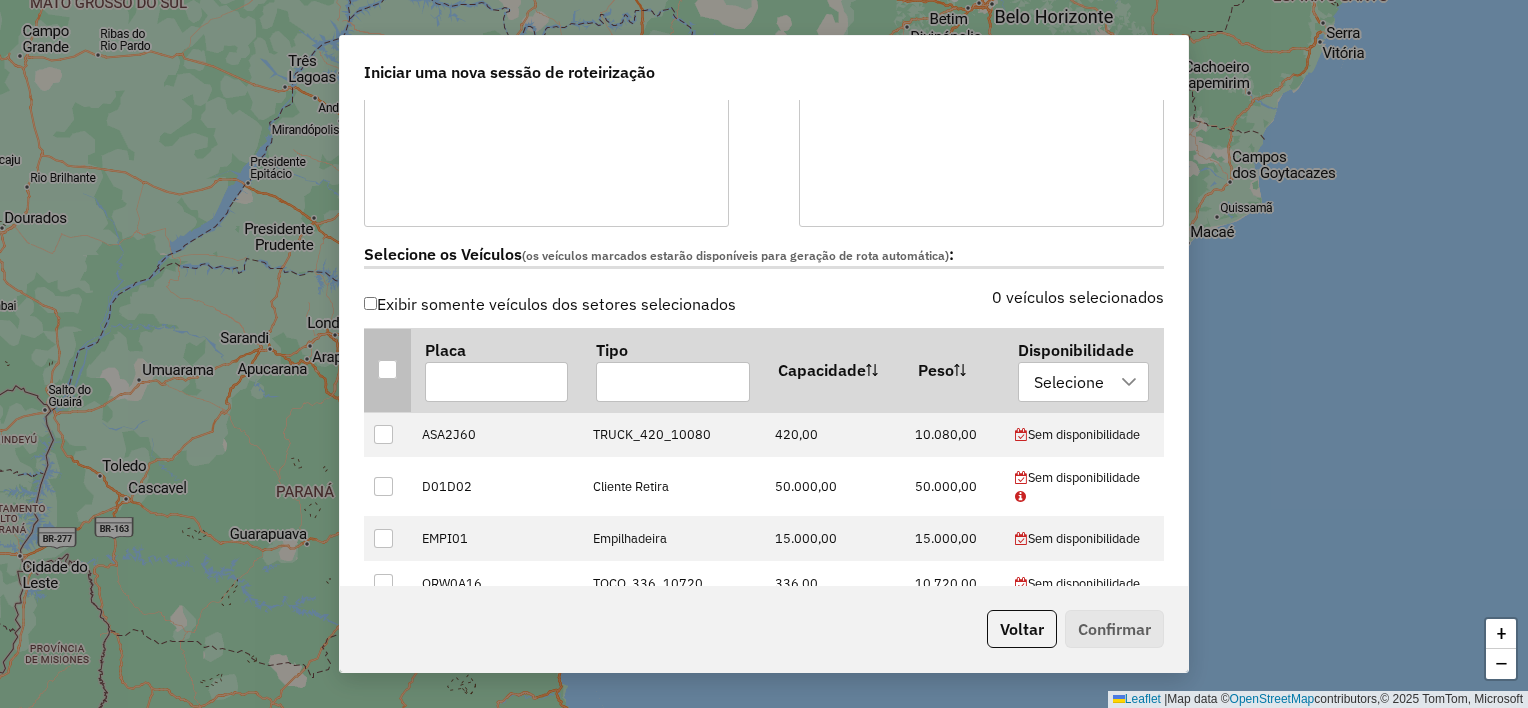 click at bounding box center [387, 369] 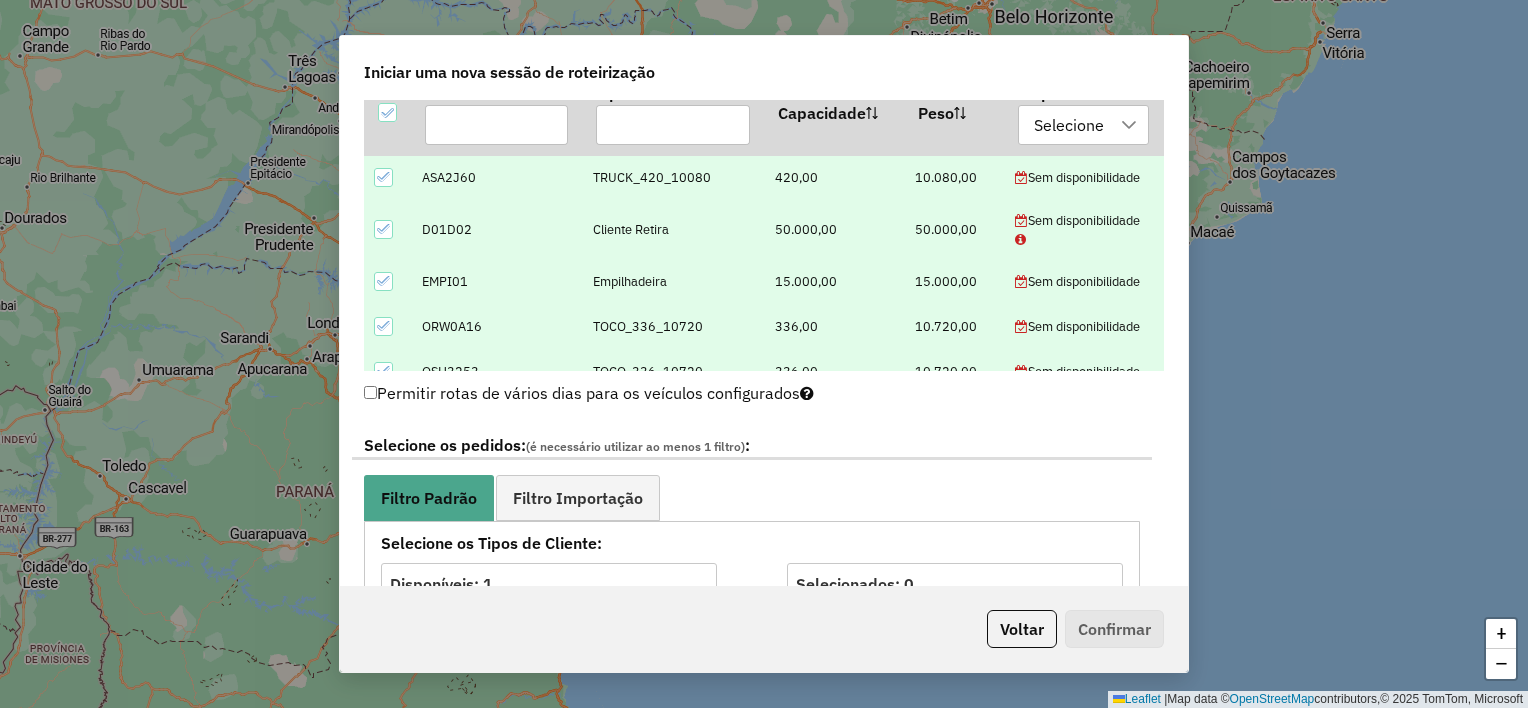 scroll, scrollTop: 800, scrollLeft: 0, axis: vertical 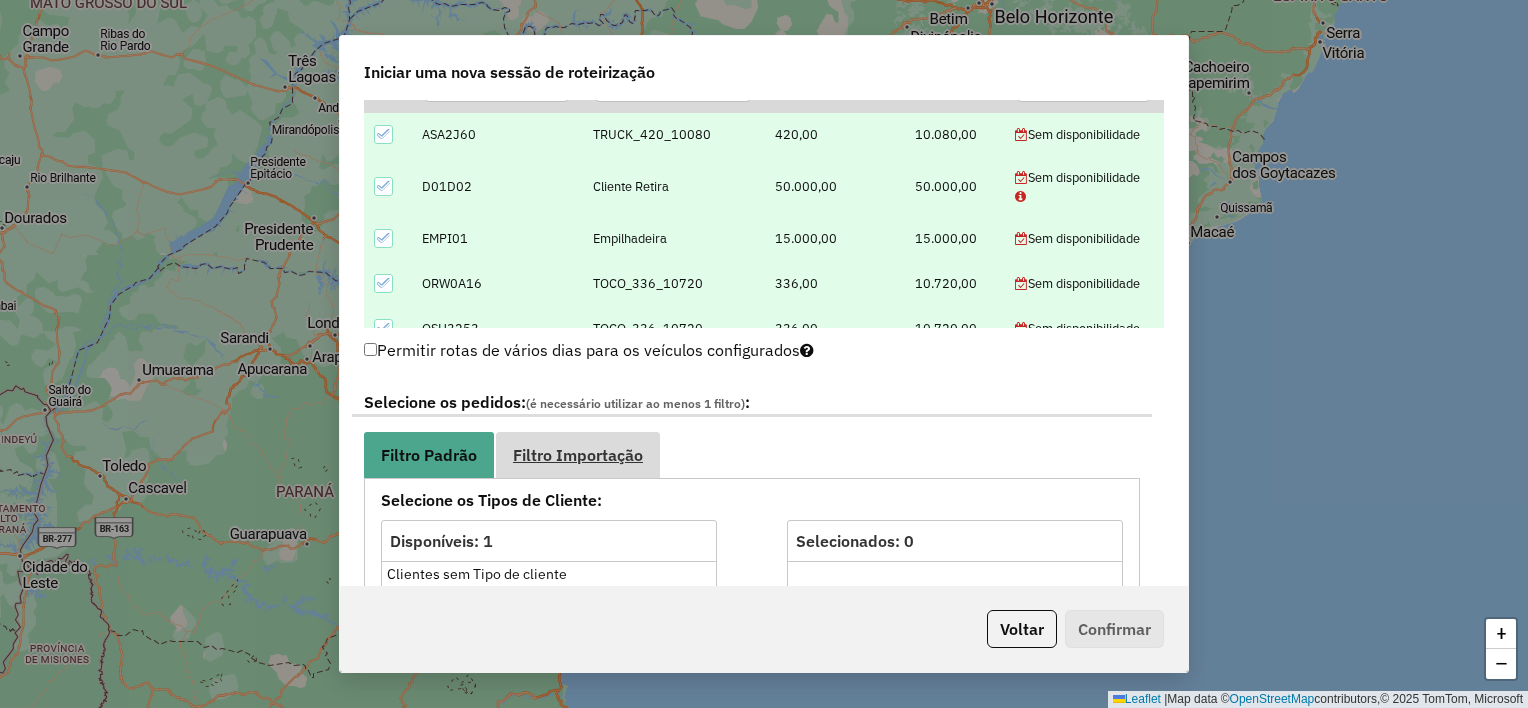 click on "Filtro Importação" at bounding box center (578, 455) 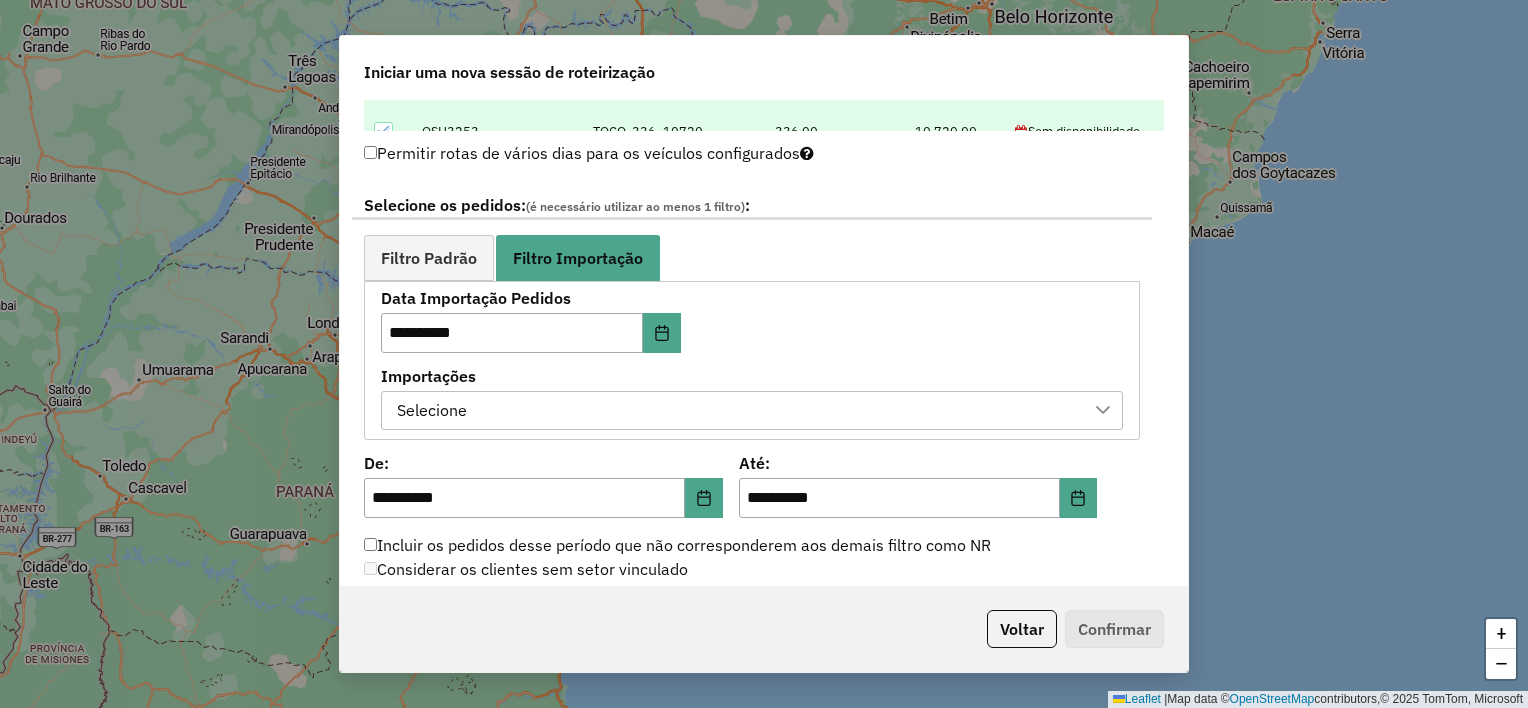 scroll, scrollTop: 1100, scrollLeft: 0, axis: vertical 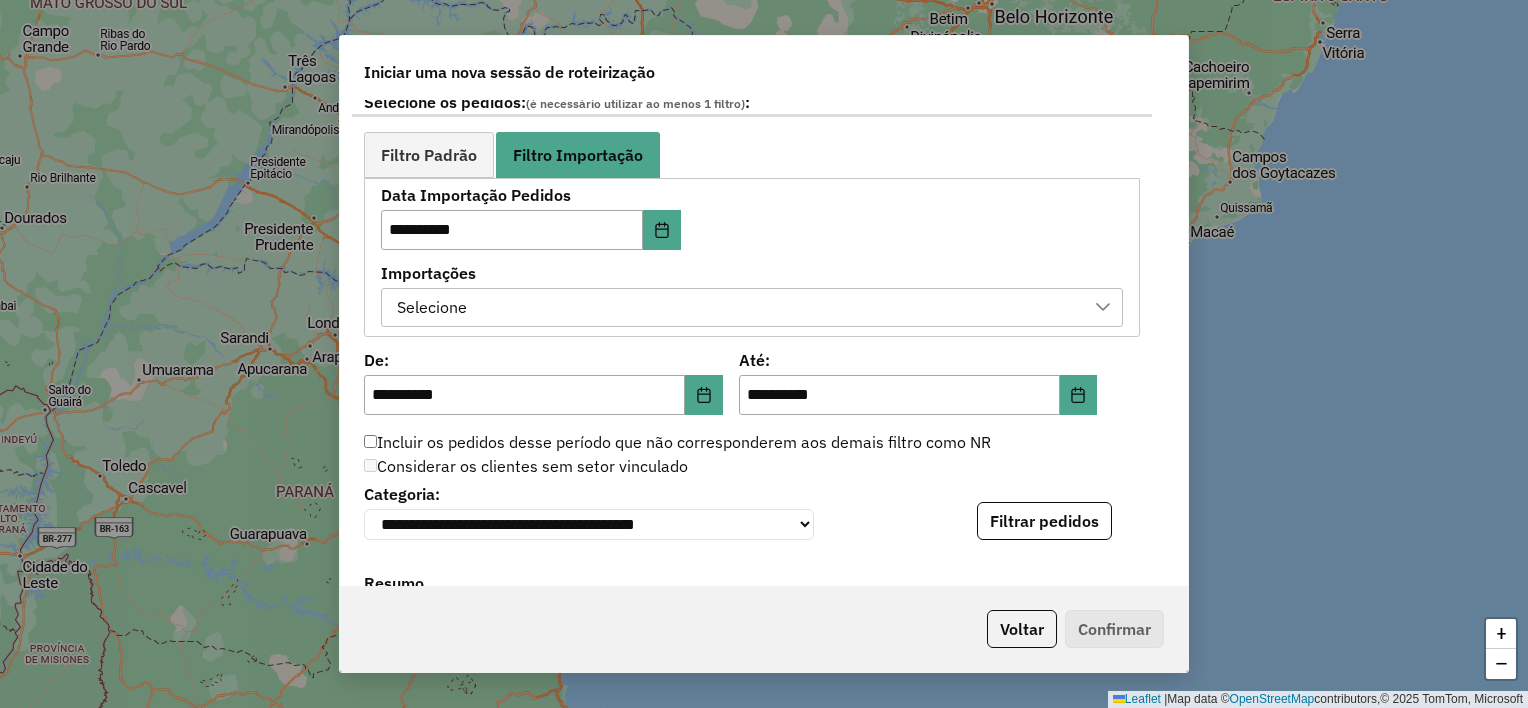 click on "Selecione" at bounding box center [737, 308] 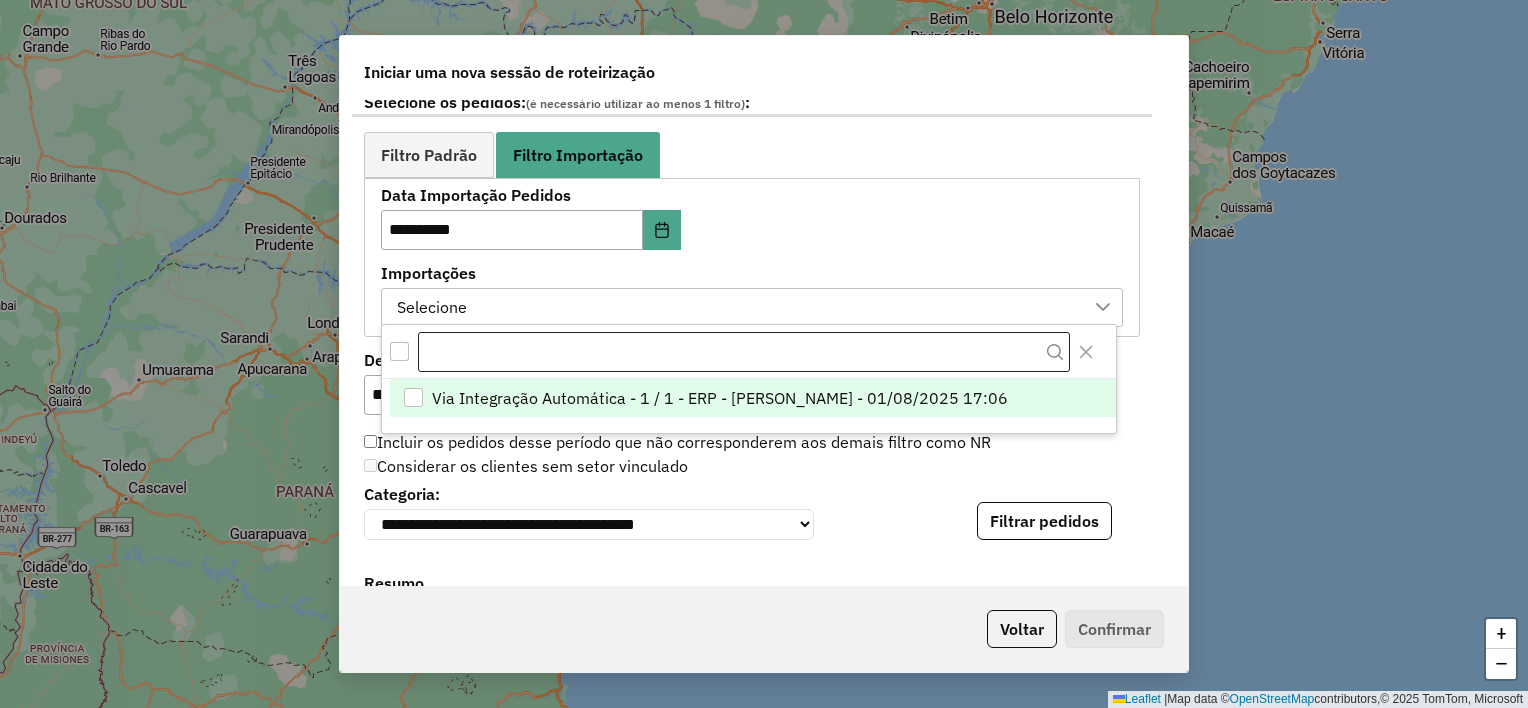scroll, scrollTop: 14, scrollLeft: 90, axis: both 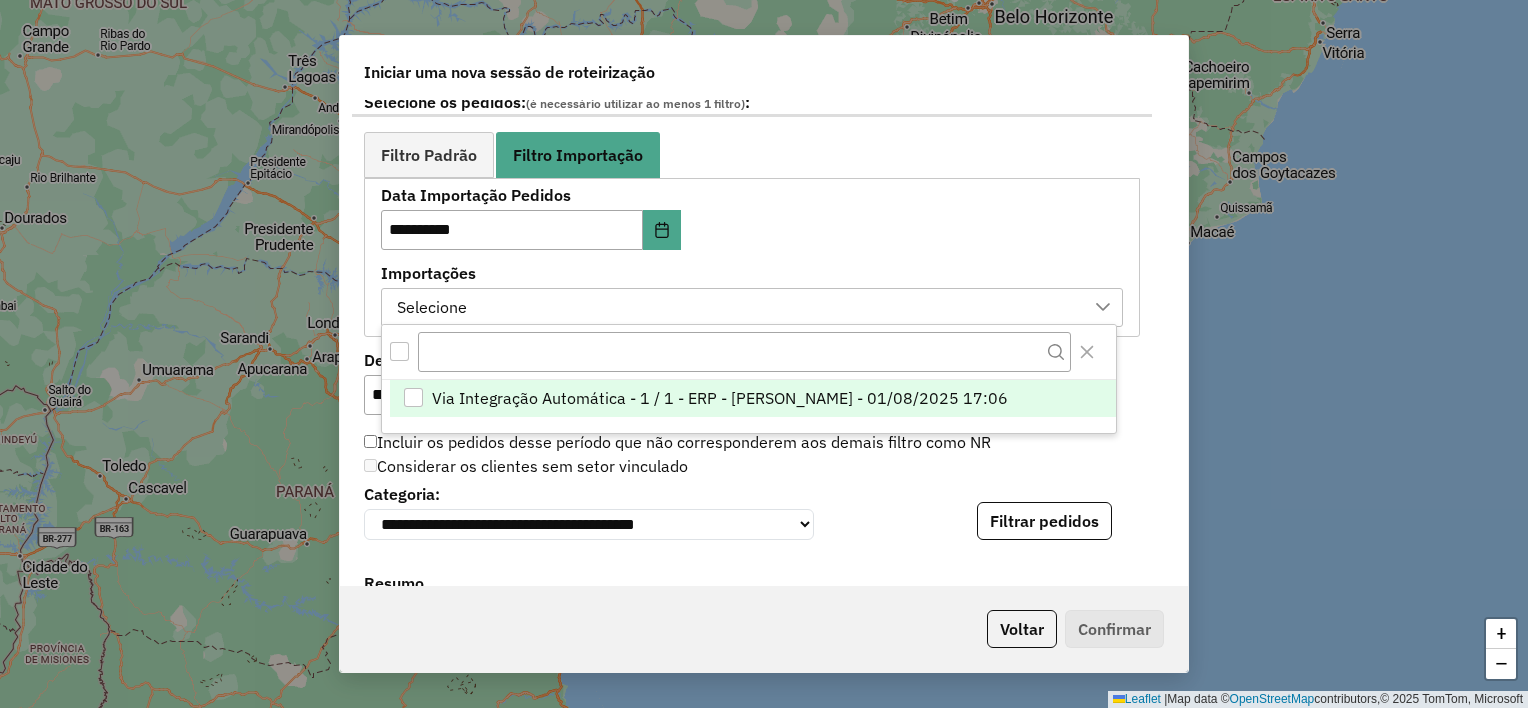 click on "Via Integração Automática - 1 / 1 - ERP - [NAME] - [DATETIME]" at bounding box center (720, 398) 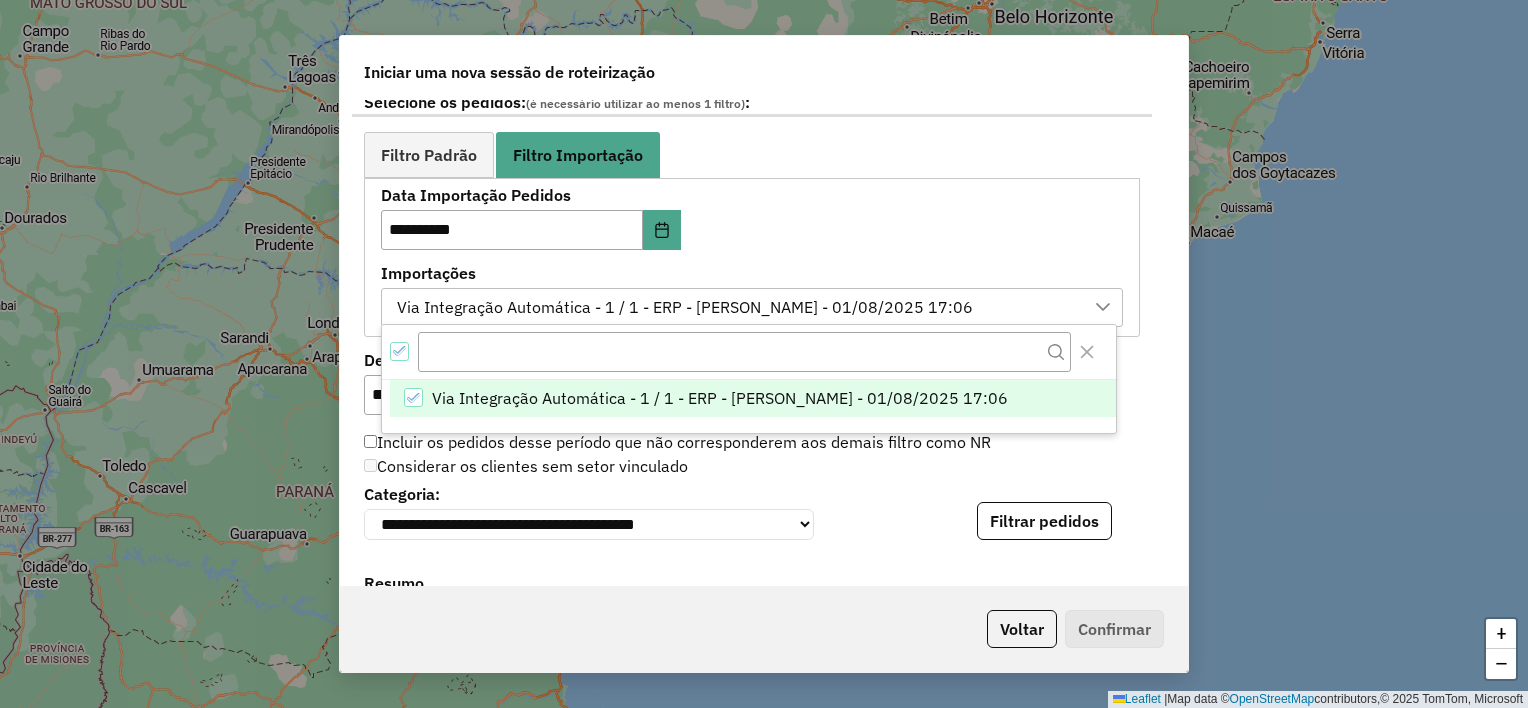 click on "**********" at bounding box center [752, 257] 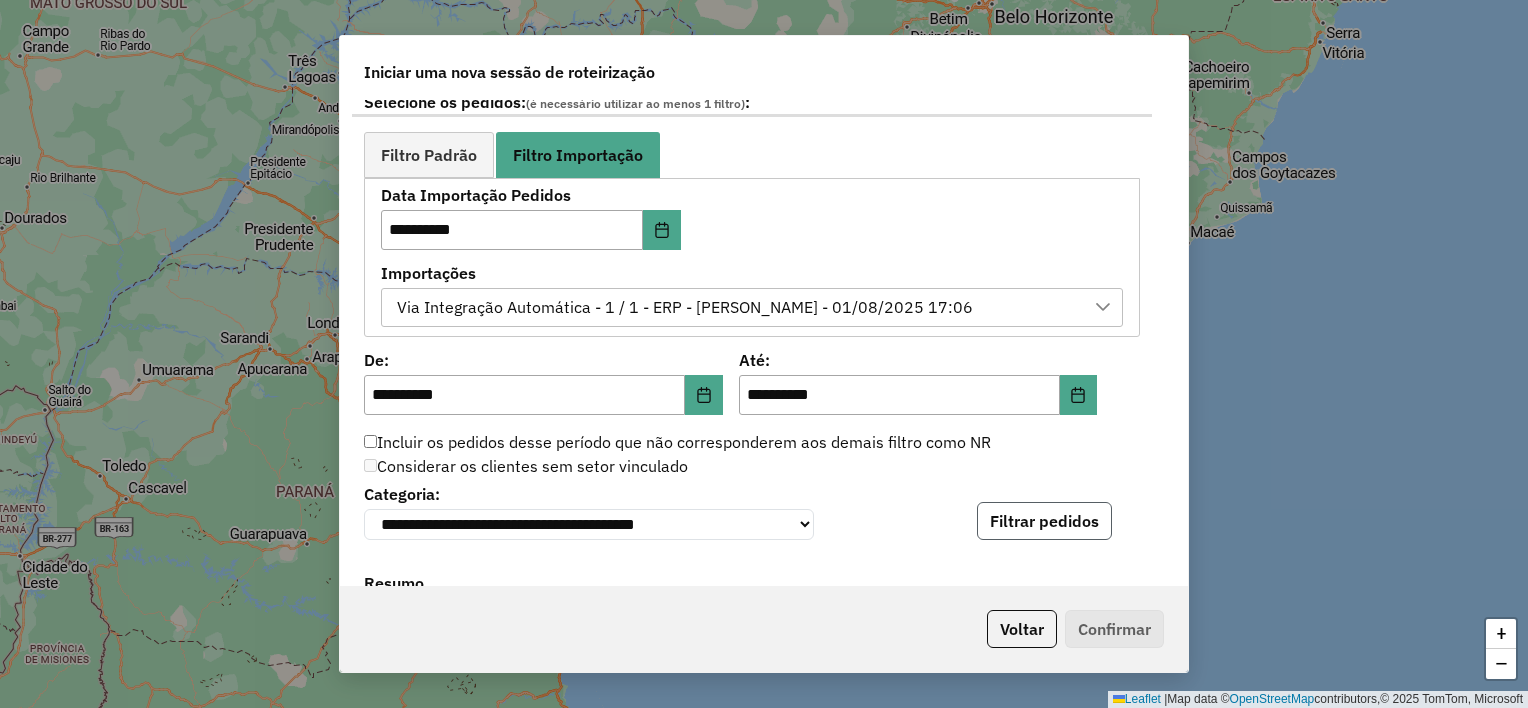 click on "Filtrar pedidos" 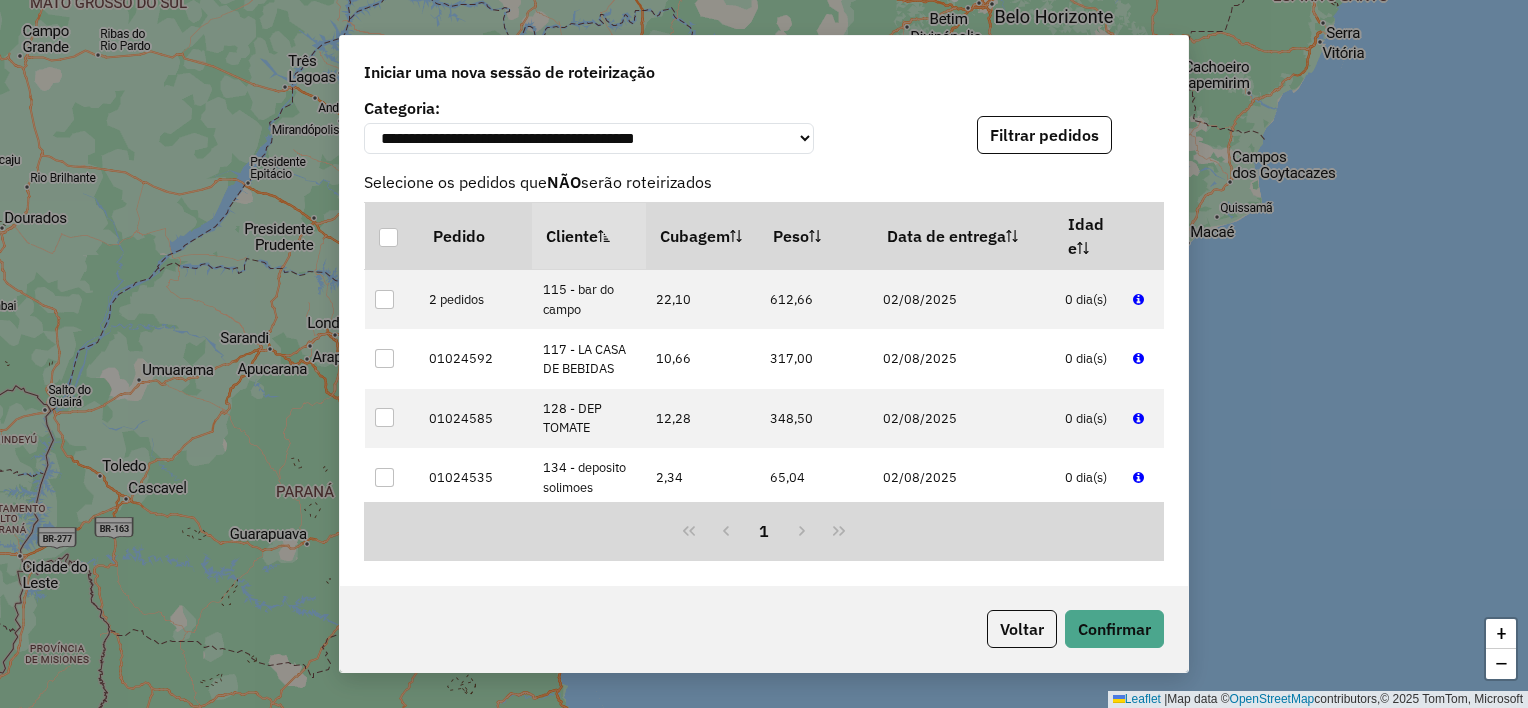 scroll, scrollTop: 1479, scrollLeft: 0, axis: vertical 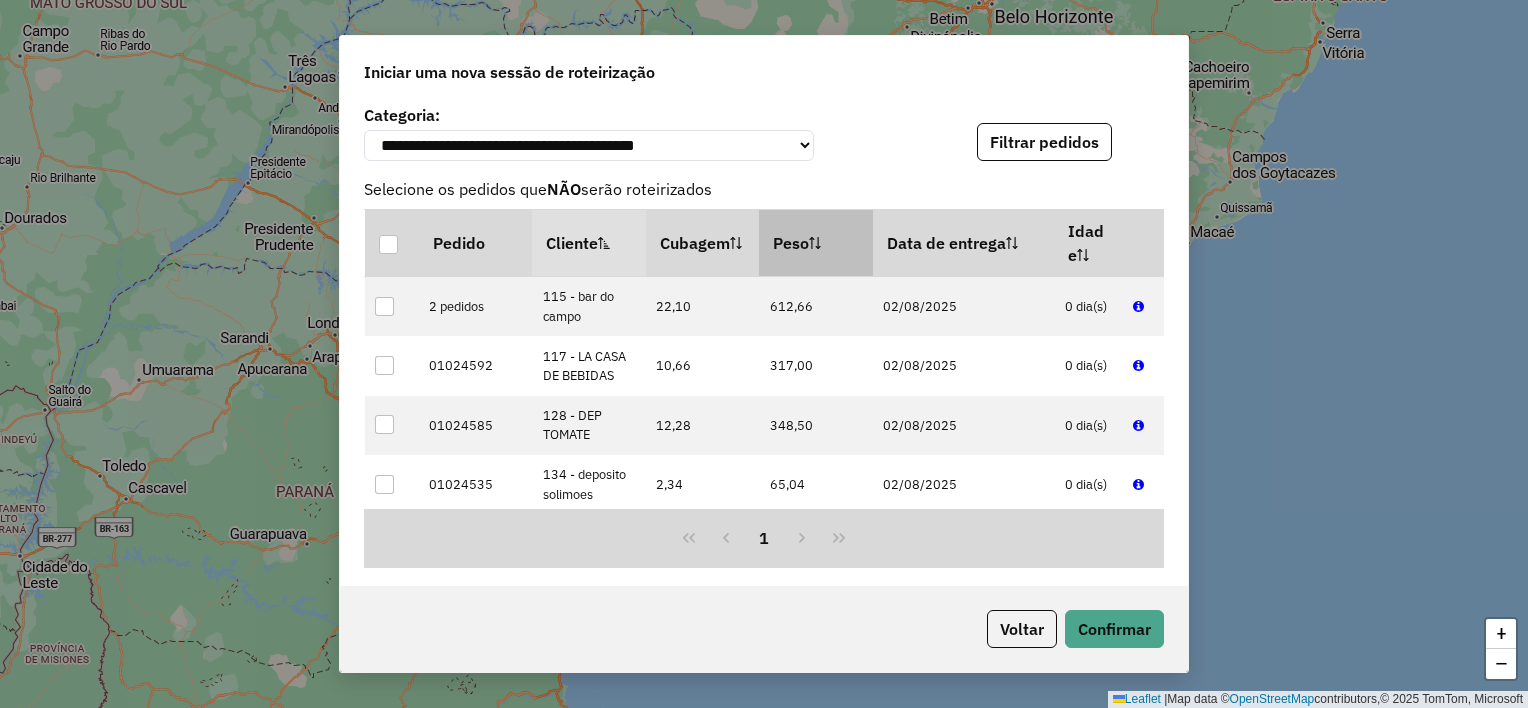 click on "Peso" at bounding box center [816, 243] 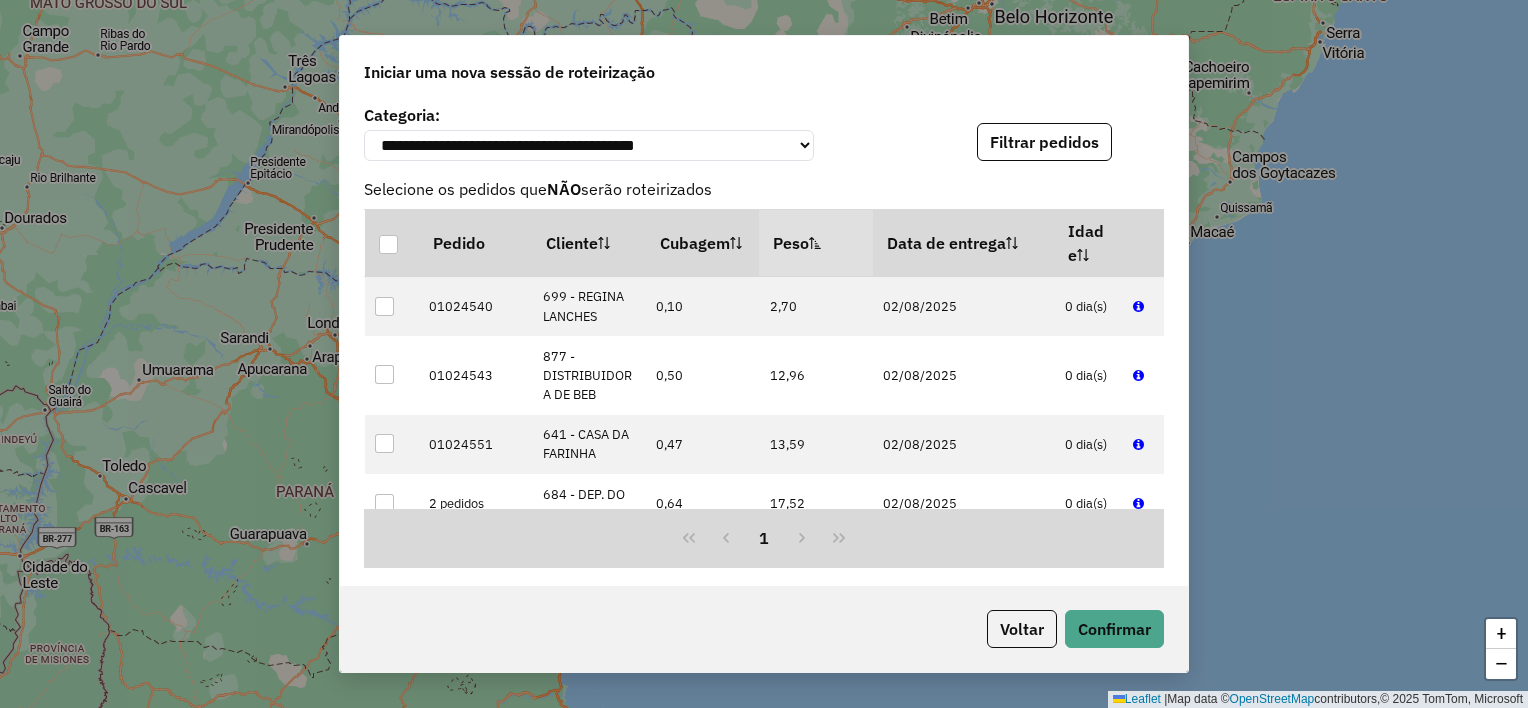 click on "Peso" at bounding box center [816, 243] 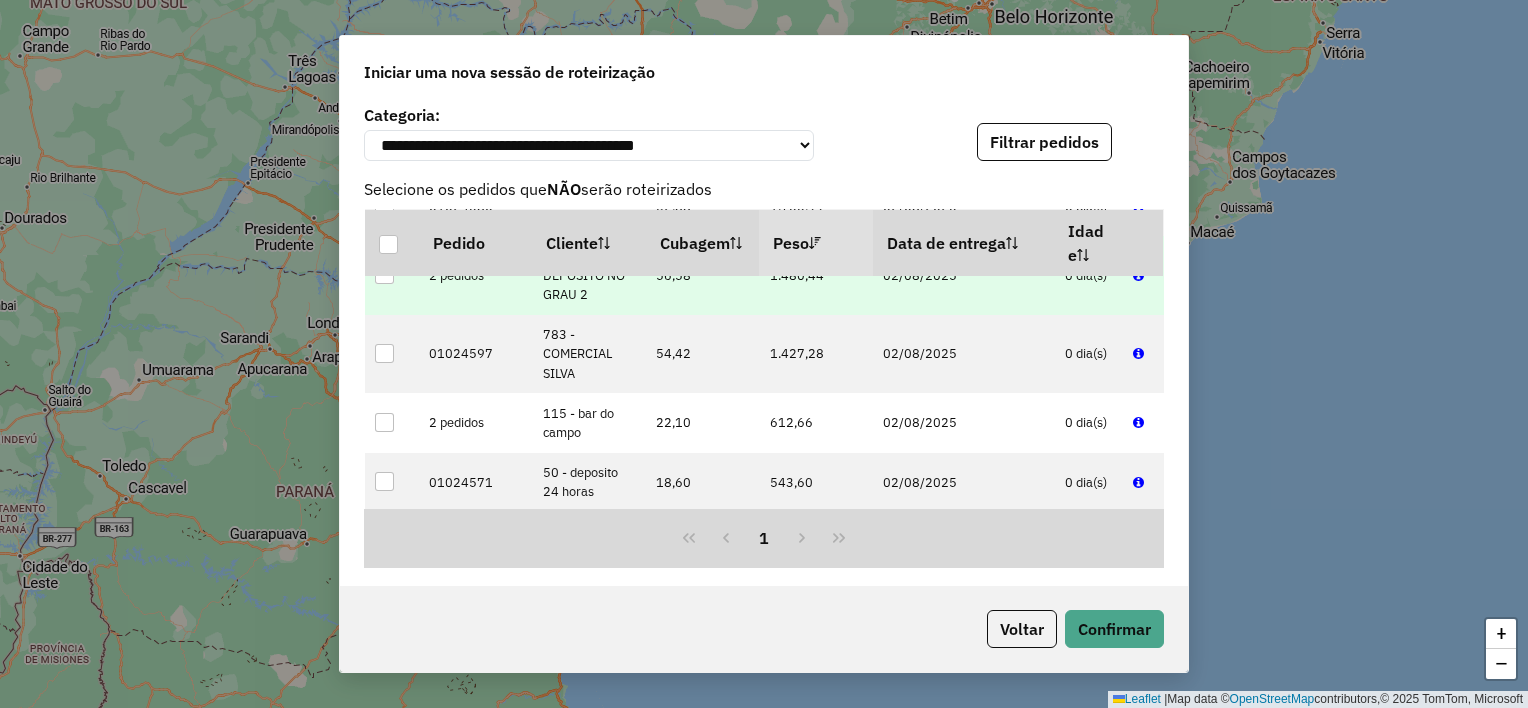 scroll, scrollTop: 0, scrollLeft: 0, axis: both 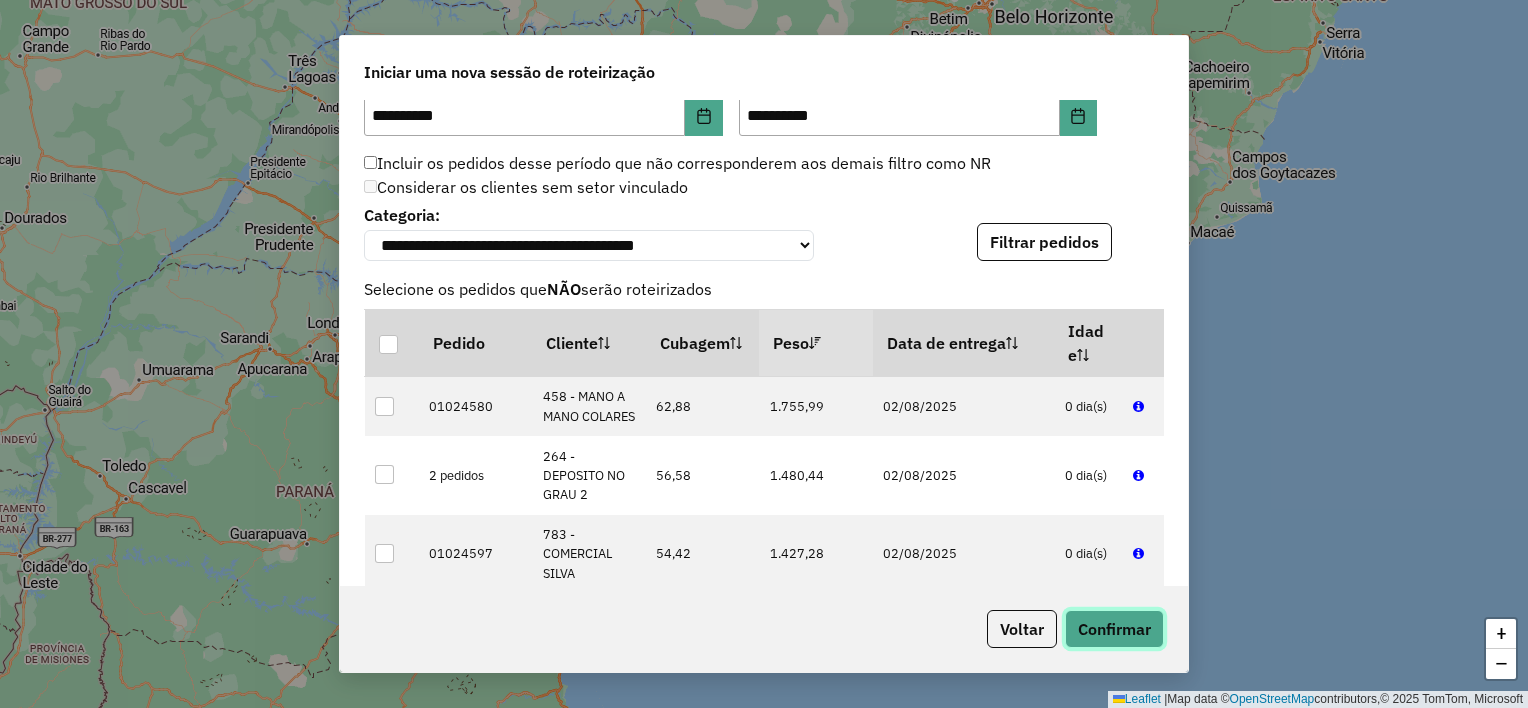 click on "Confirmar" 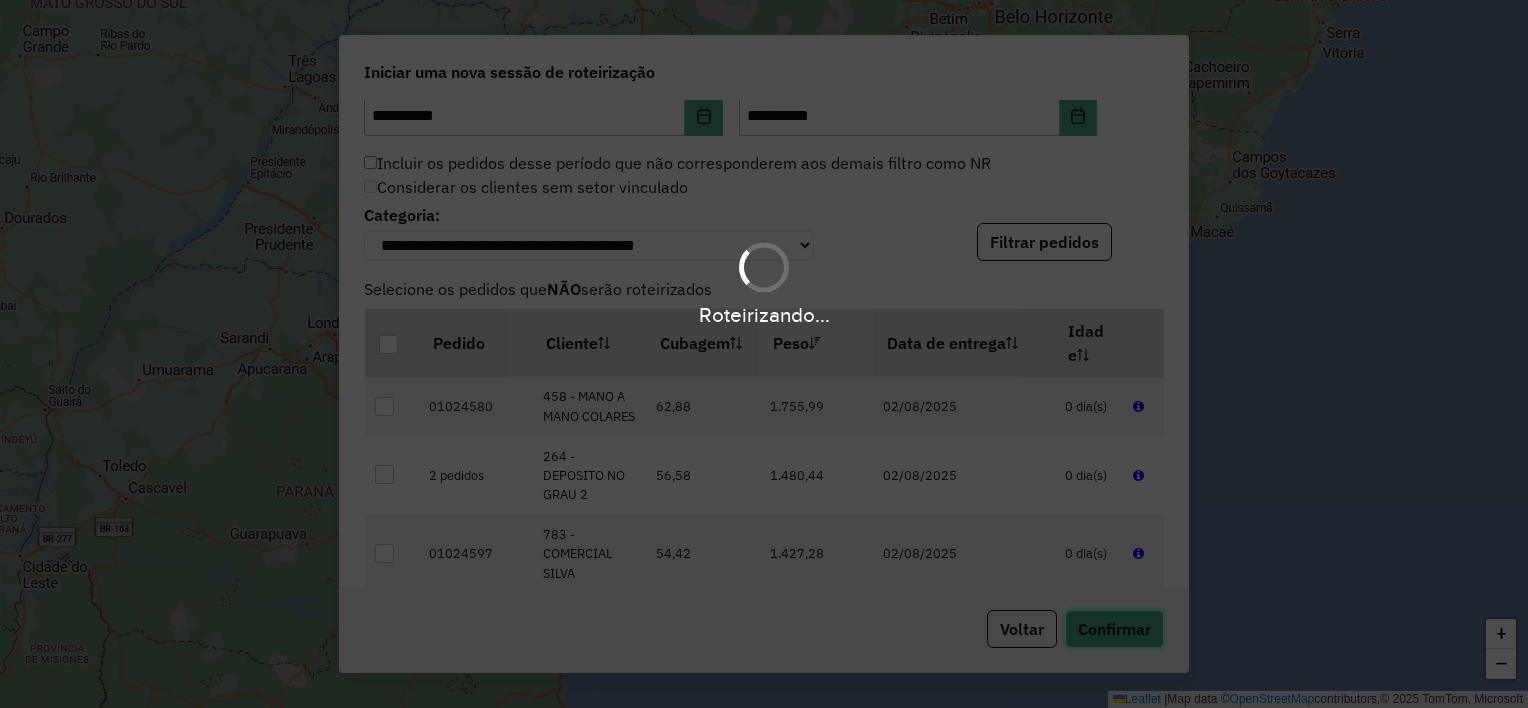 type 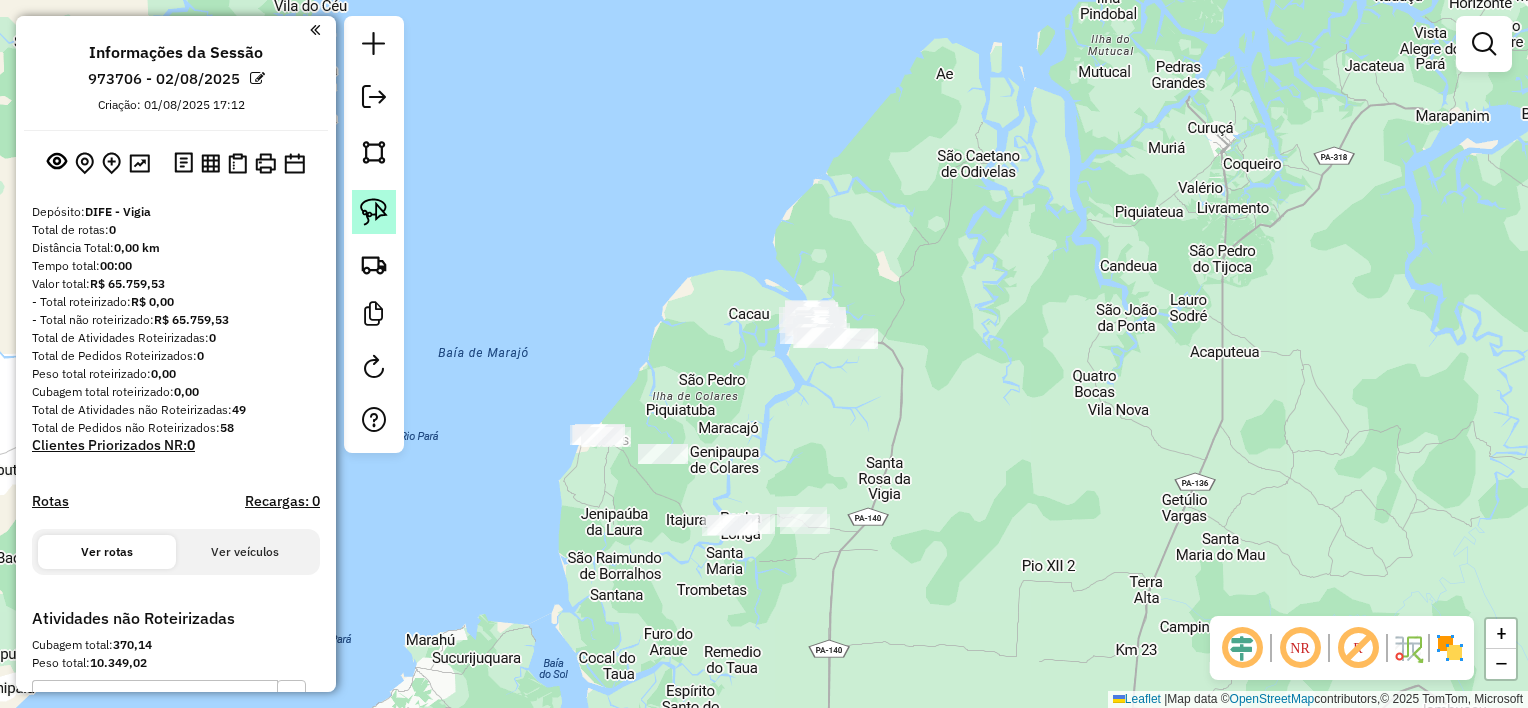 click 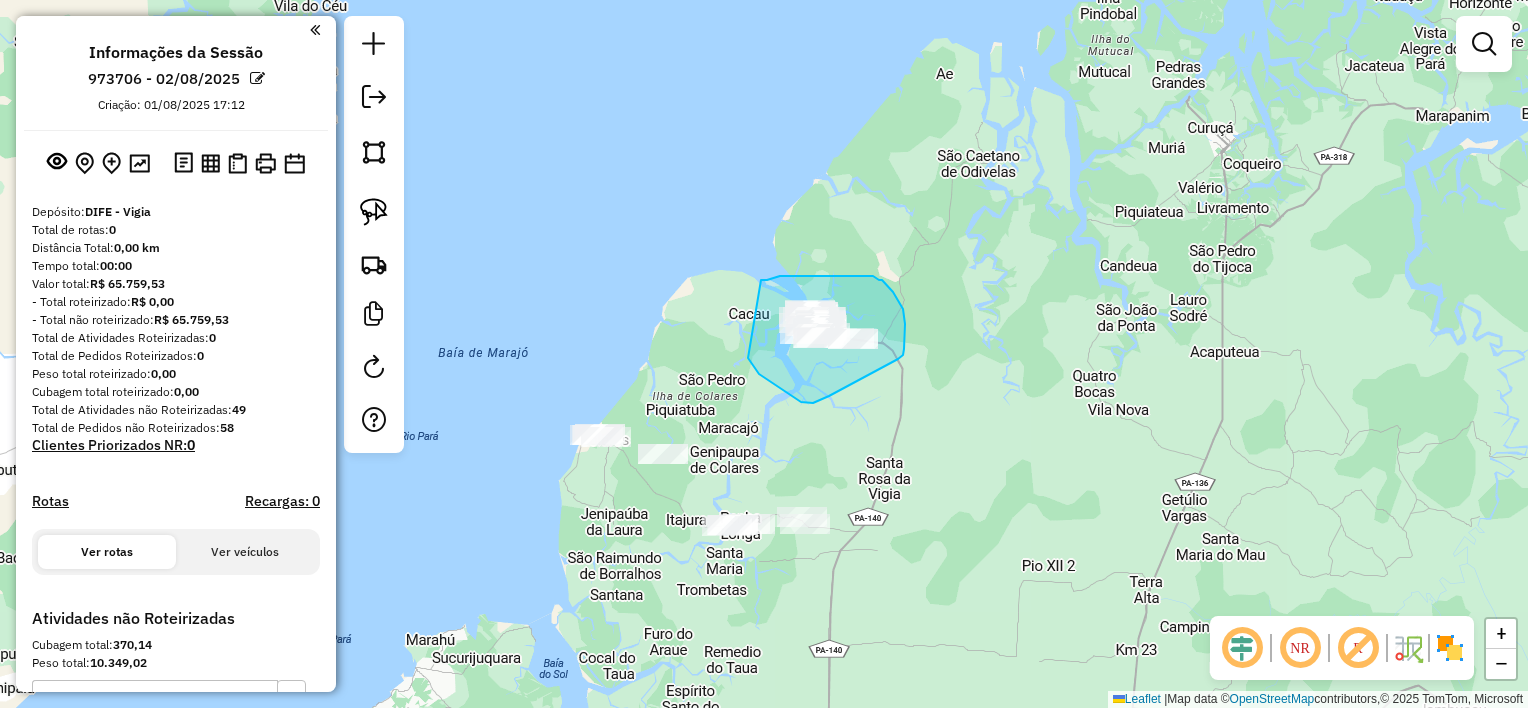 drag, startPoint x: 761, startPoint y: 280, endPoint x: 748, endPoint y: 358, distance: 79.07591 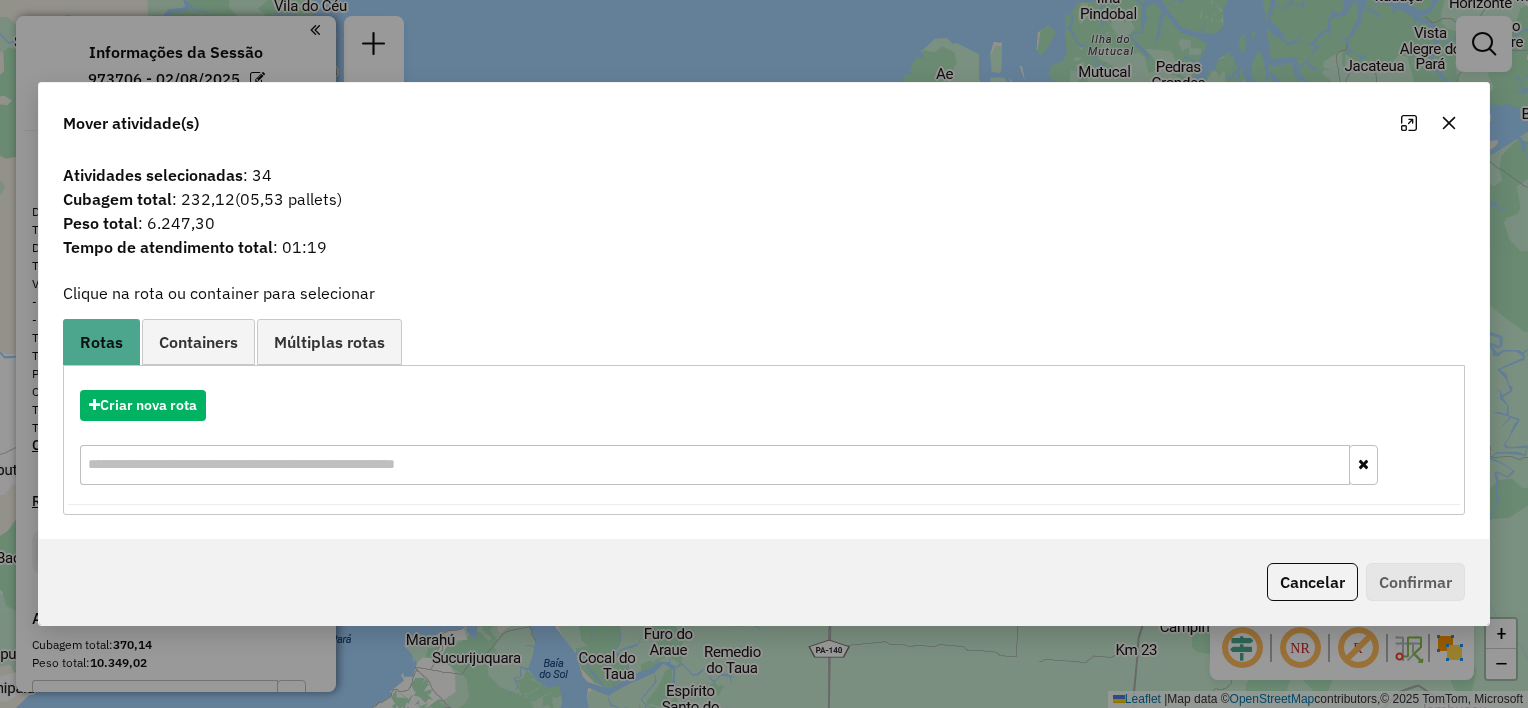 drag, startPoint x: 1448, startPoint y: 126, endPoint x: 1436, endPoint y: 134, distance: 14.422205 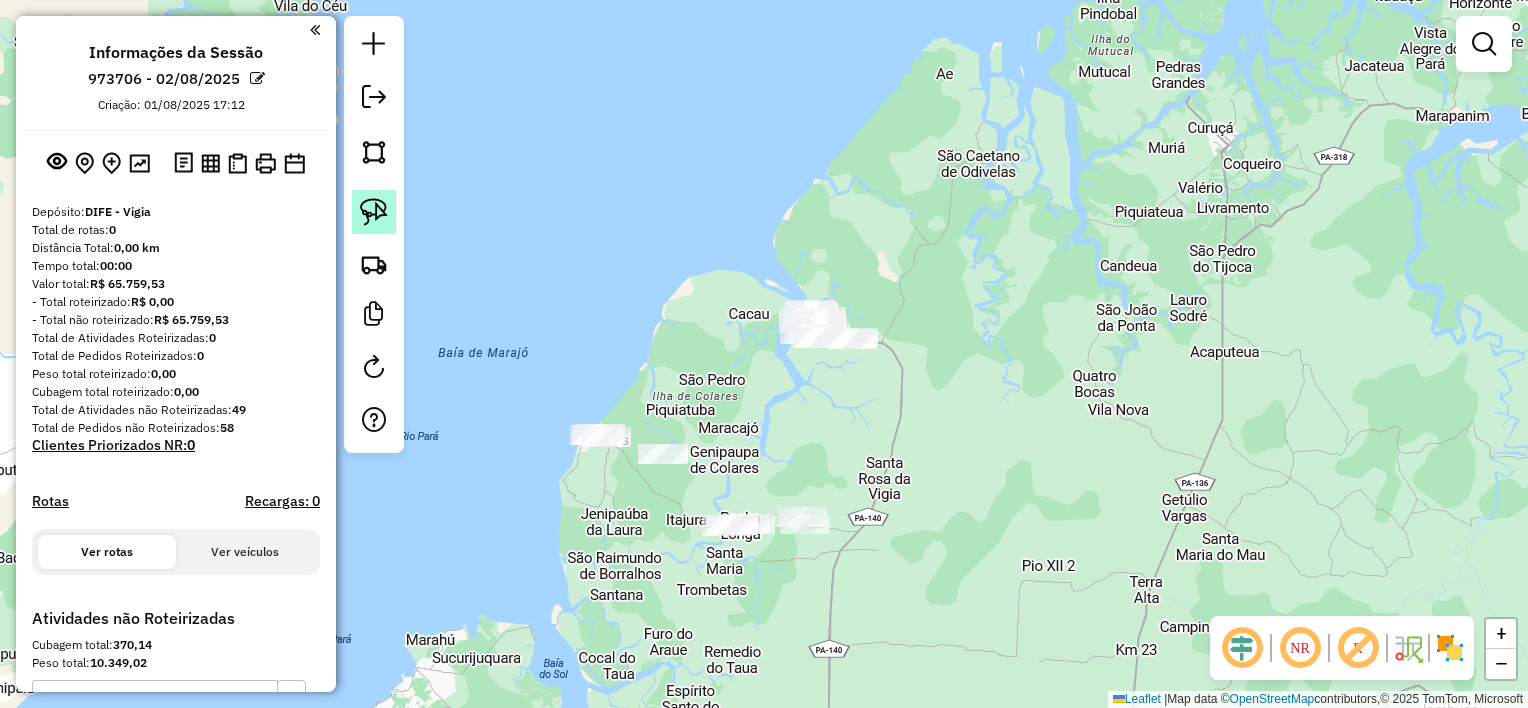 click 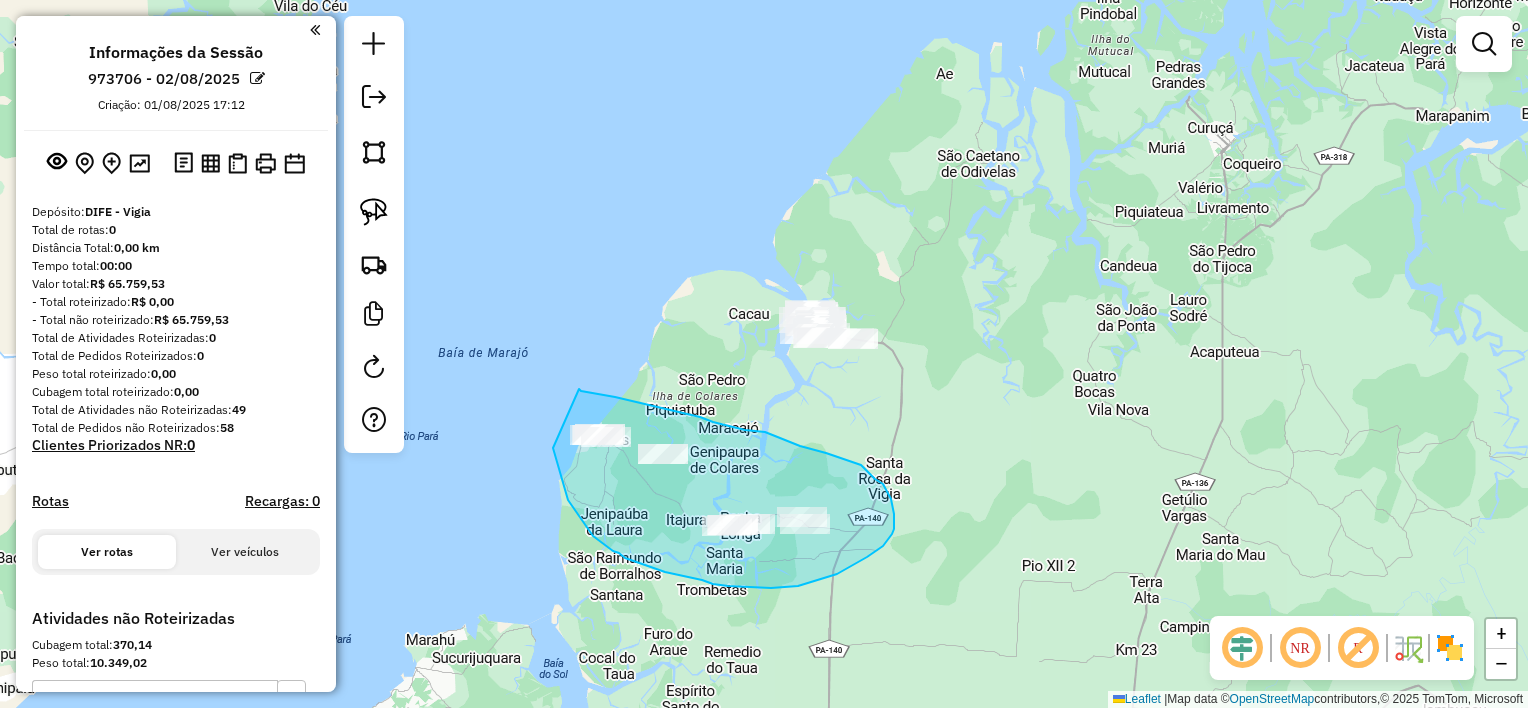 drag, startPoint x: 580, startPoint y: 390, endPoint x: 553, endPoint y: 448, distance: 63.97656 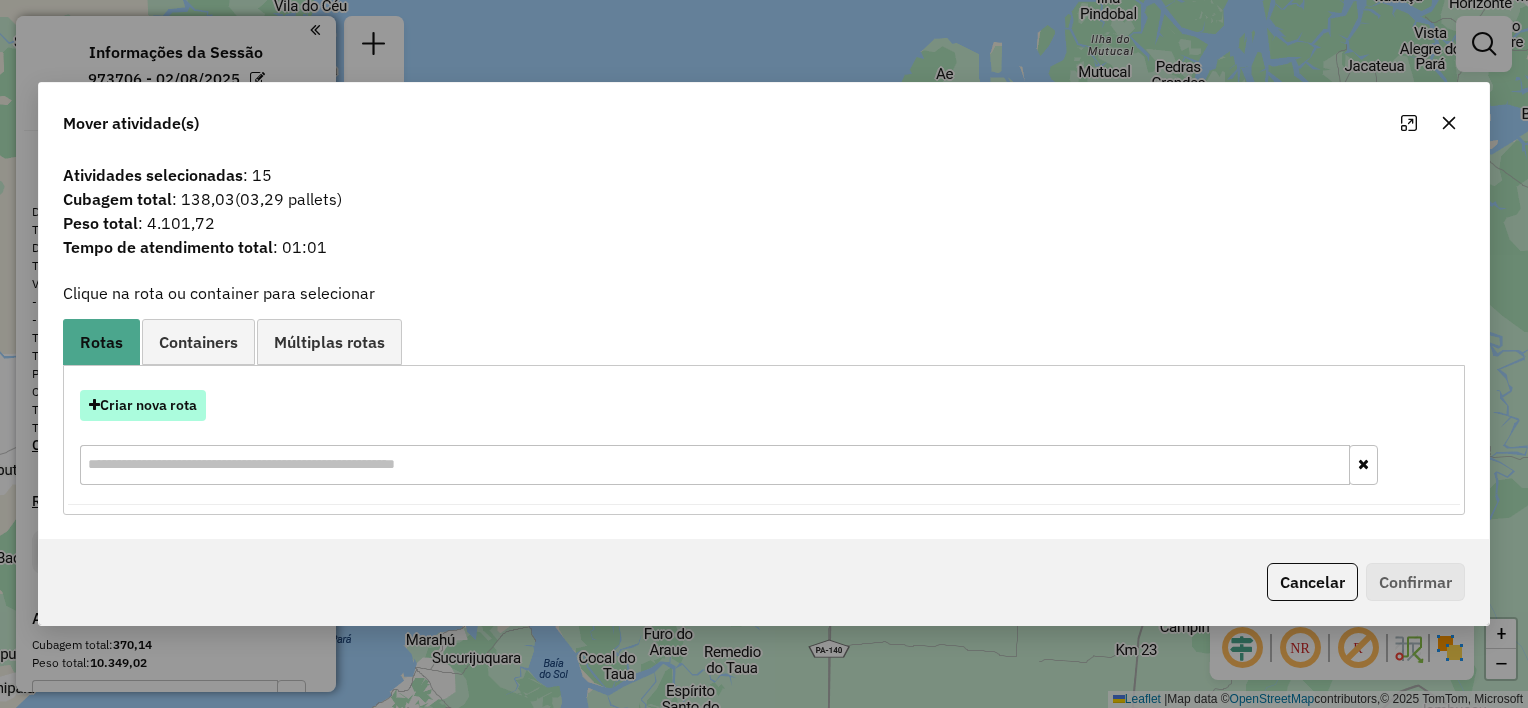 click on "Criar nova rota" at bounding box center (143, 405) 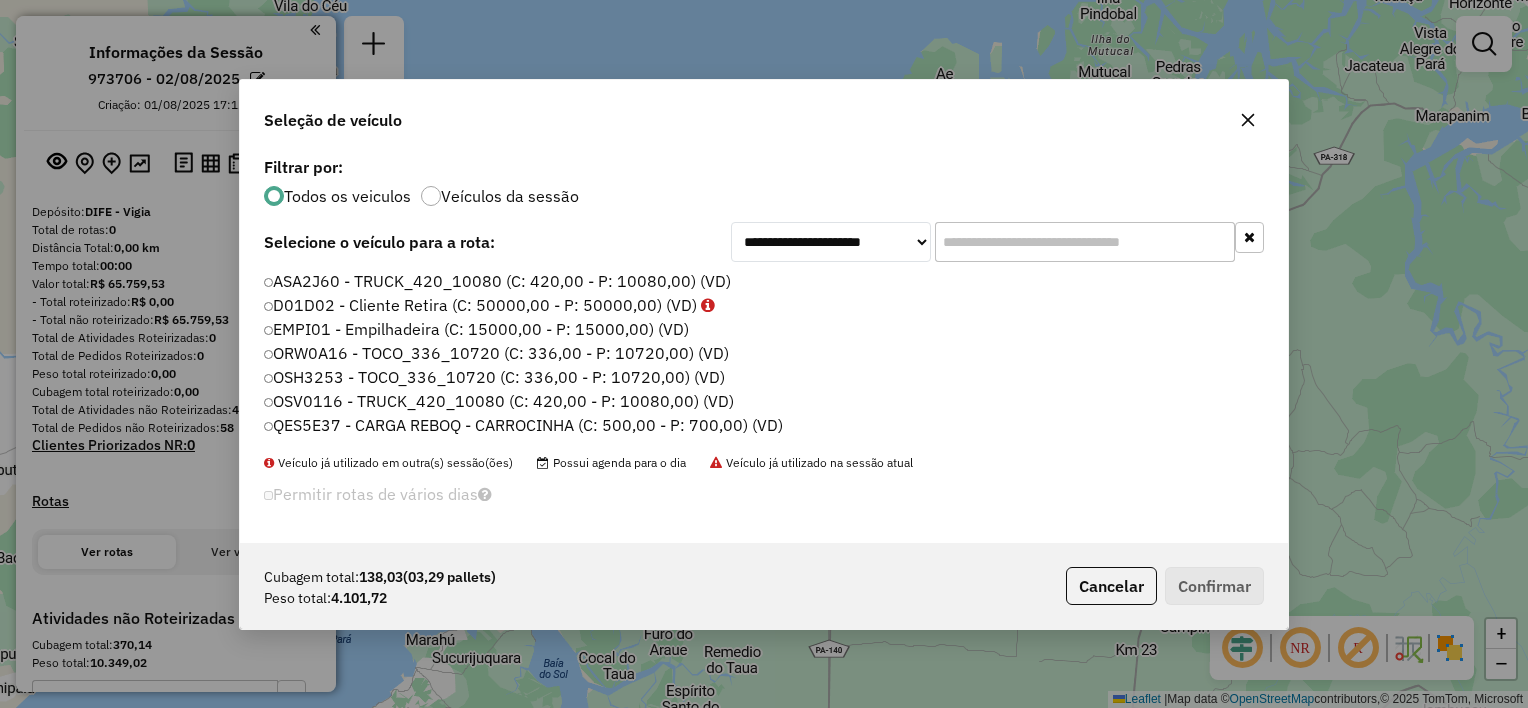 scroll, scrollTop: 10, scrollLeft: 6, axis: both 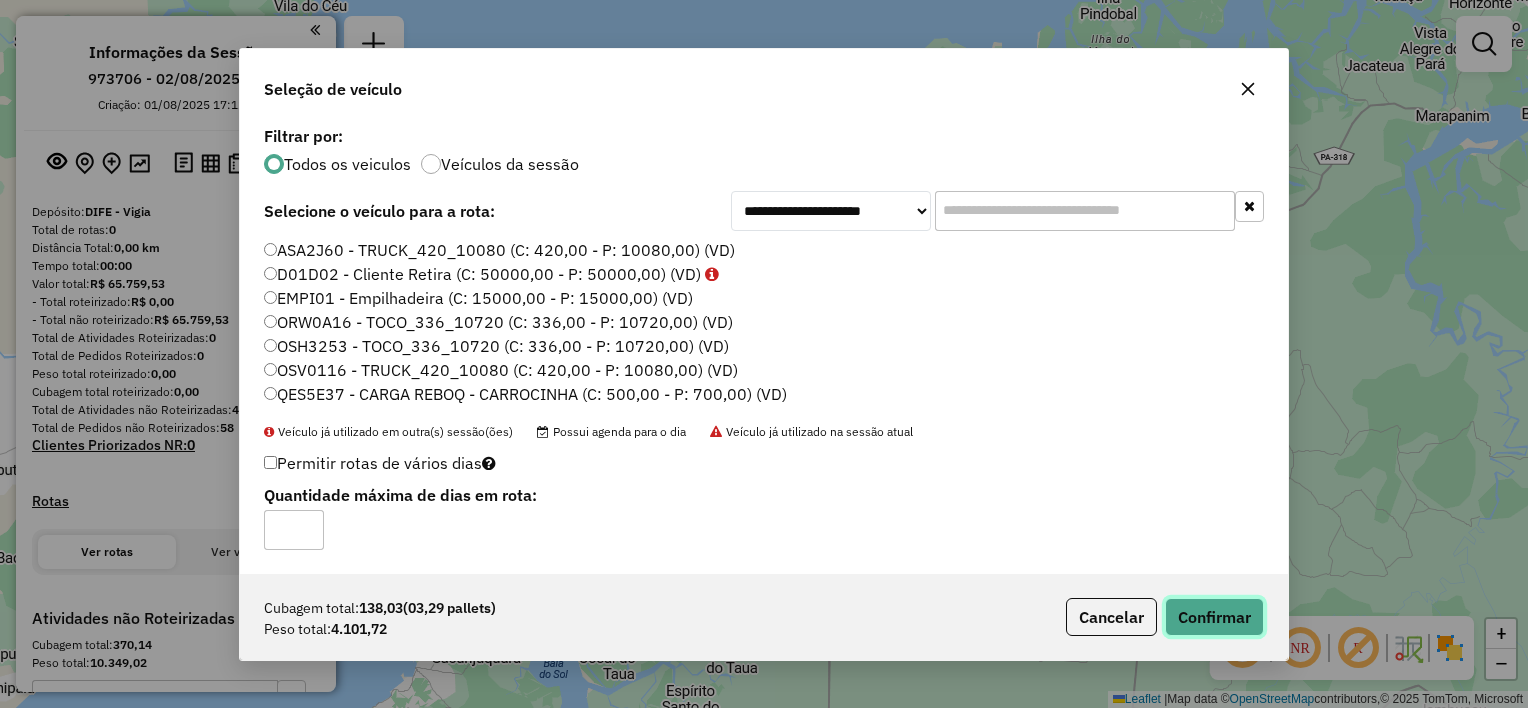 click on "Confirmar" 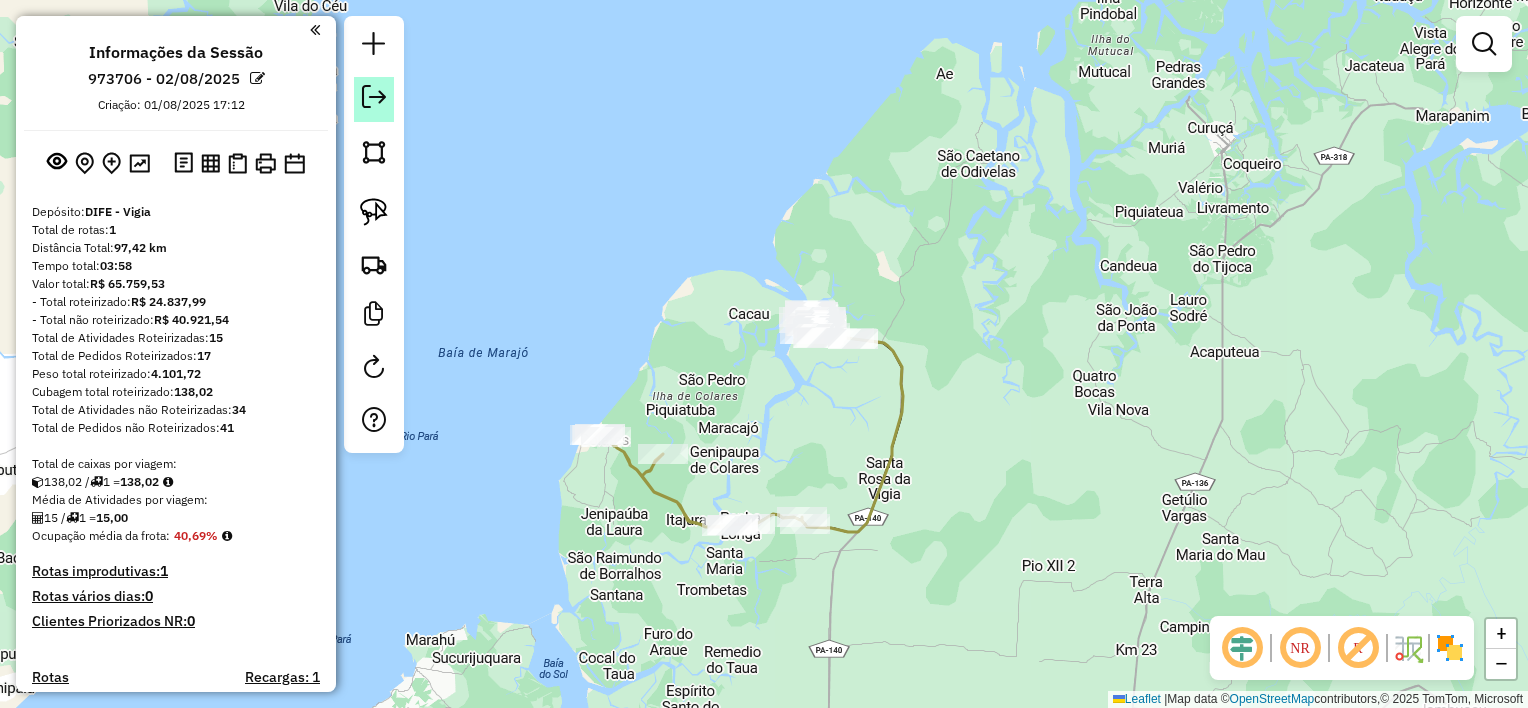 click 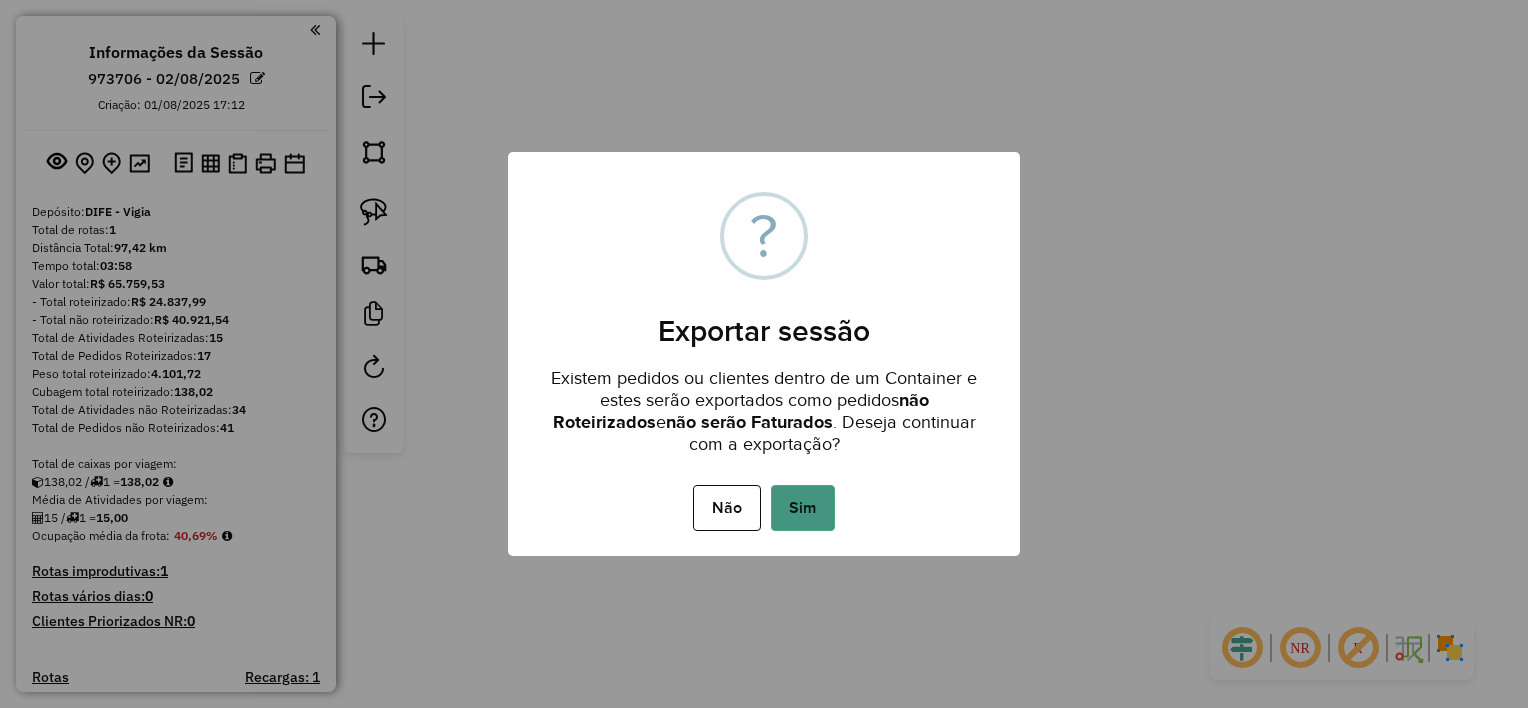 click on "Sim" at bounding box center [803, 508] 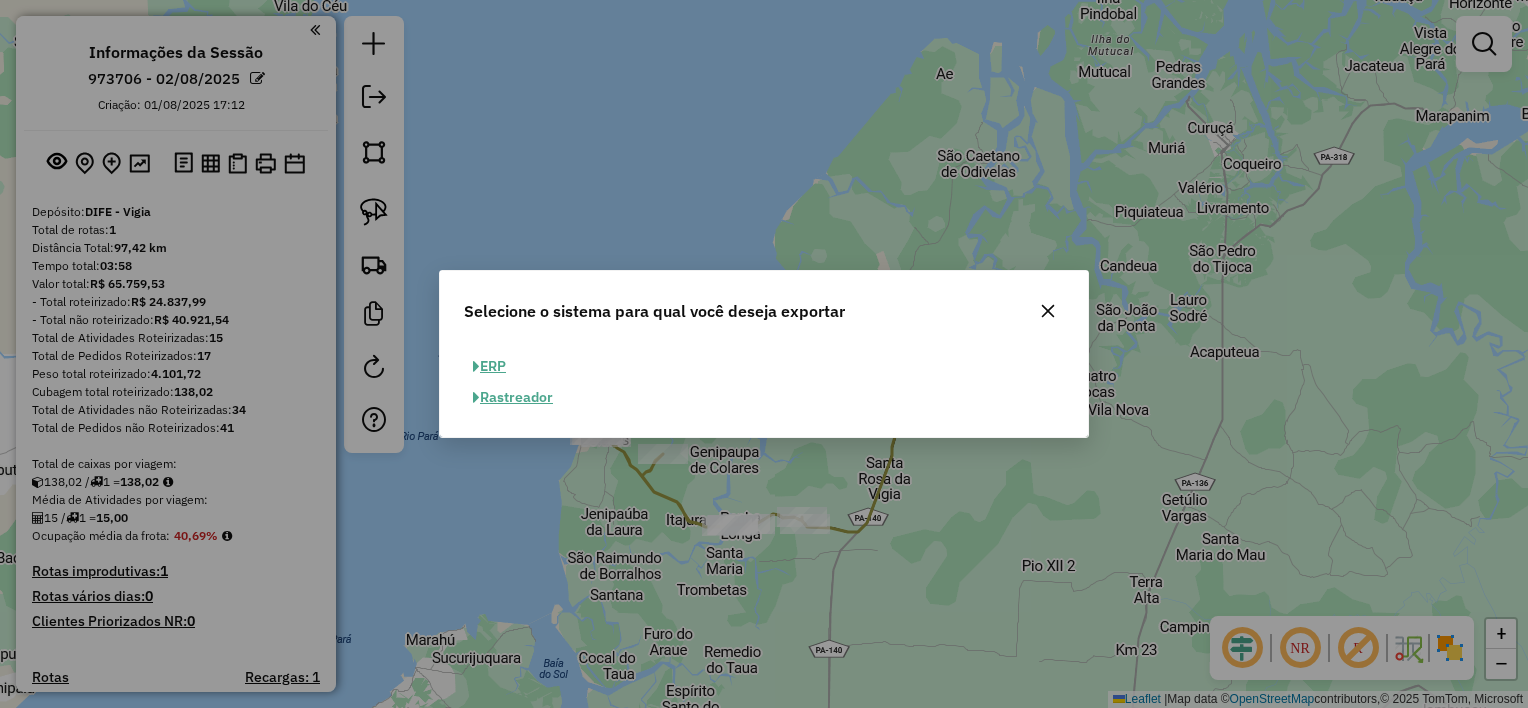 click on "ERP" 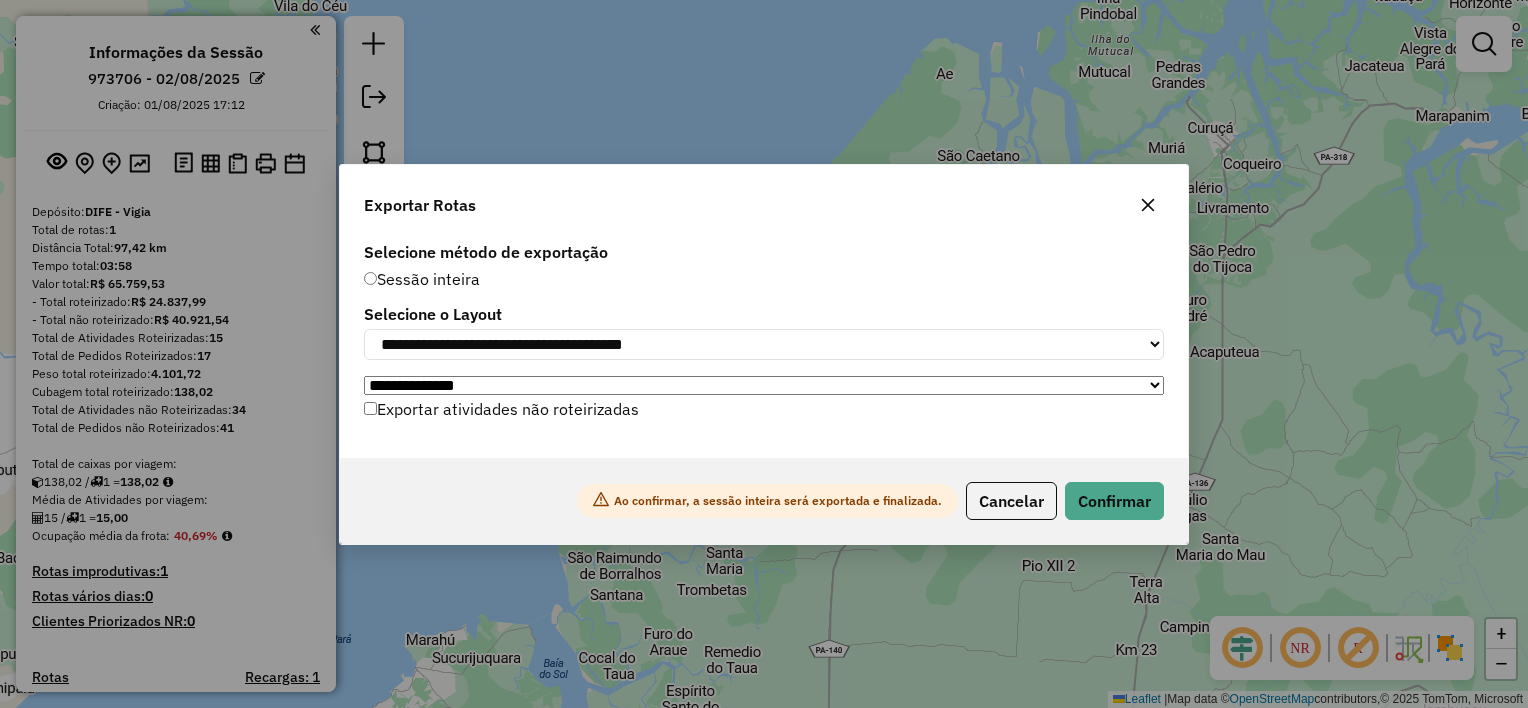 click on "Ao confirmar, a sessão inteira será exportada e finalizada.
Cancelar   Confirmar" 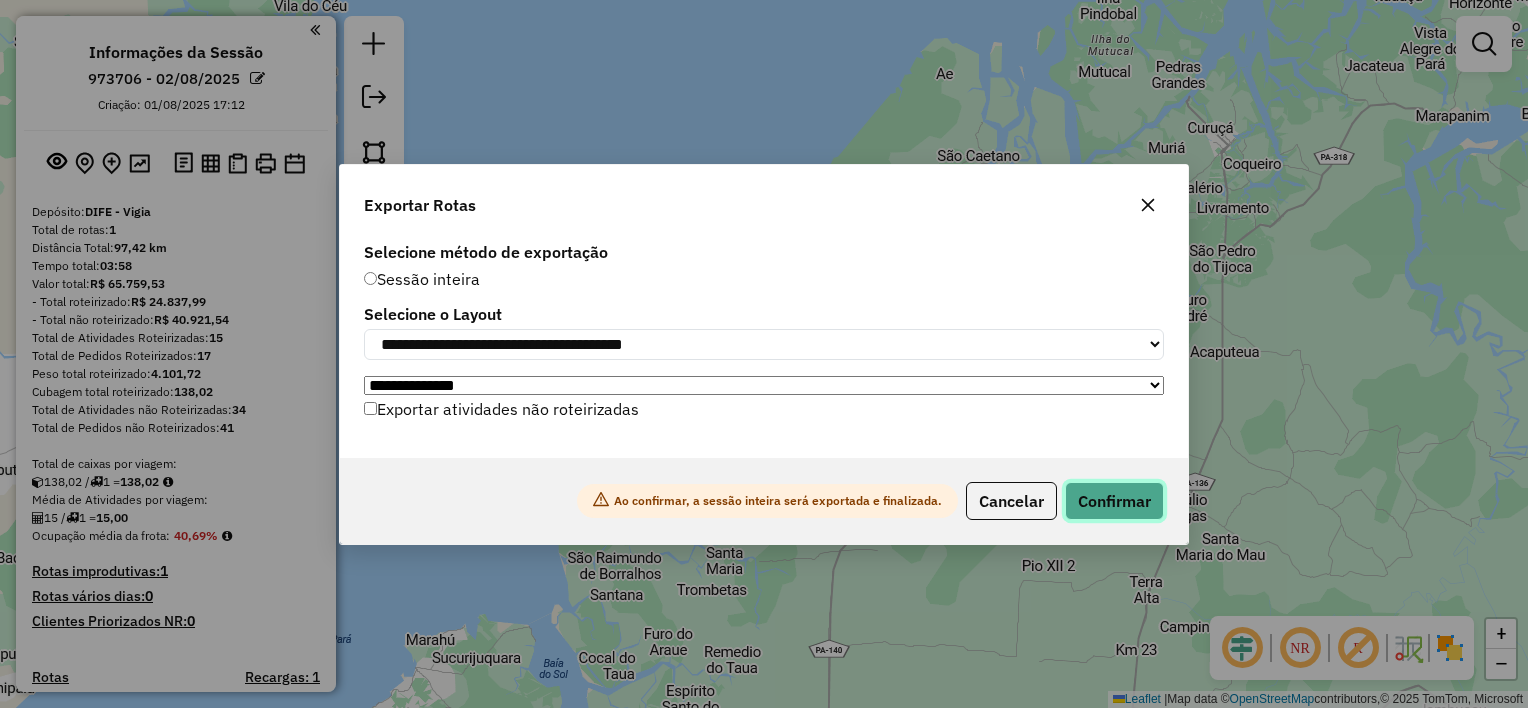 click on "Confirmar" 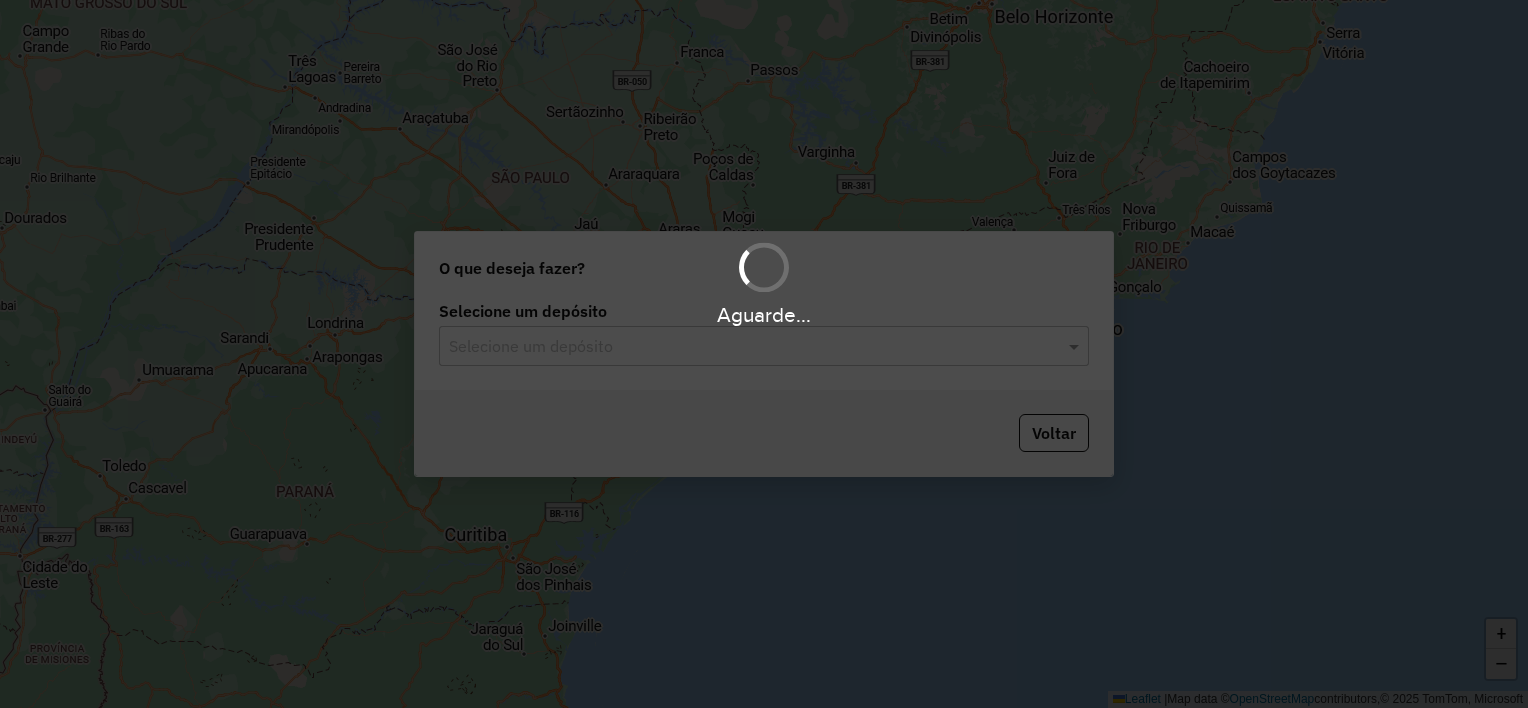 scroll, scrollTop: 0, scrollLeft: 0, axis: both 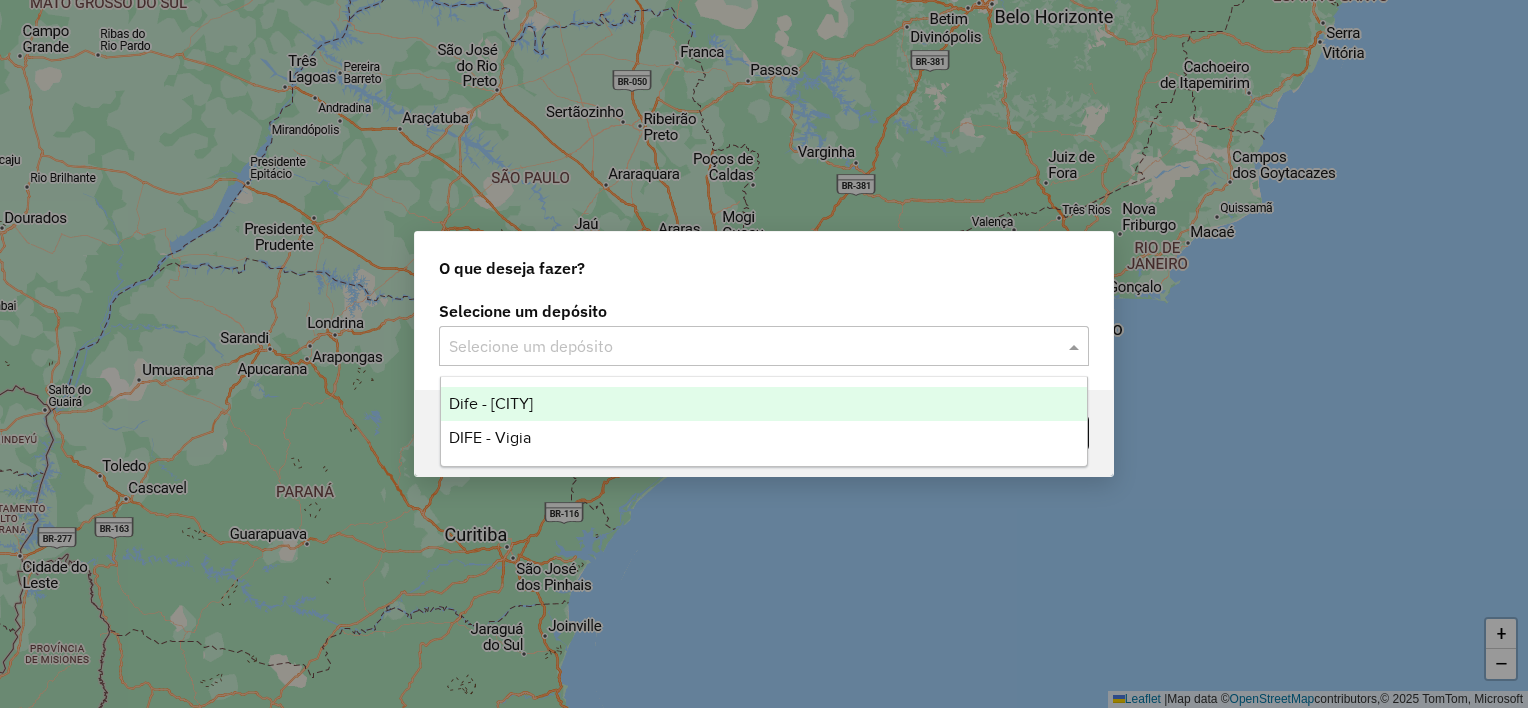 click 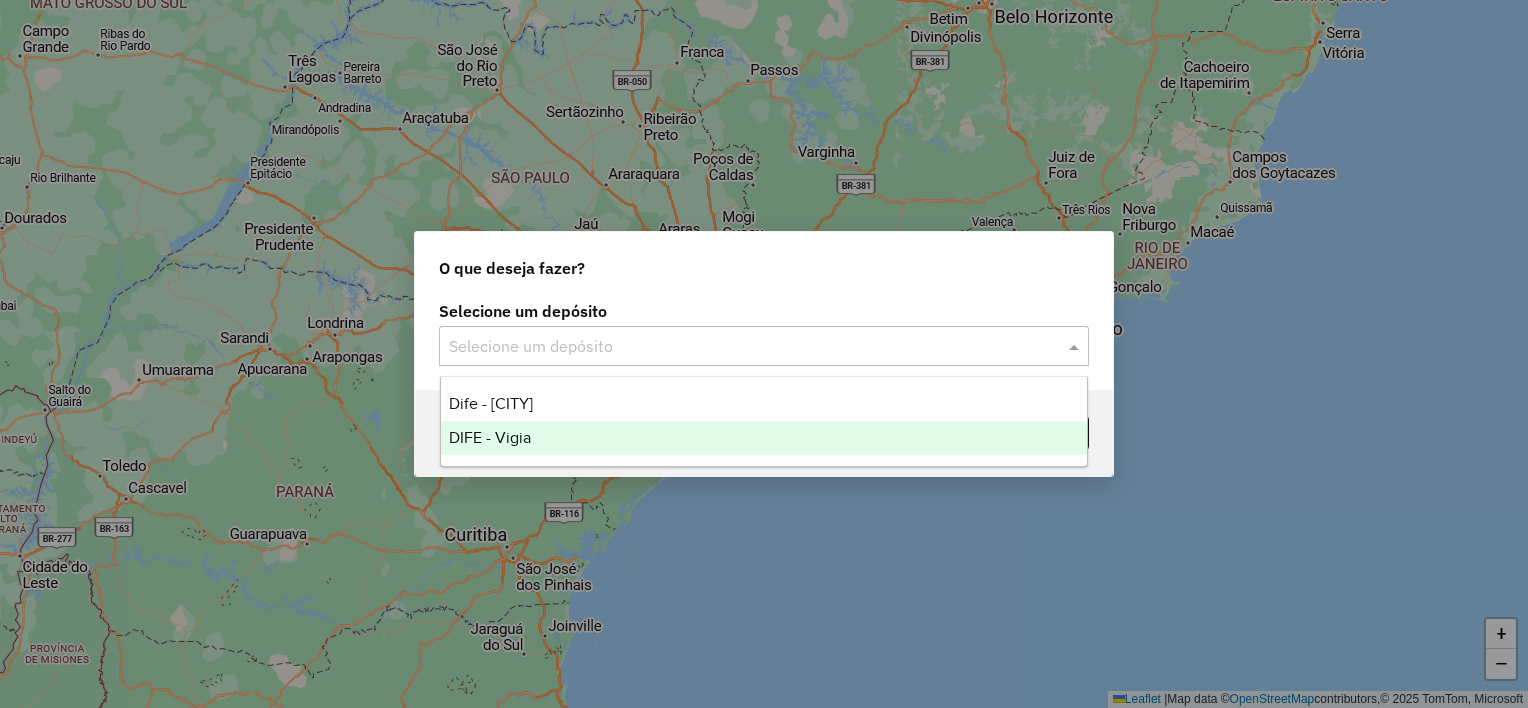 click on "DIFE - Vigia" at bounding box center [764, 438] 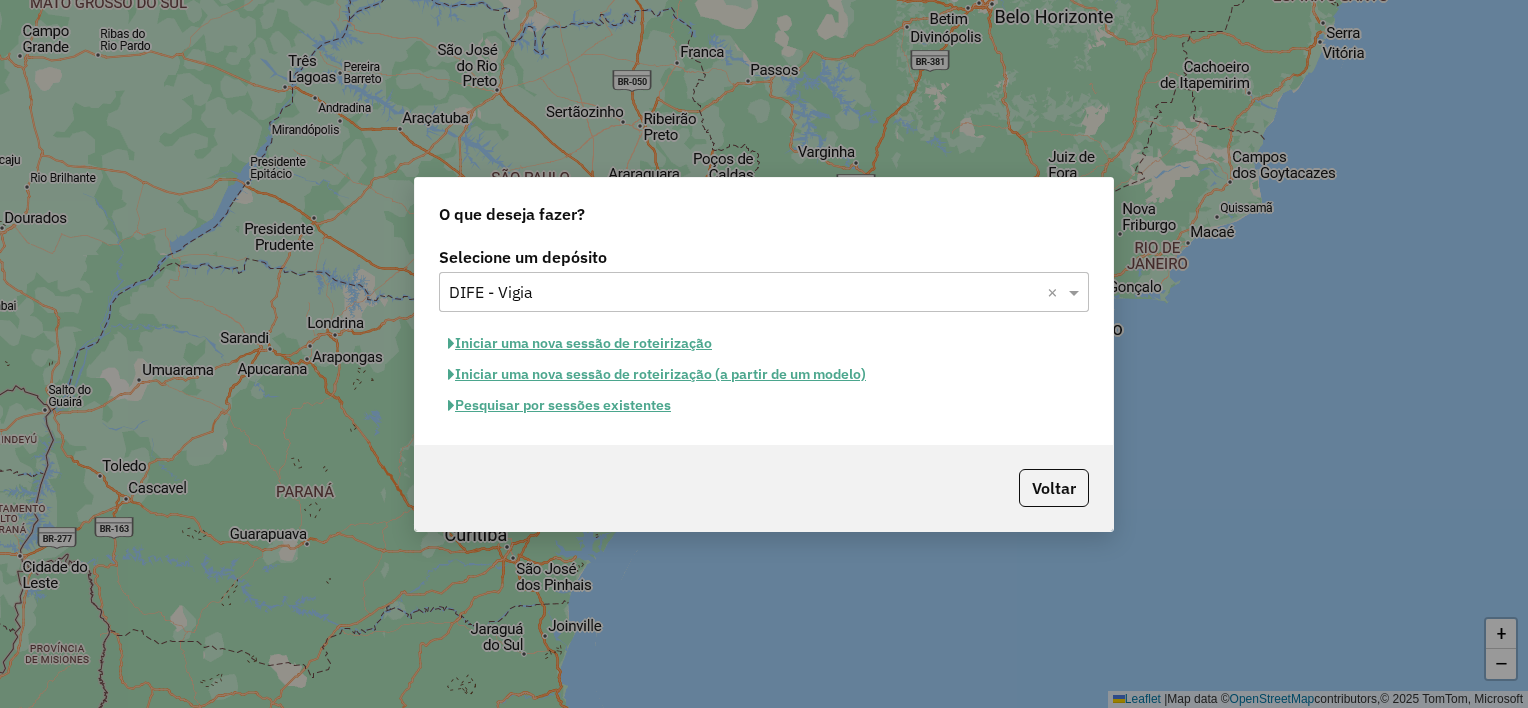 click on "Iniciar uma nova sessão de roteirização" 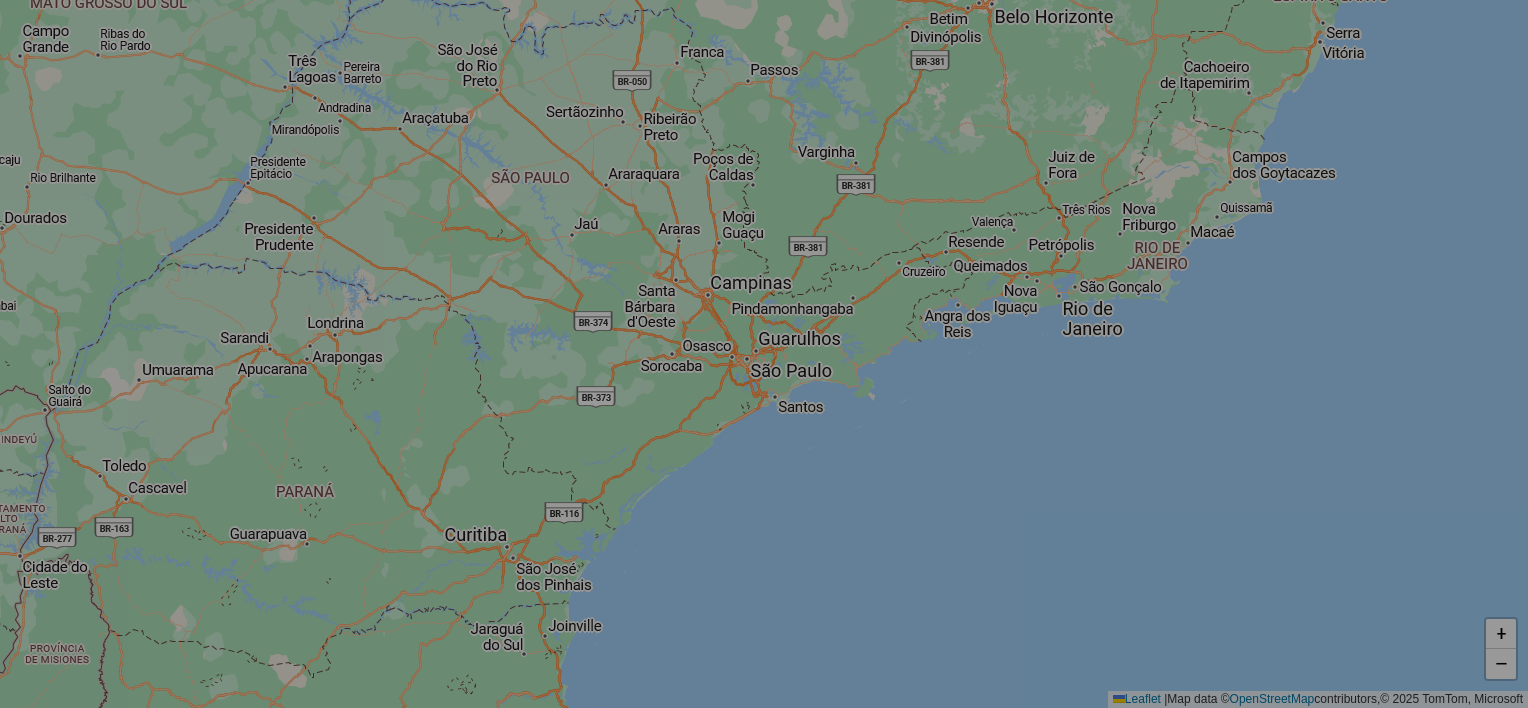 select on "*" 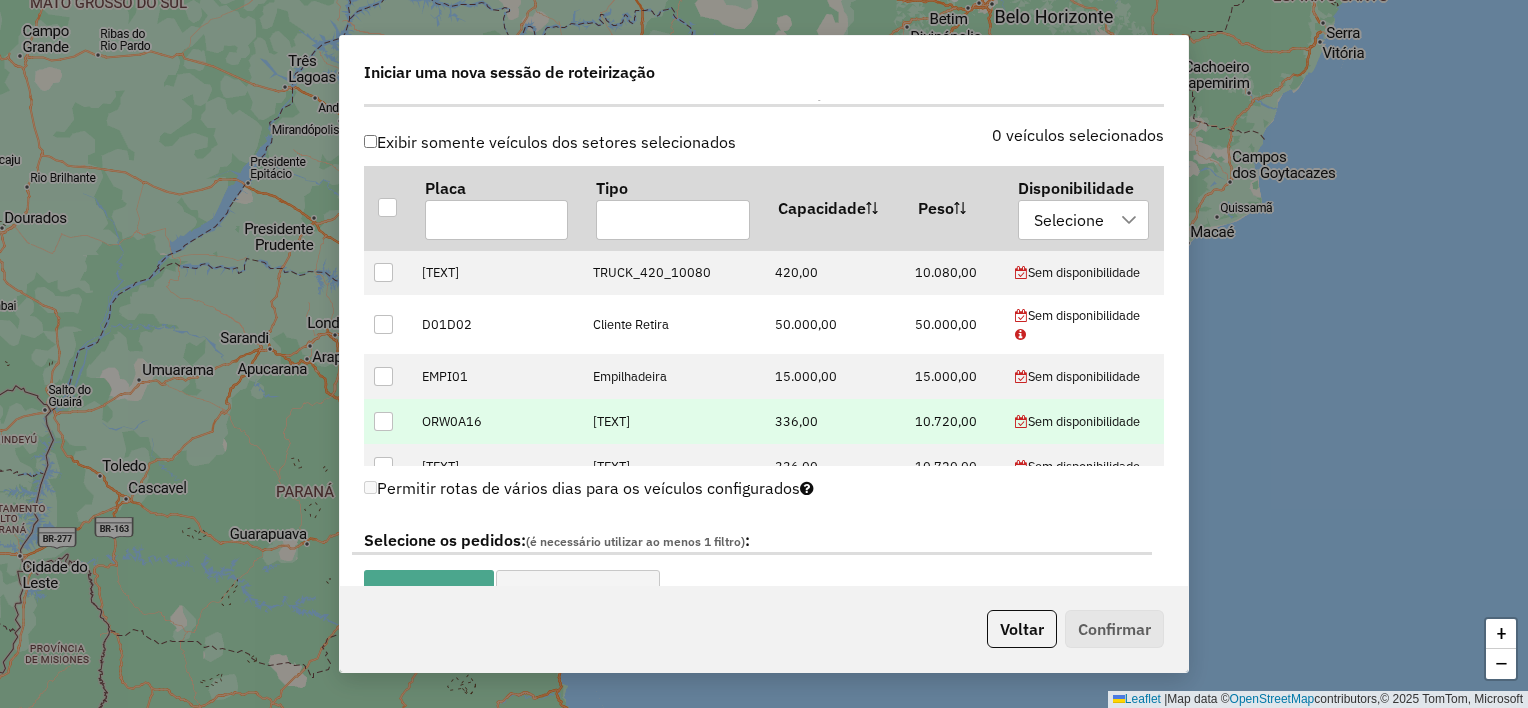 scroll, scrollTop: 700, scrollLeft: 0, axis: vertical 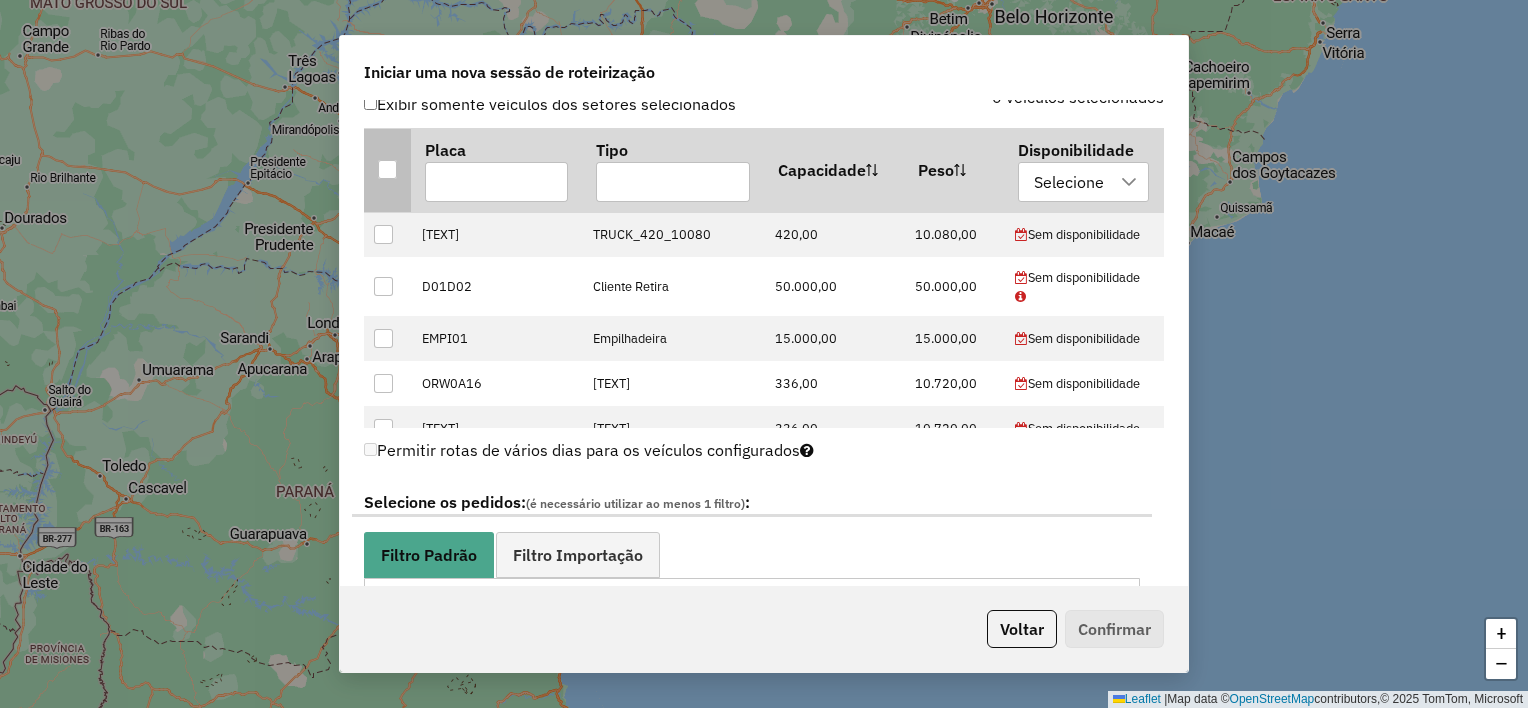click at bounding box center [387, 169] 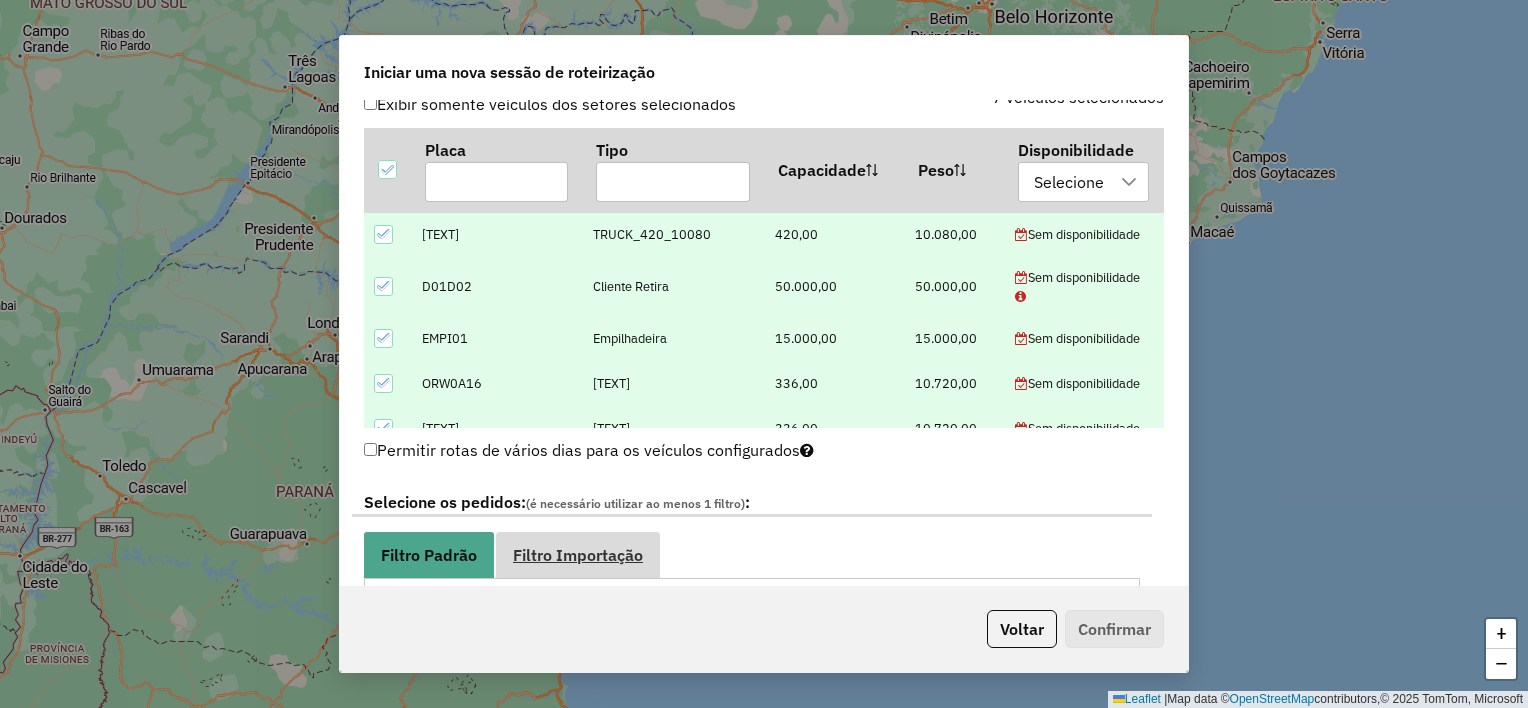 click on "Filtro Importação" at bounding box center (578, 555) 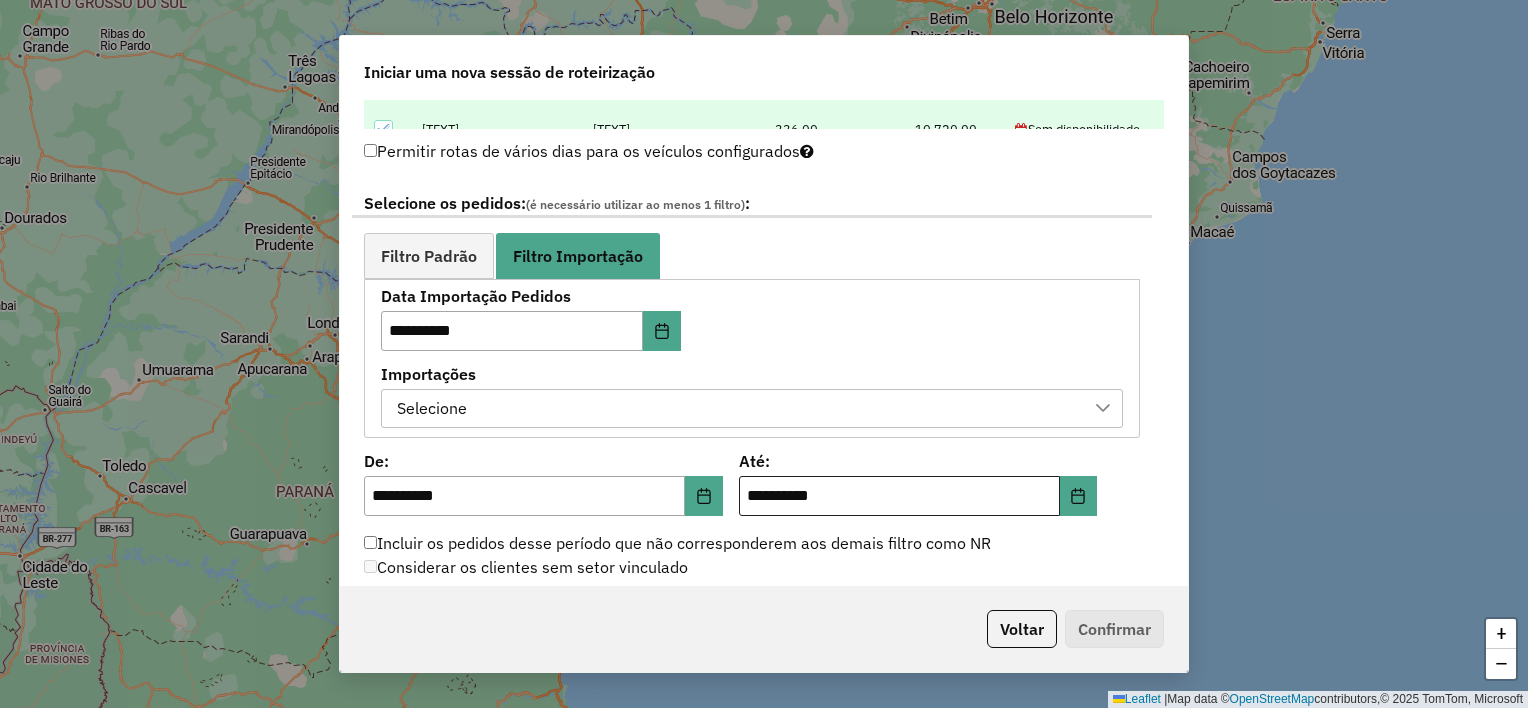 scroll, scrollTop: 1000, scrollLeft: 0, axis: vertical 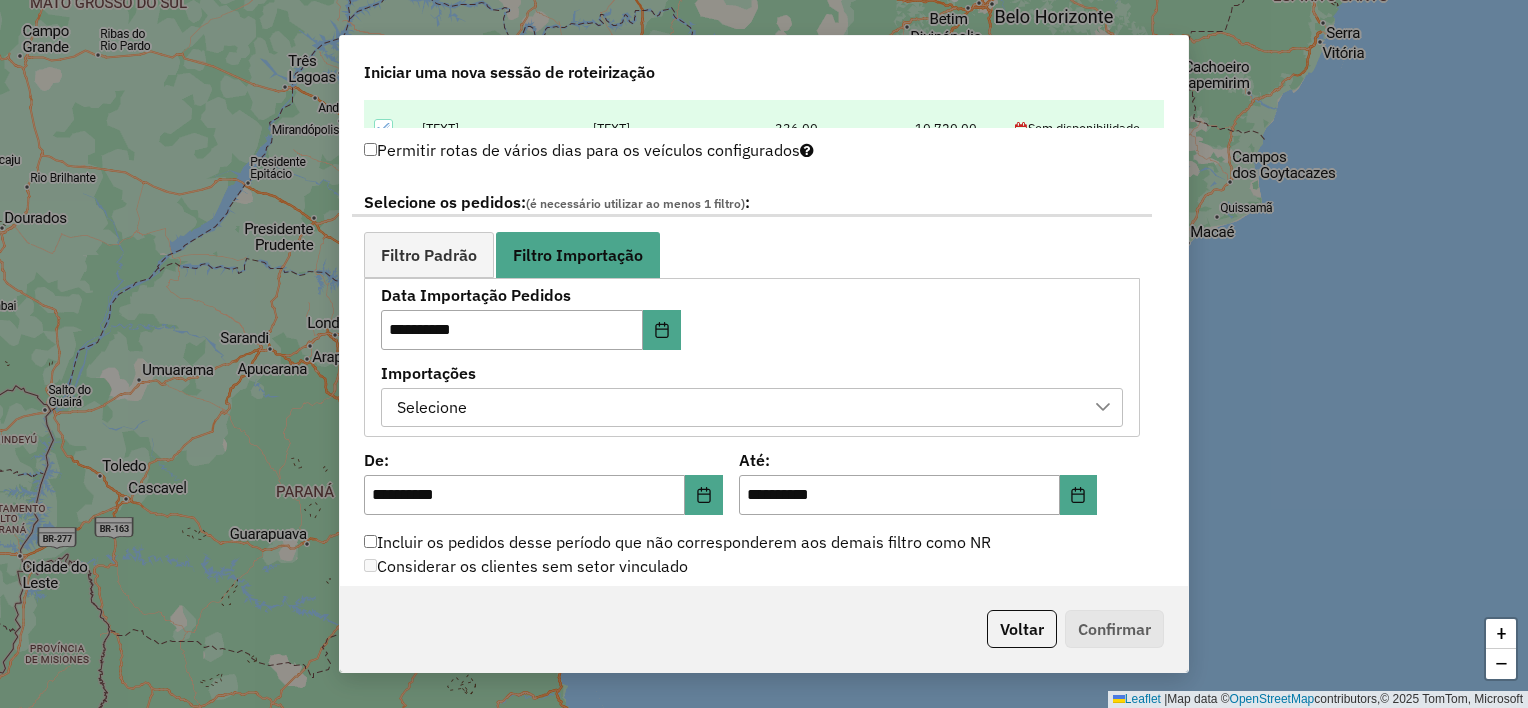 click on "Selecione" at bounding box center (737, 408) 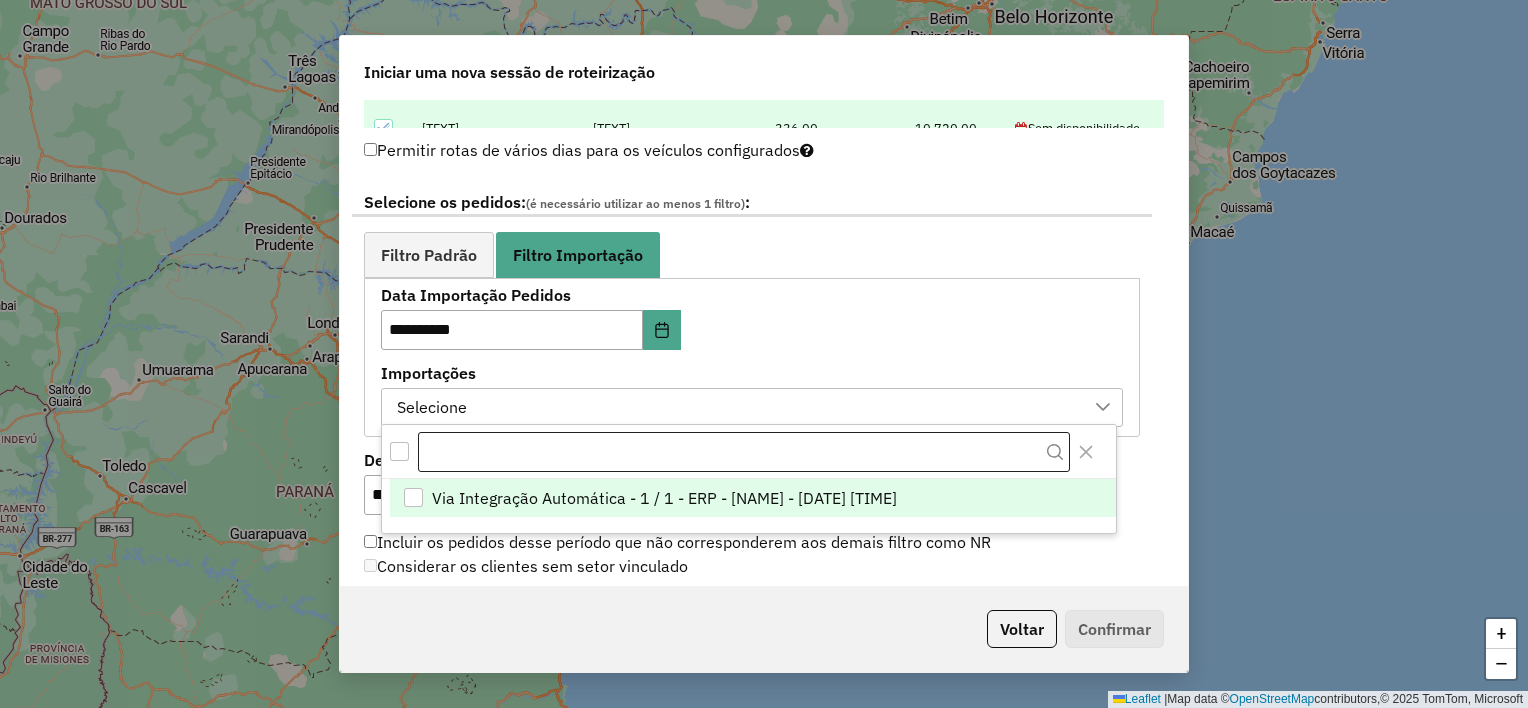 scroll, scrollTop: 14, scrollLeft: 90, axis: both 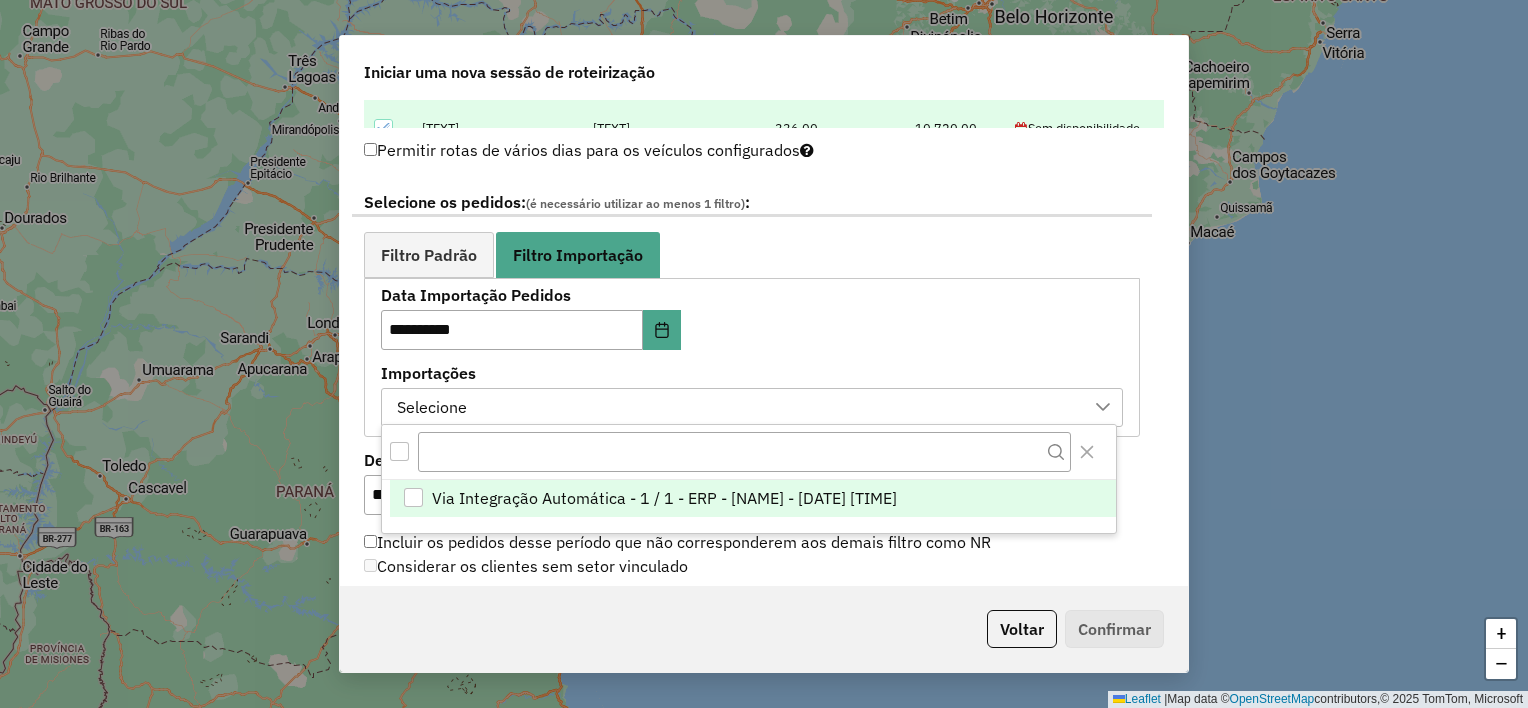 click on "Via Integração Automática - 1 / 1 - ERP - [PERSON_NAME] - 01/08/2025 17:06" at bounding box center (664, 498) 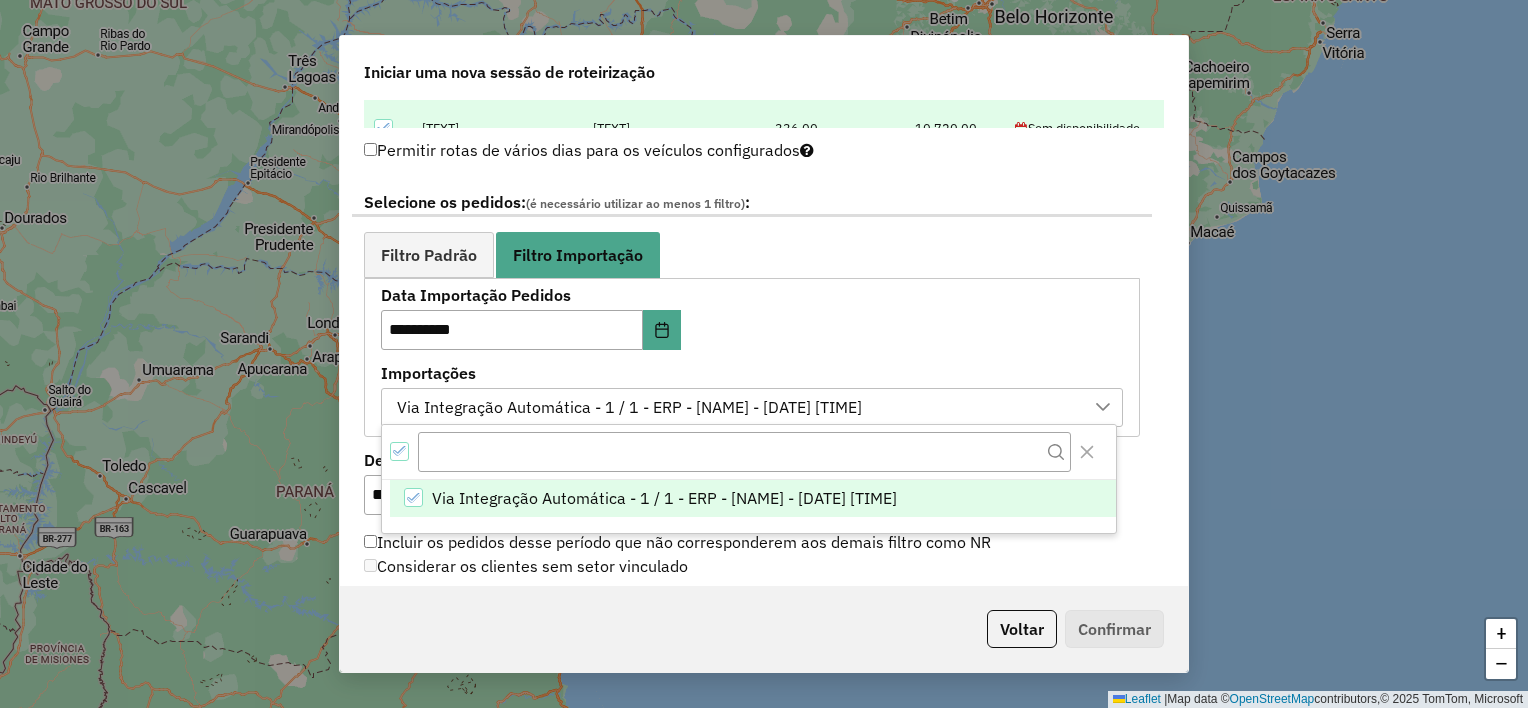 click on "**********" at bounding box center [752, 357] 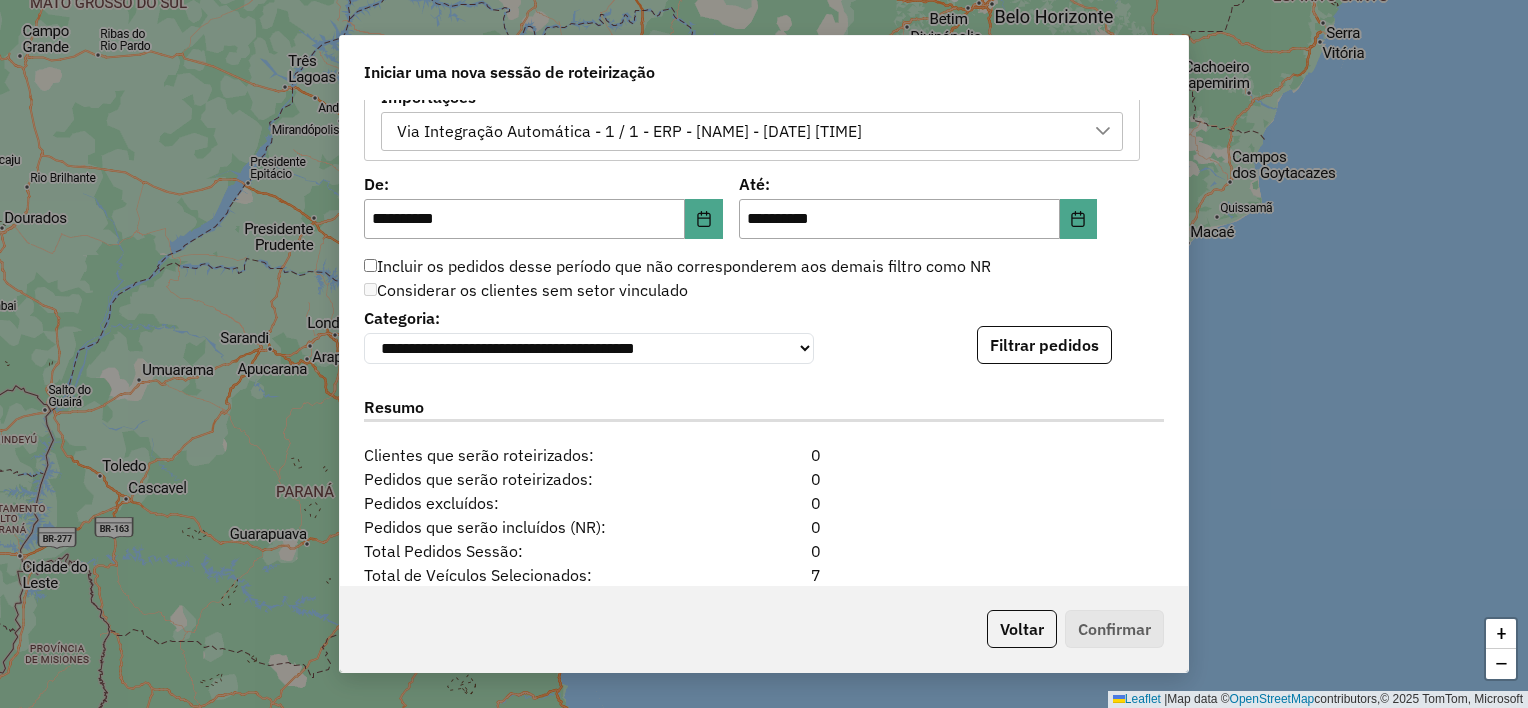 scroll, scrollTop: 1300, scrollLeft: 0, axis: vertical 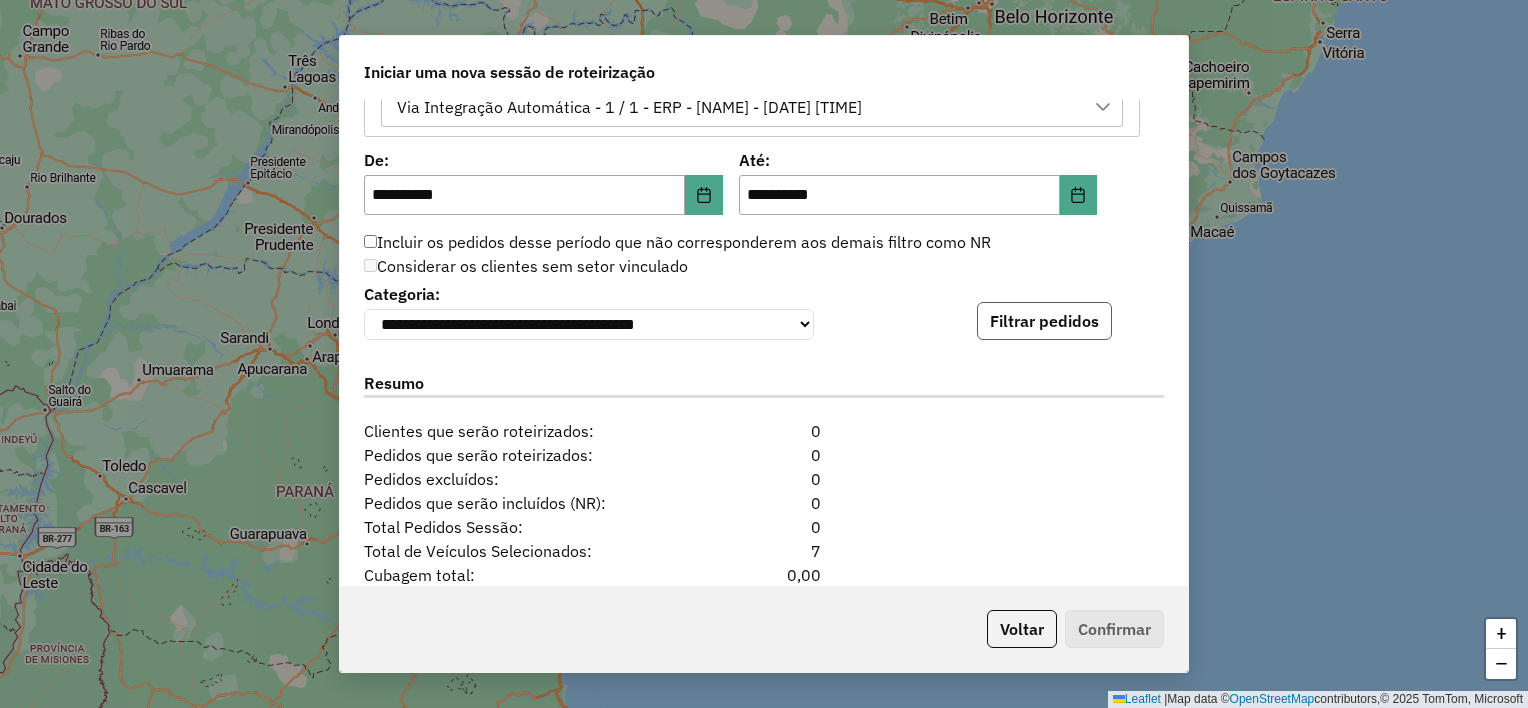 click on "Filtrar pedidos" 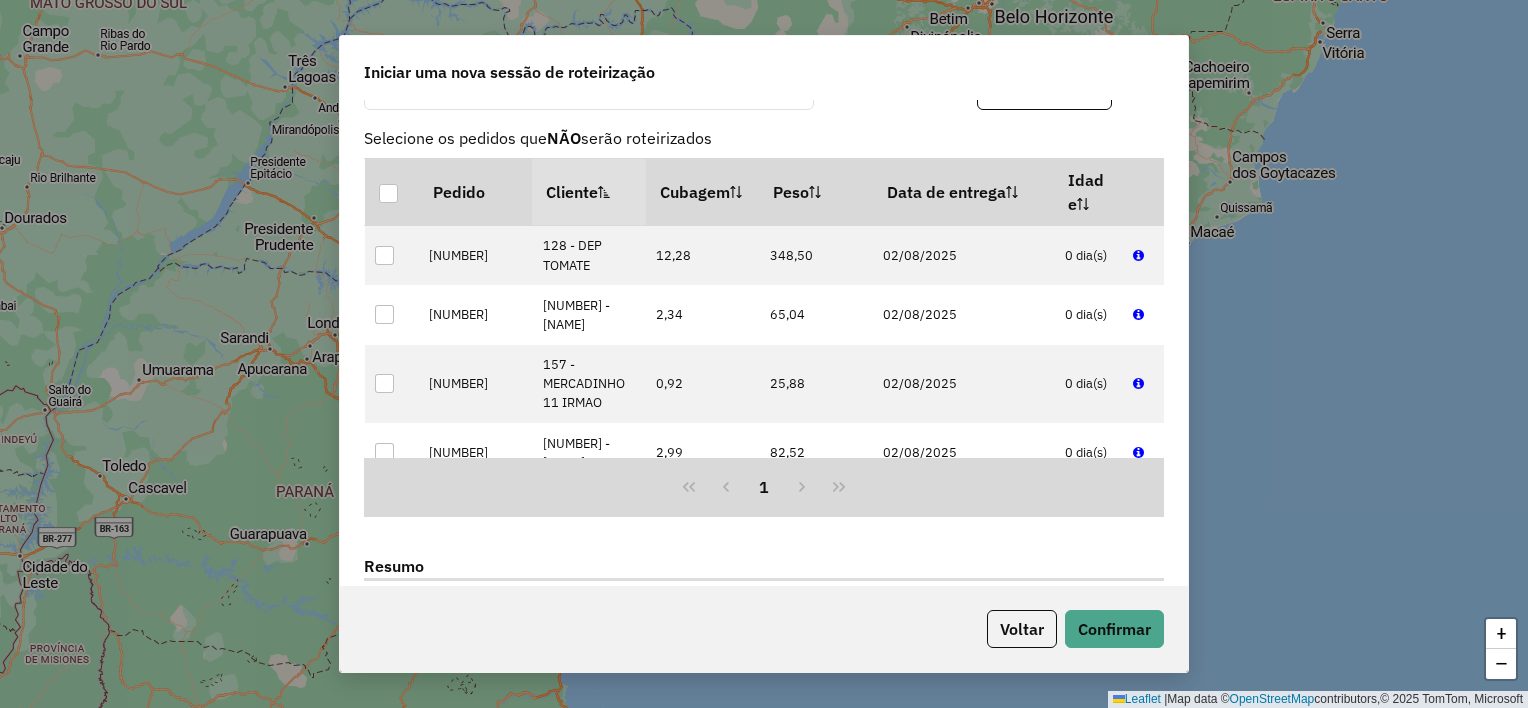 scroll, scrollTop: 1500, scrollLeft: 0, axis: vertical 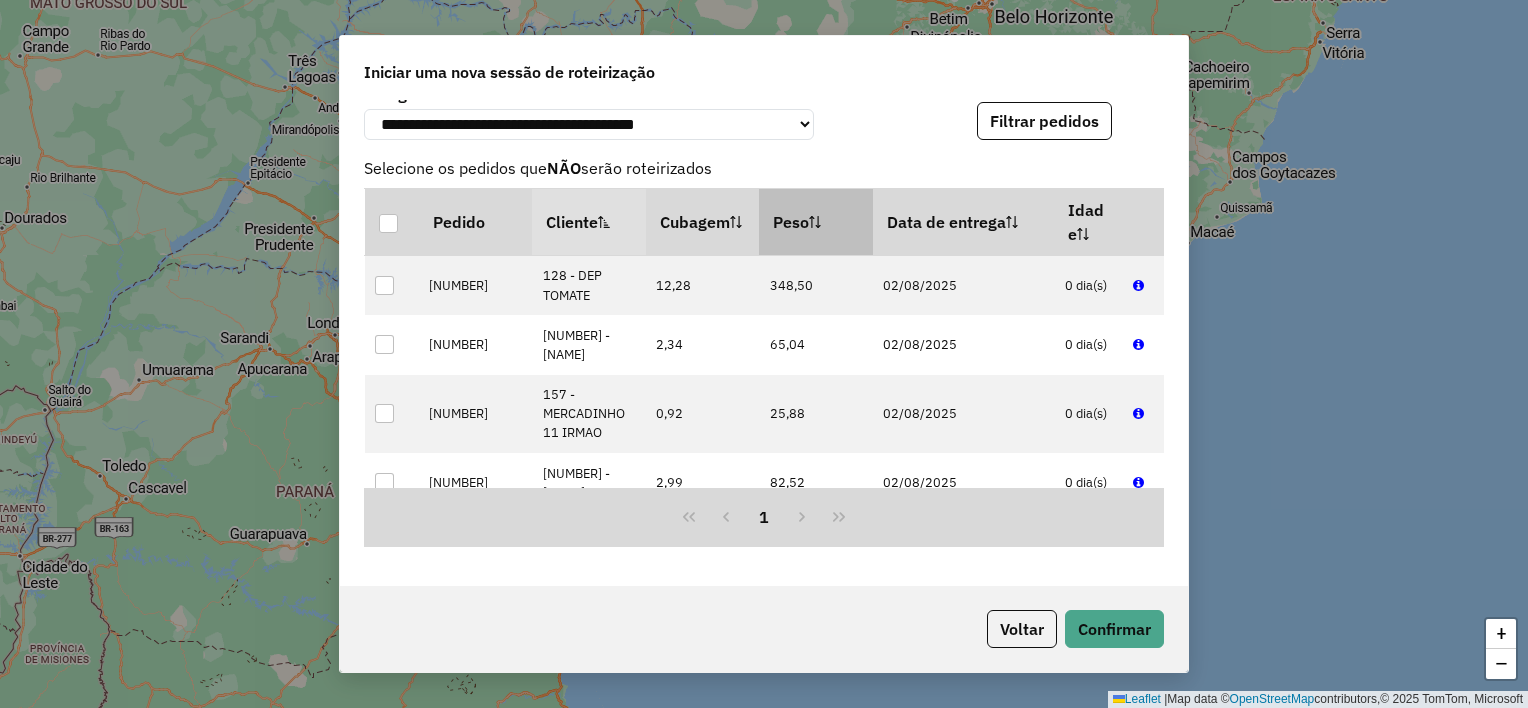 click on "Peso" at bounding box center [816, 222] 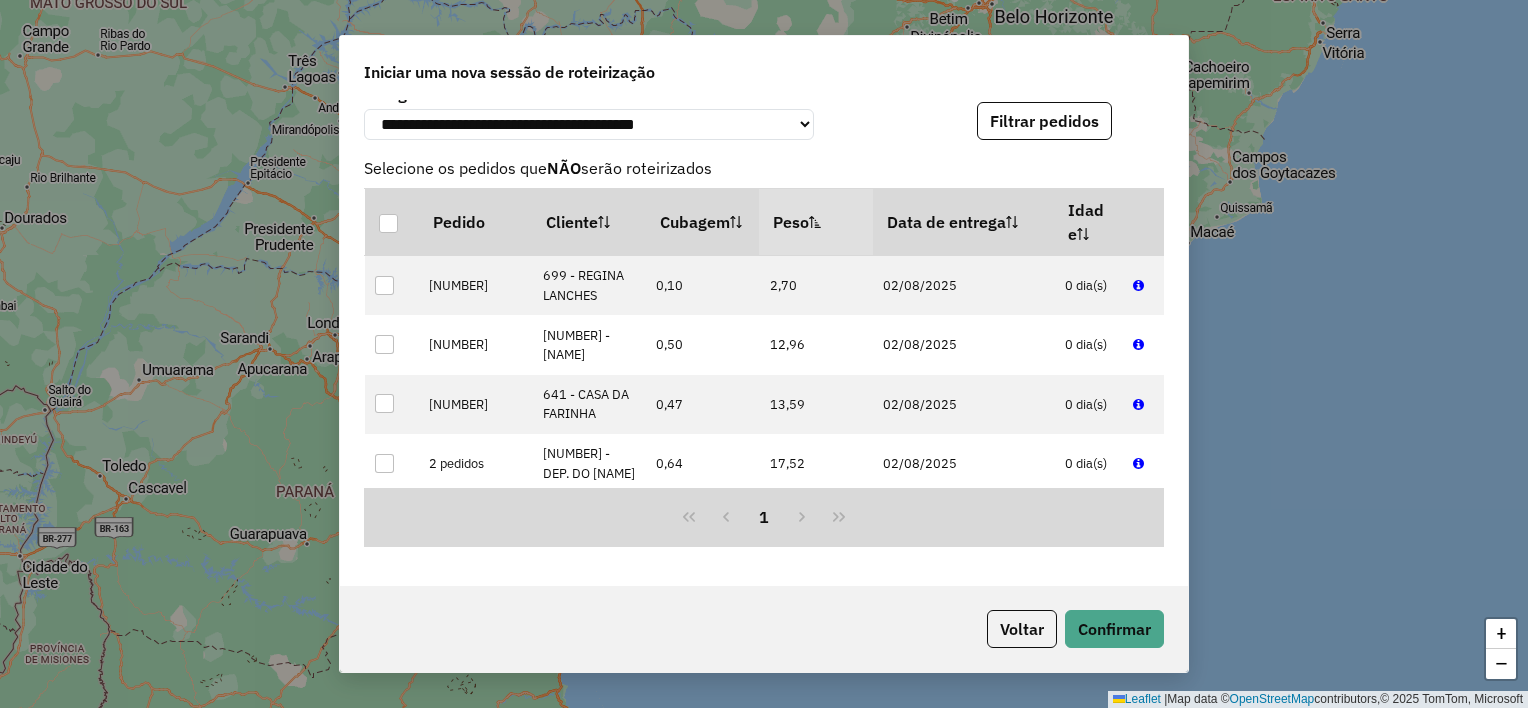 click on "Peso" at bounding box center (816, 222) 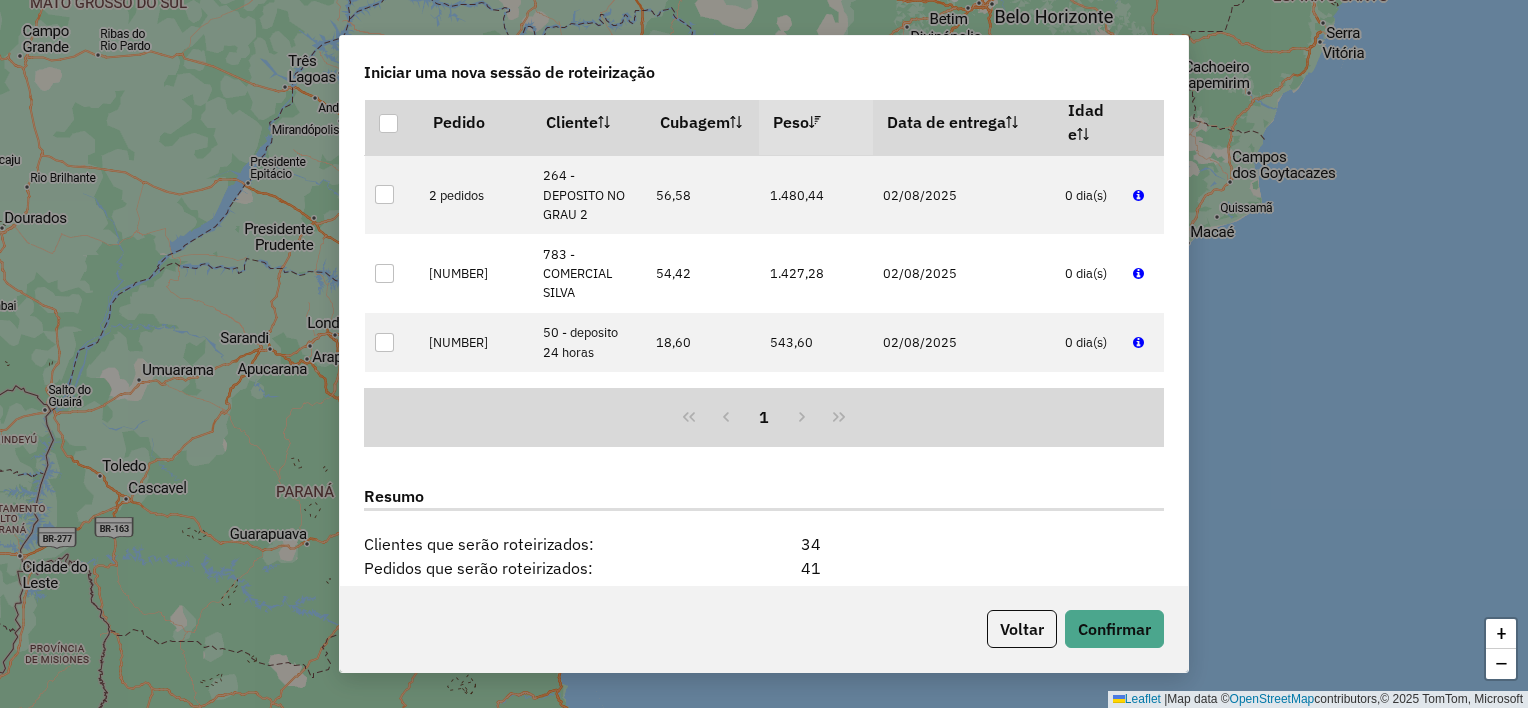 scroll, scrollTop: 1500, scrollLeft: 0, axis: vertical 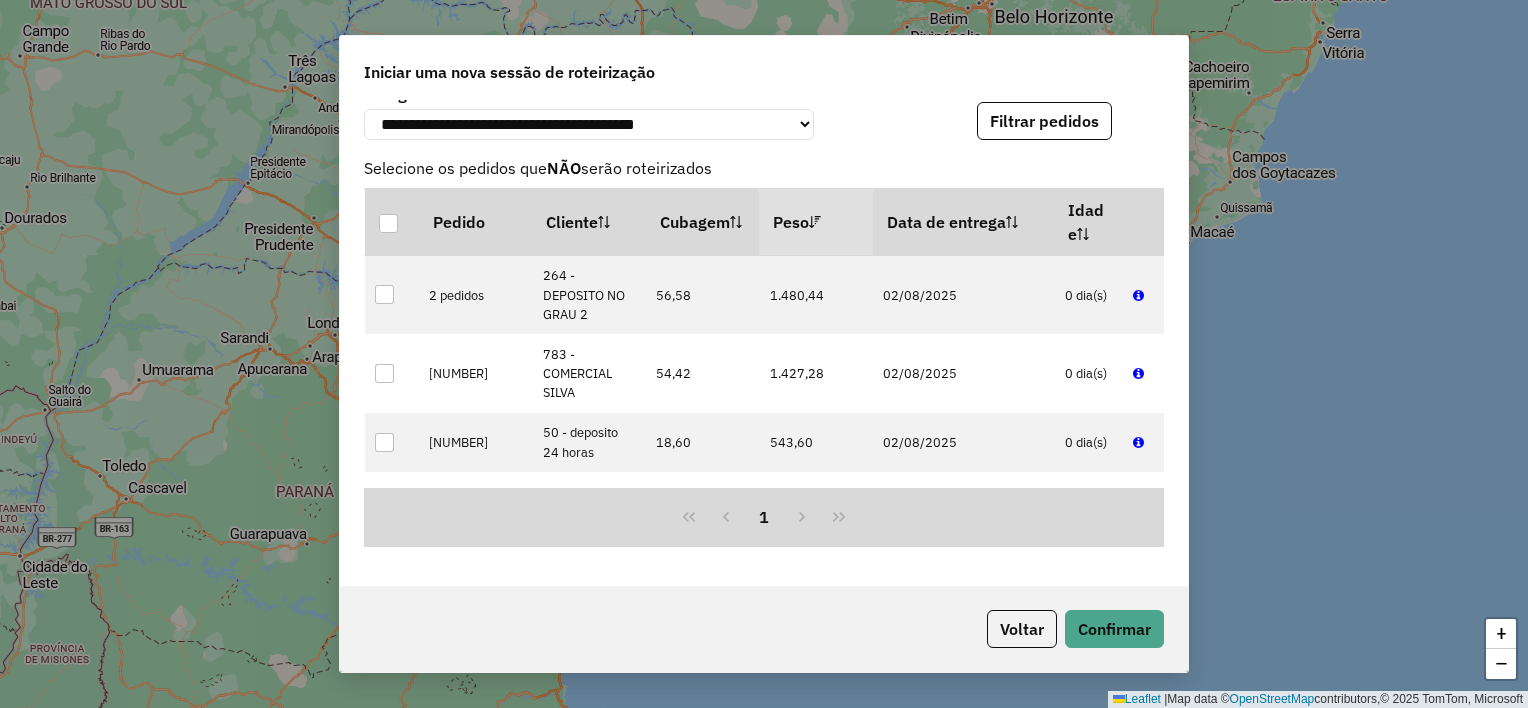 click 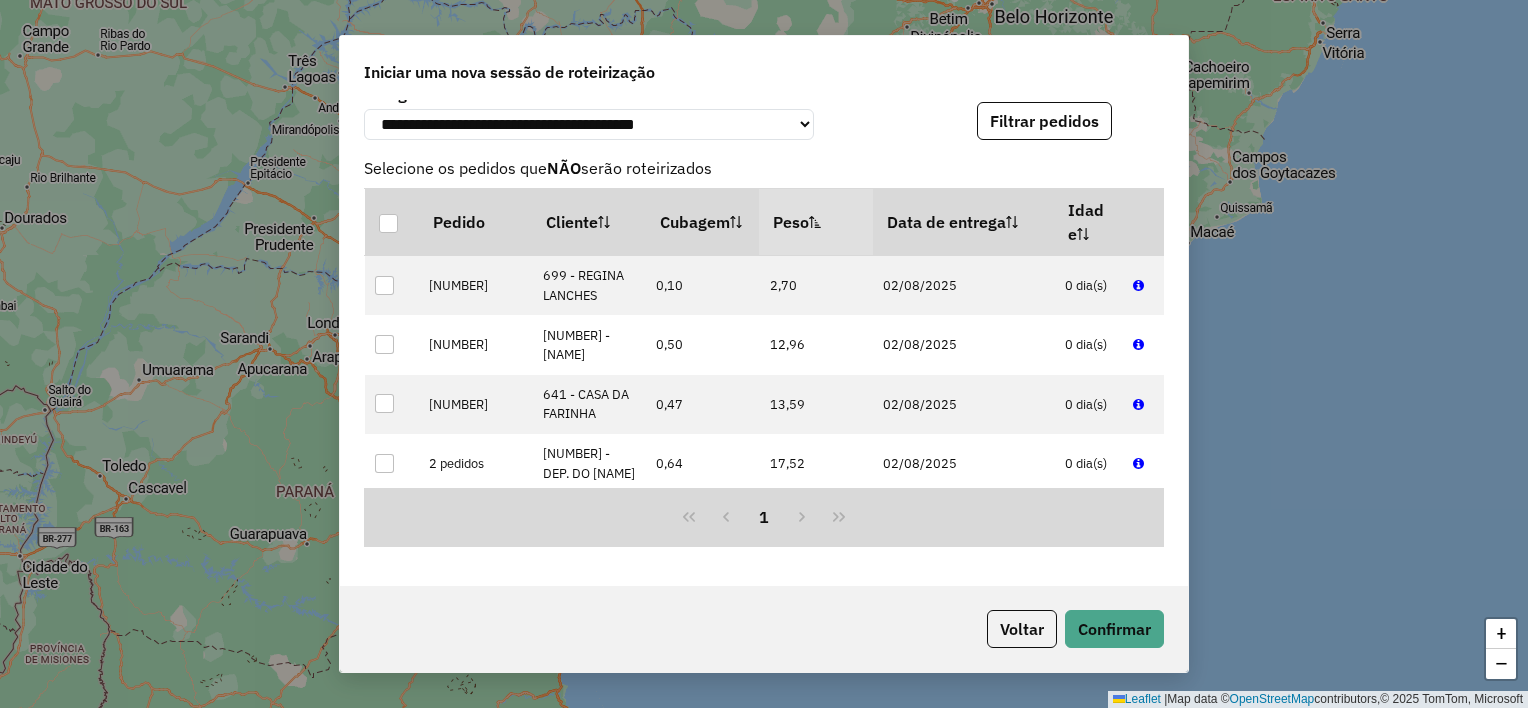 click at bounding box center [815, 222] 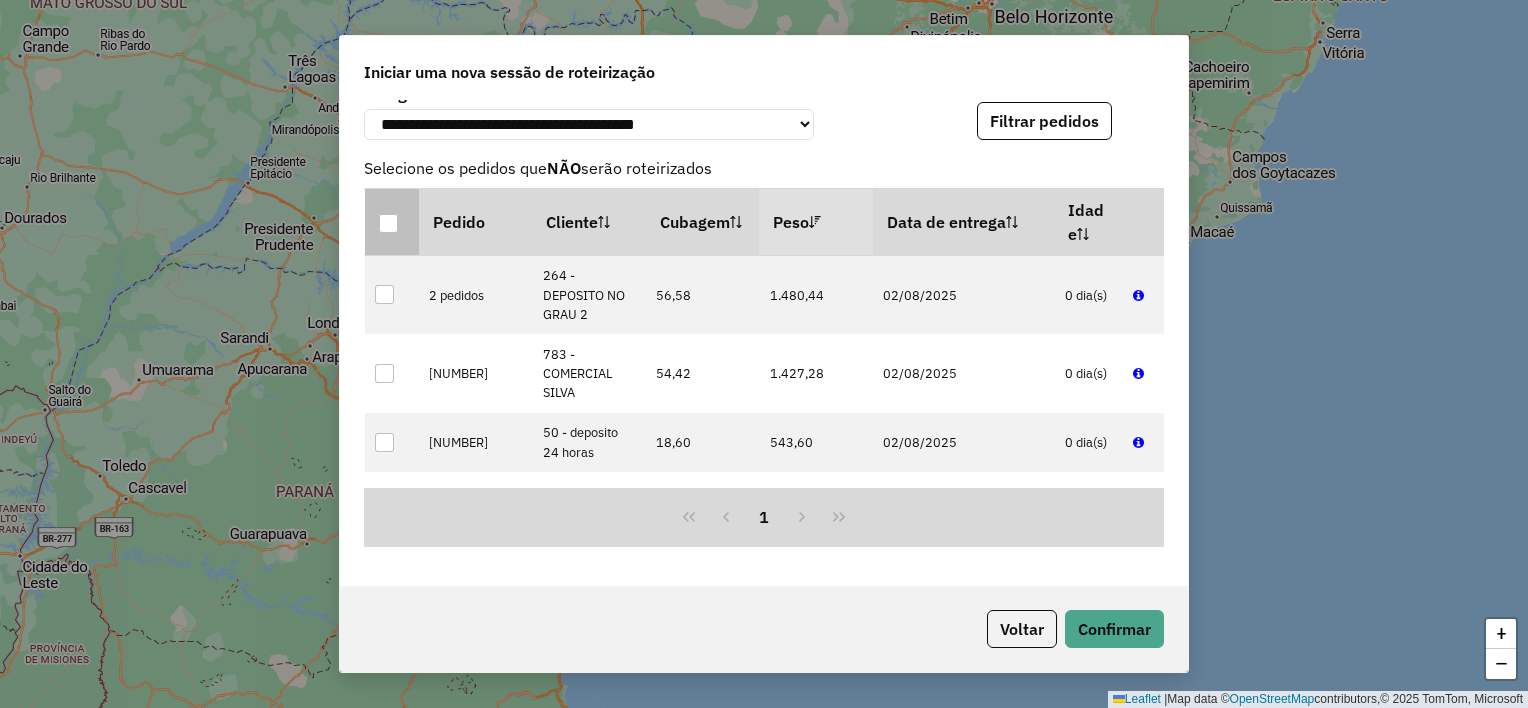 click at bounding box center (388, 223) 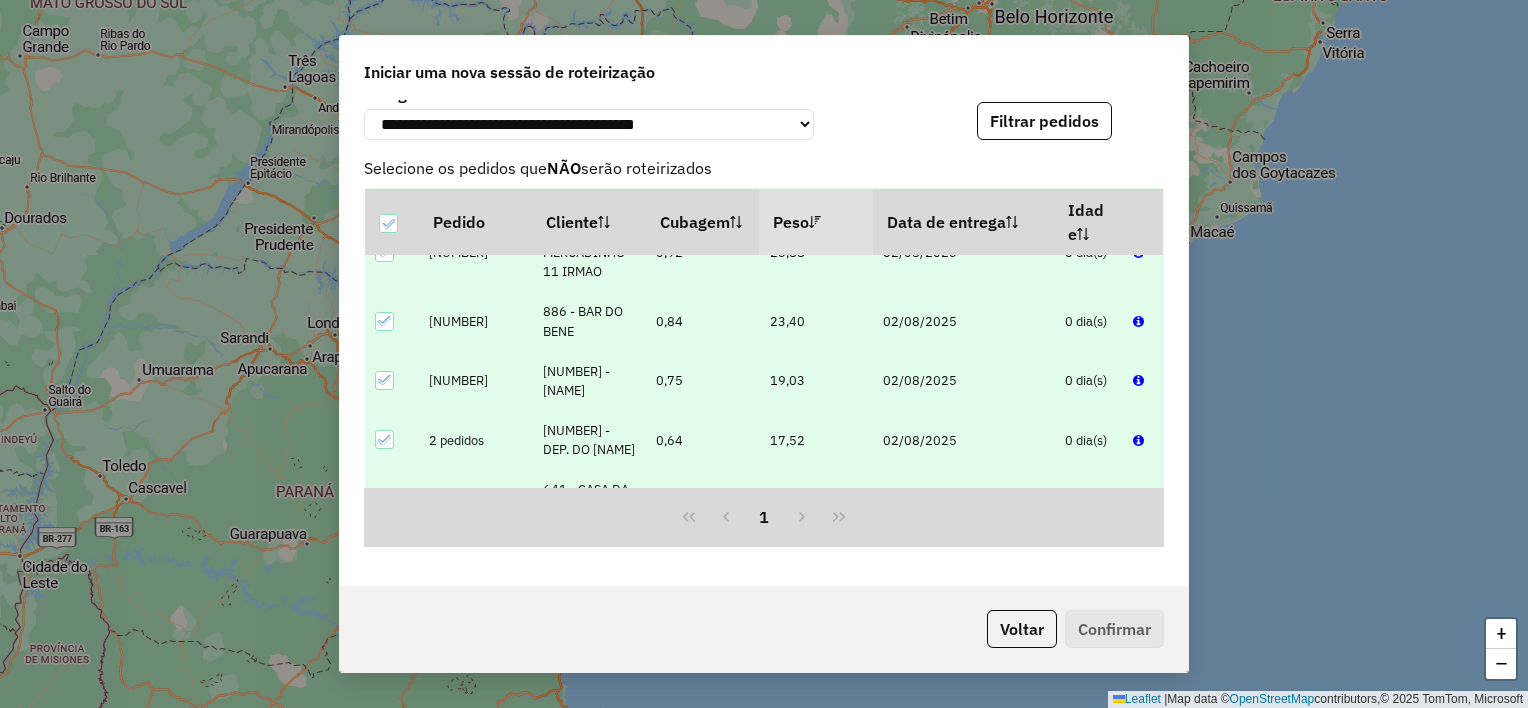 scroll, scrollTop: 2012, scrollLeft: 0, axis: vertical 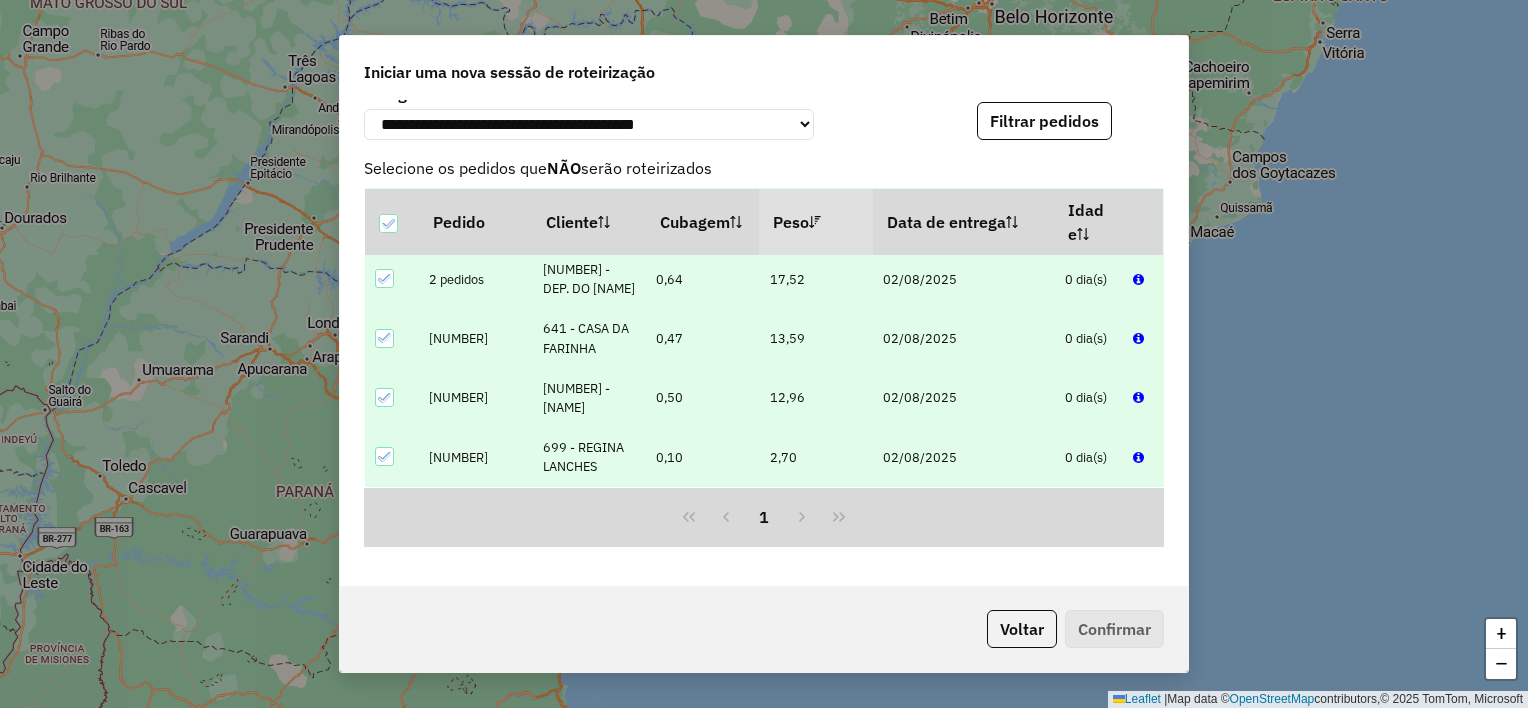 click 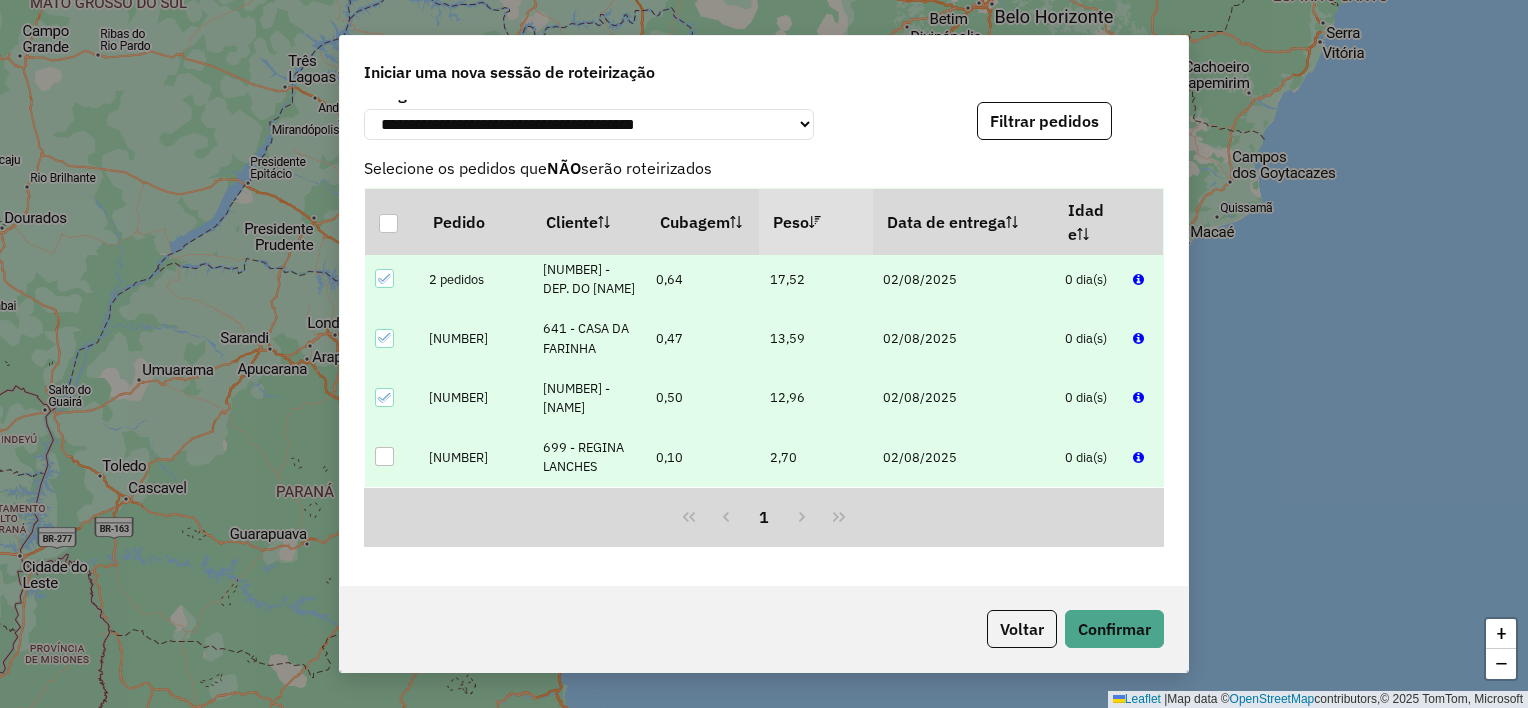 click 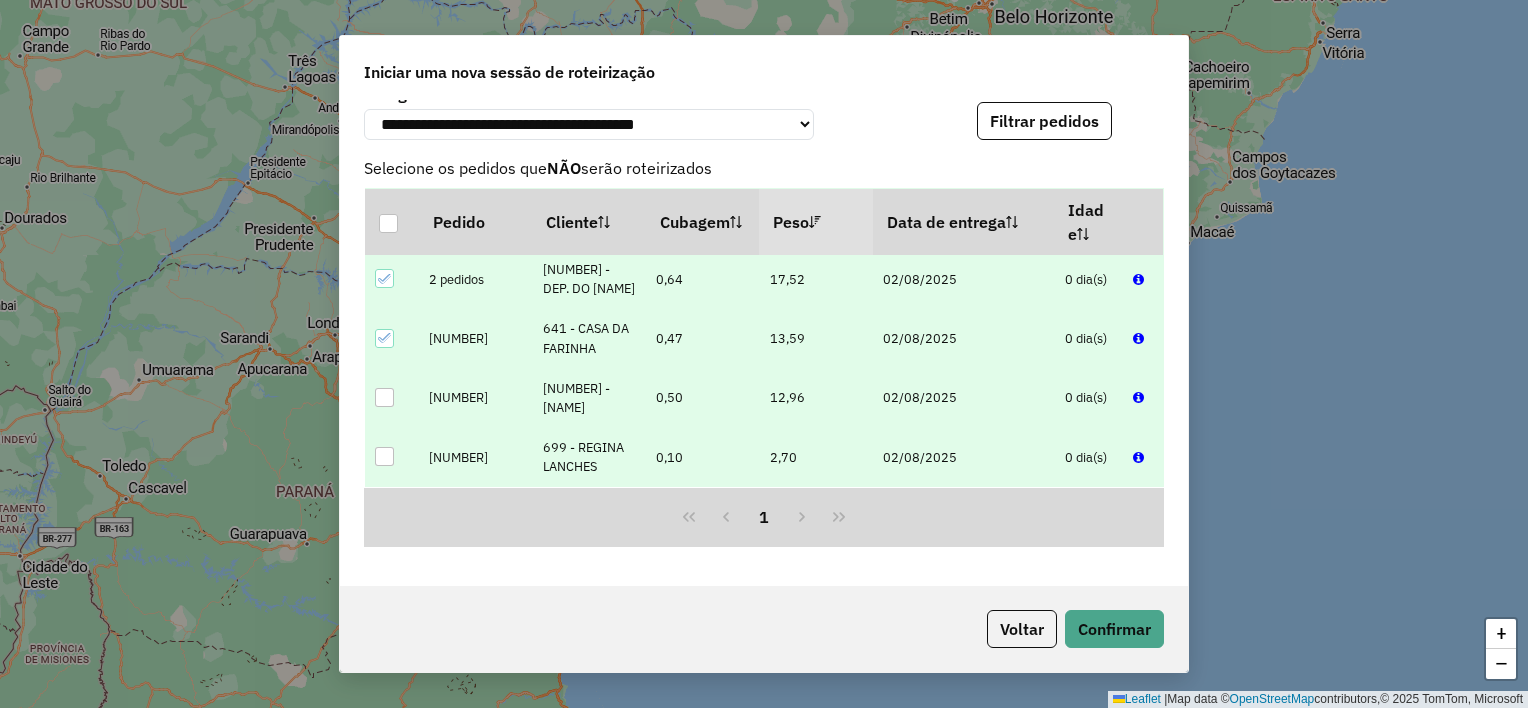 click at bounding box center [384, 338] 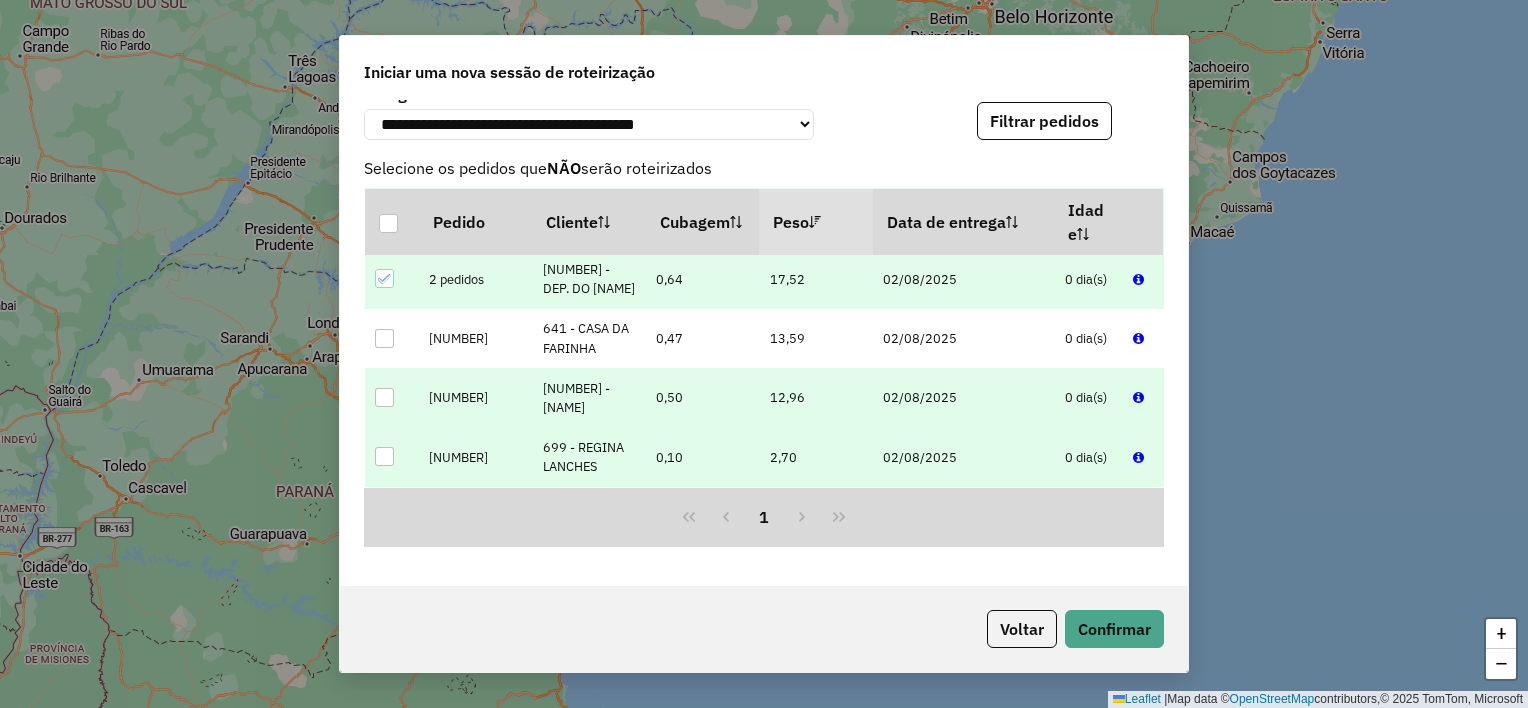 click 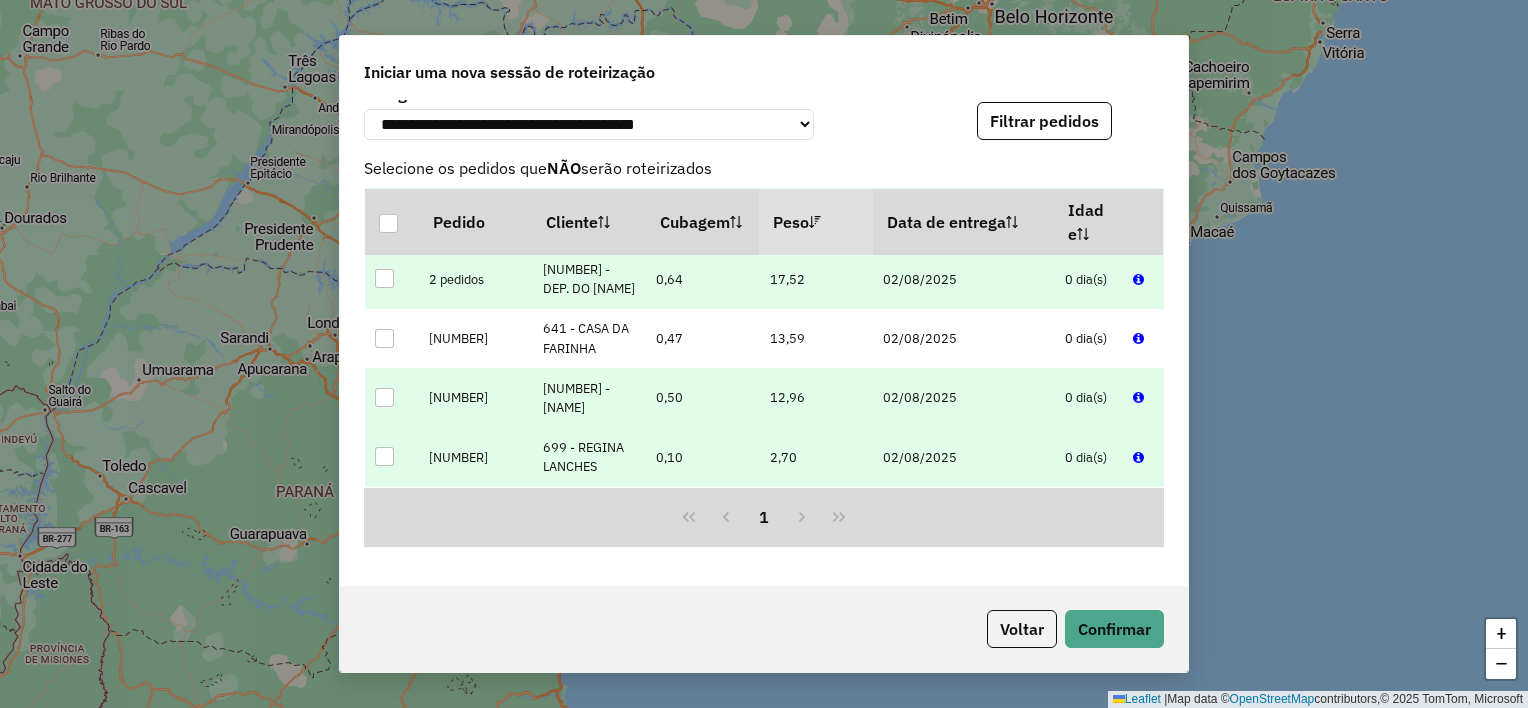scroll, scrollTop: 1912, scrollLeft: 0, axis: vertical 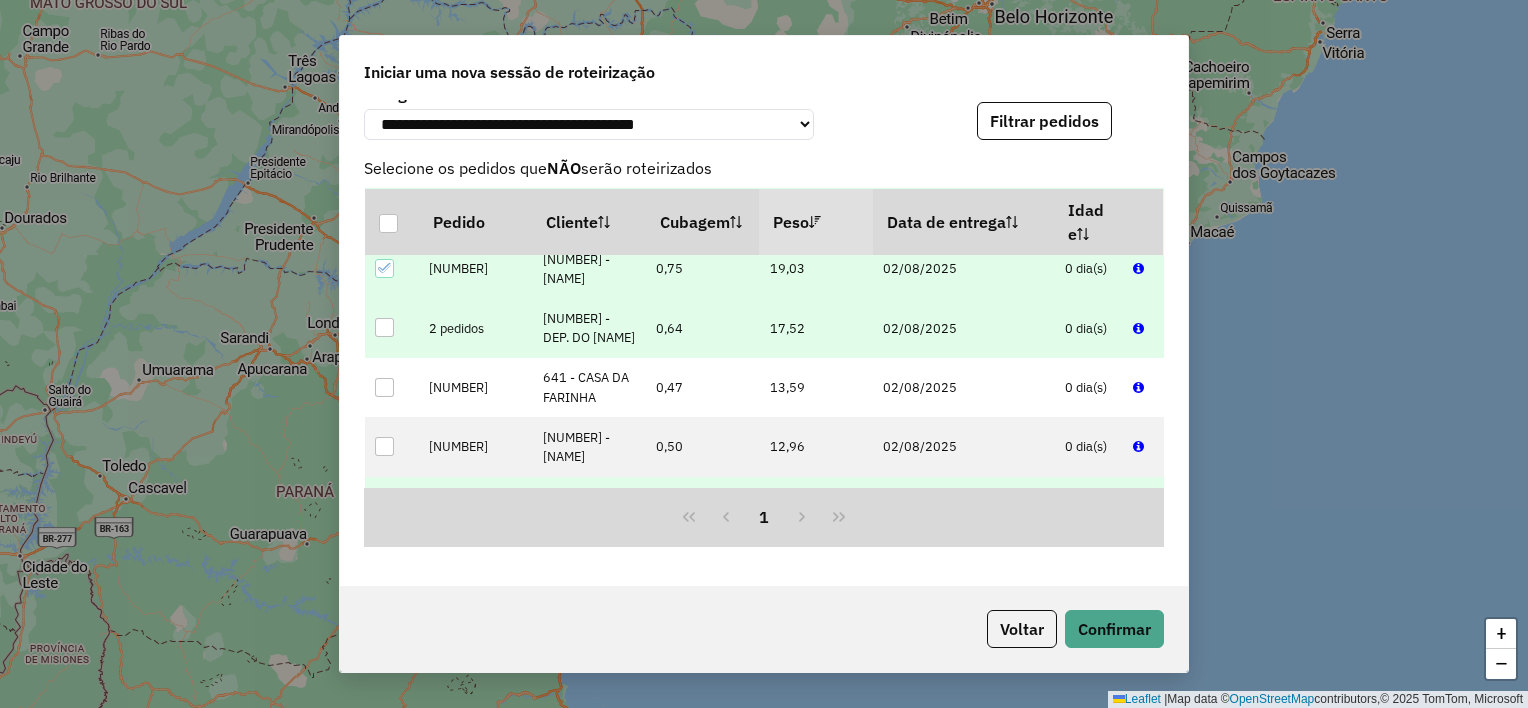 click 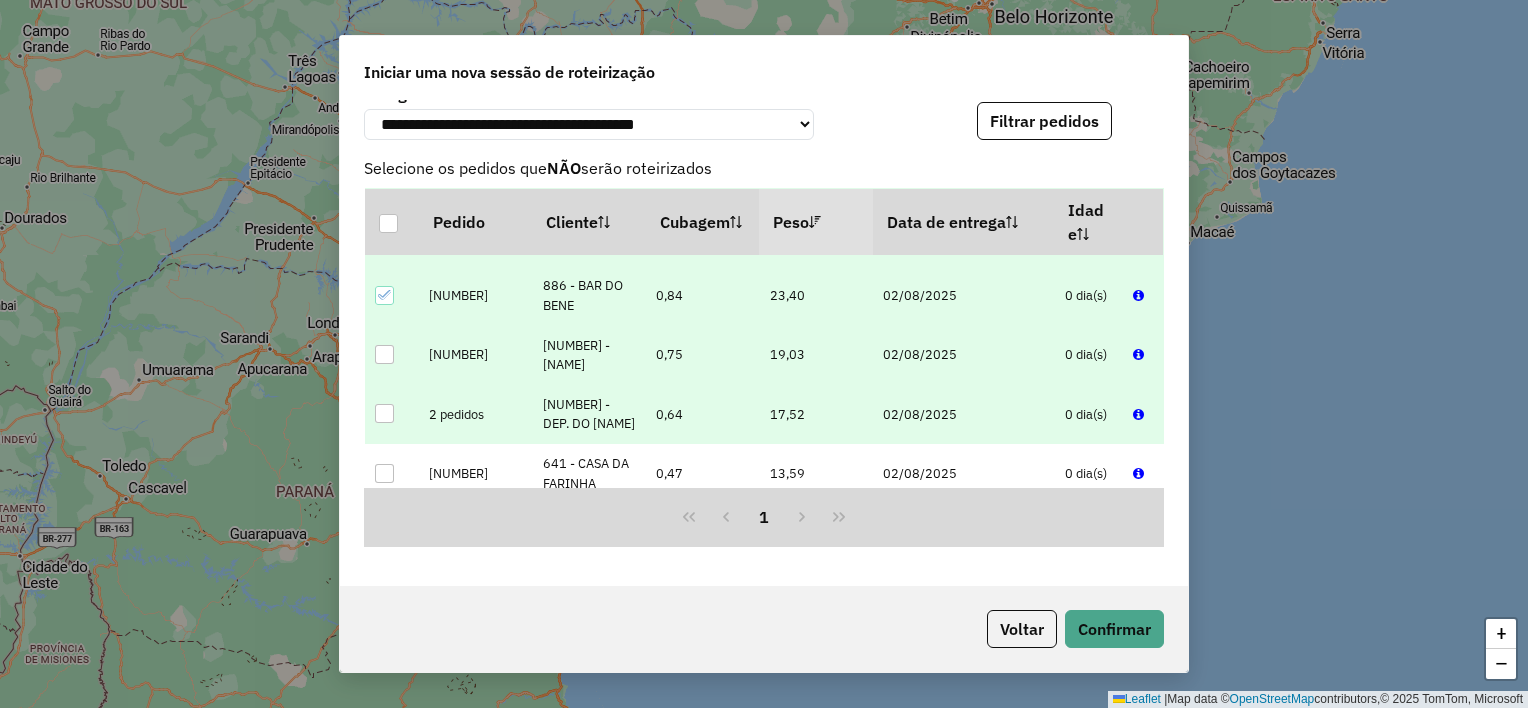 scroll, scrollTop: 1712, scrollLeft: 0, axis: vertical 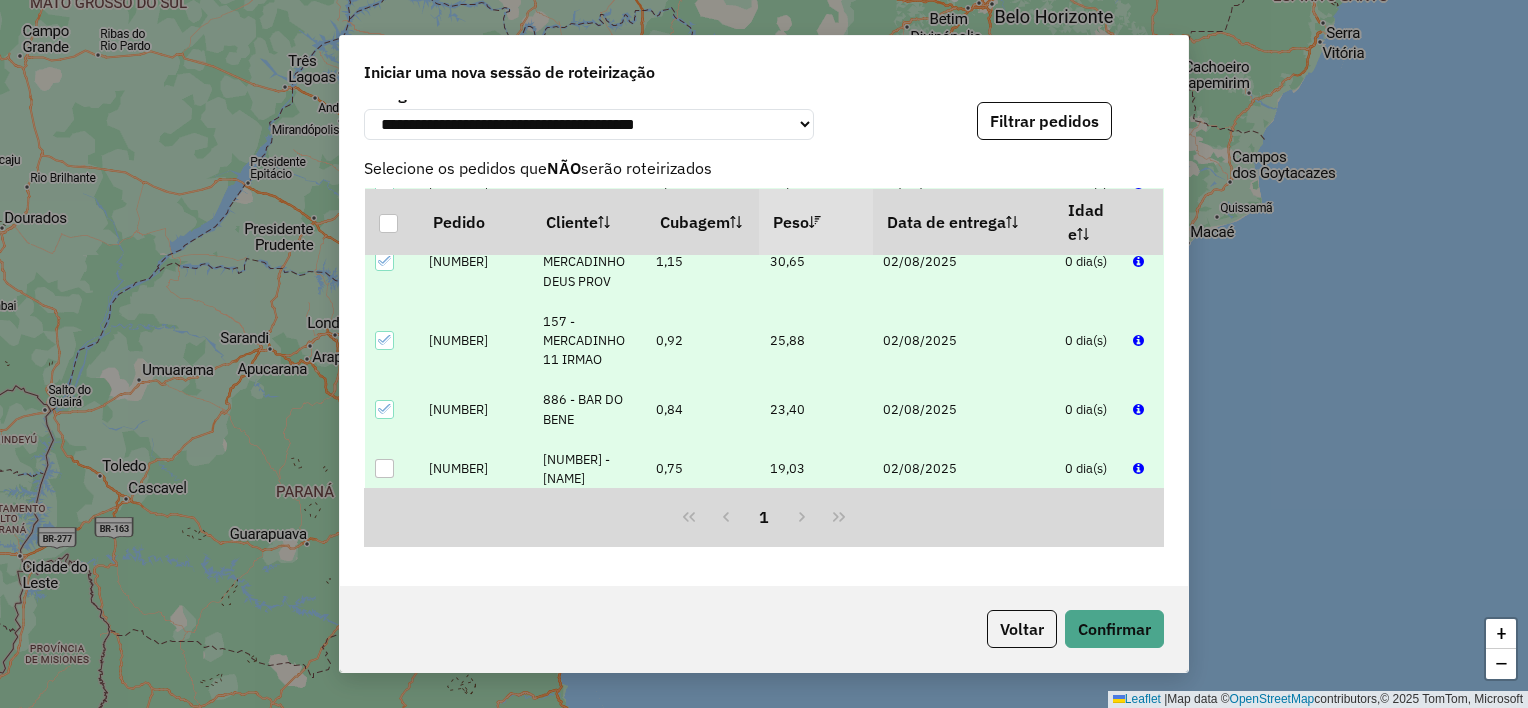 click 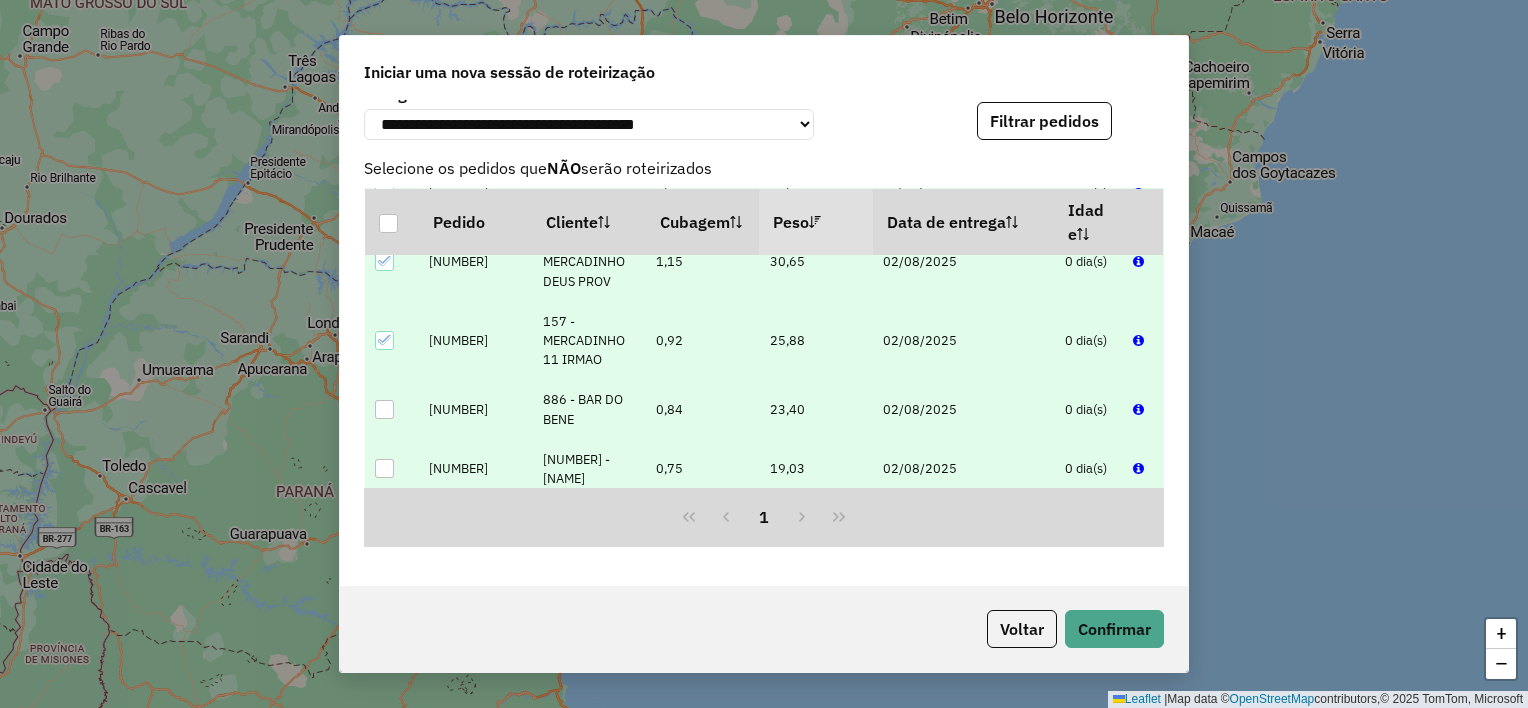click 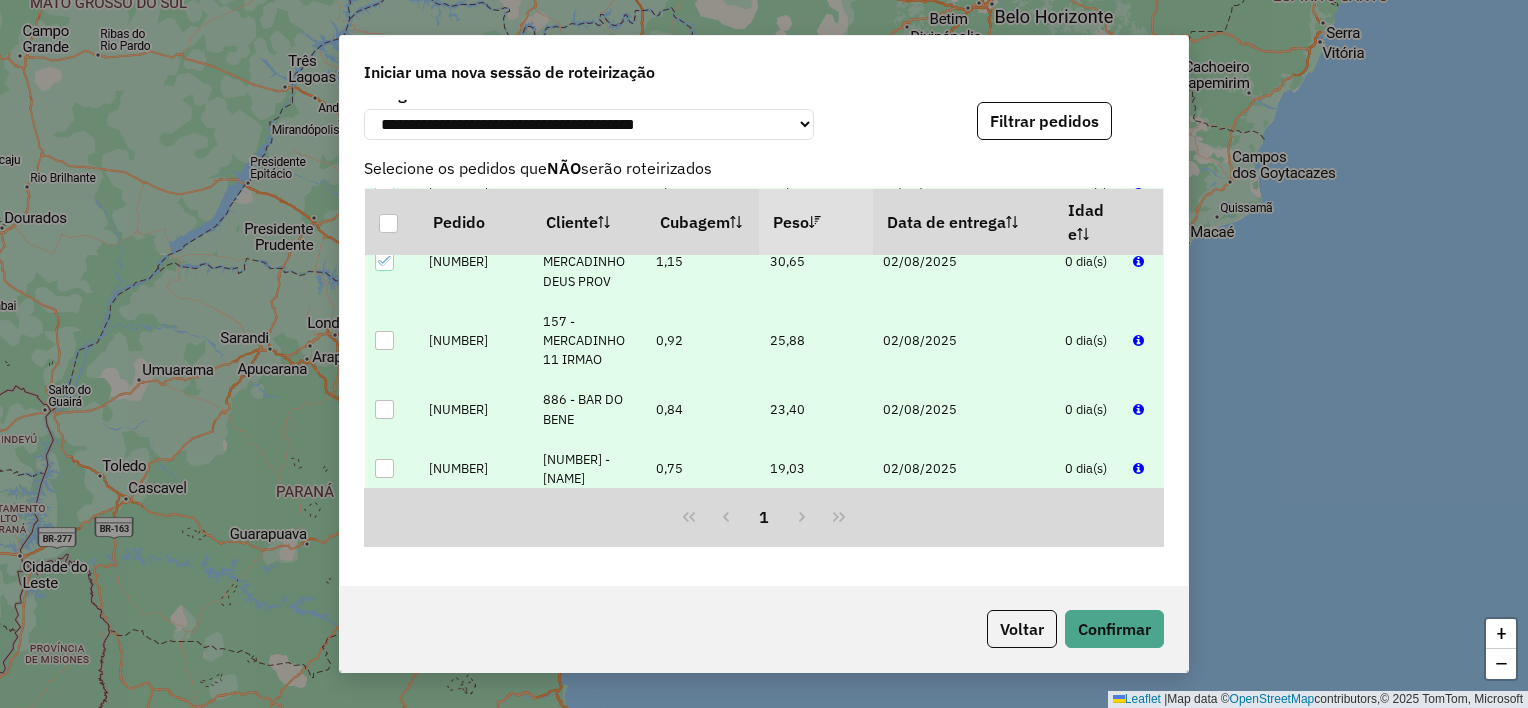 click 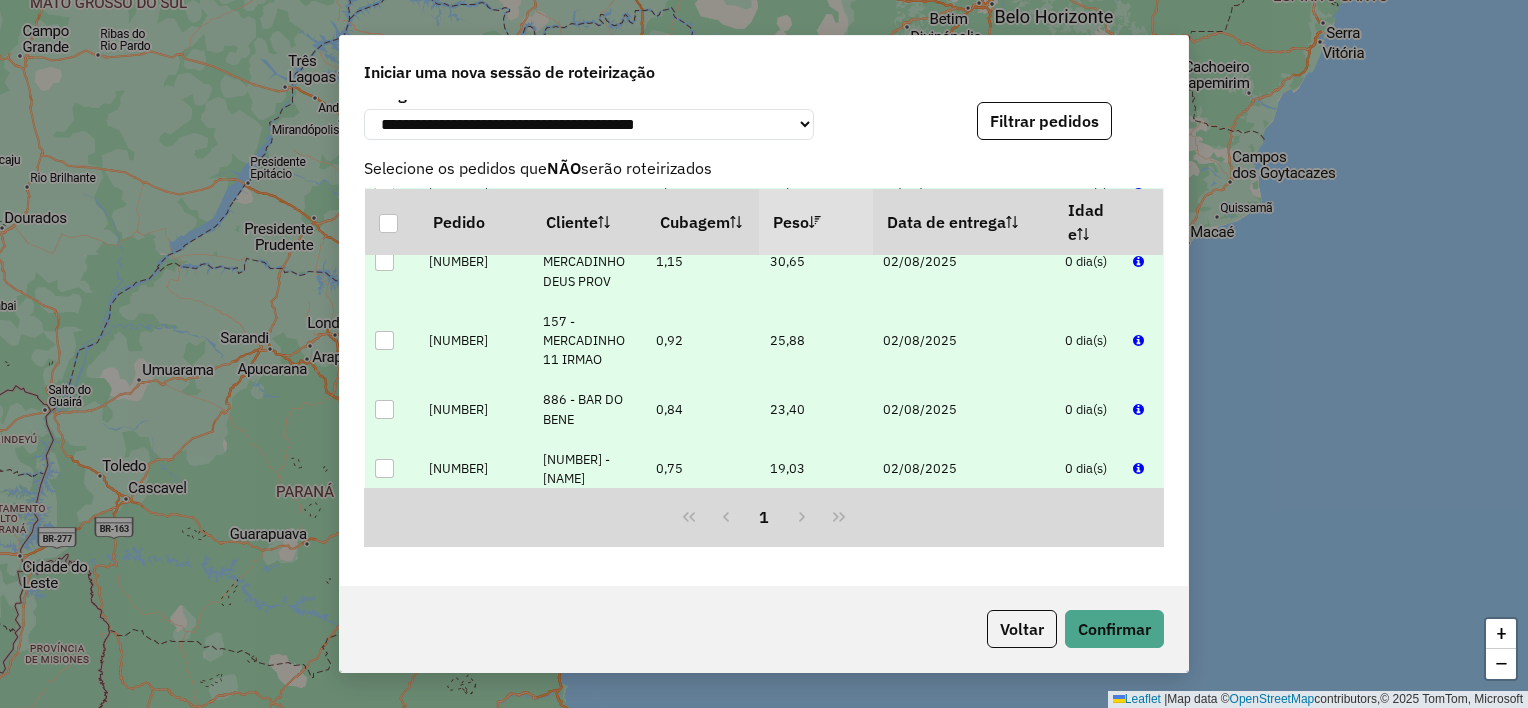 scroll, scrollTop: 1612, scrollLeft: 0, axis: vertical 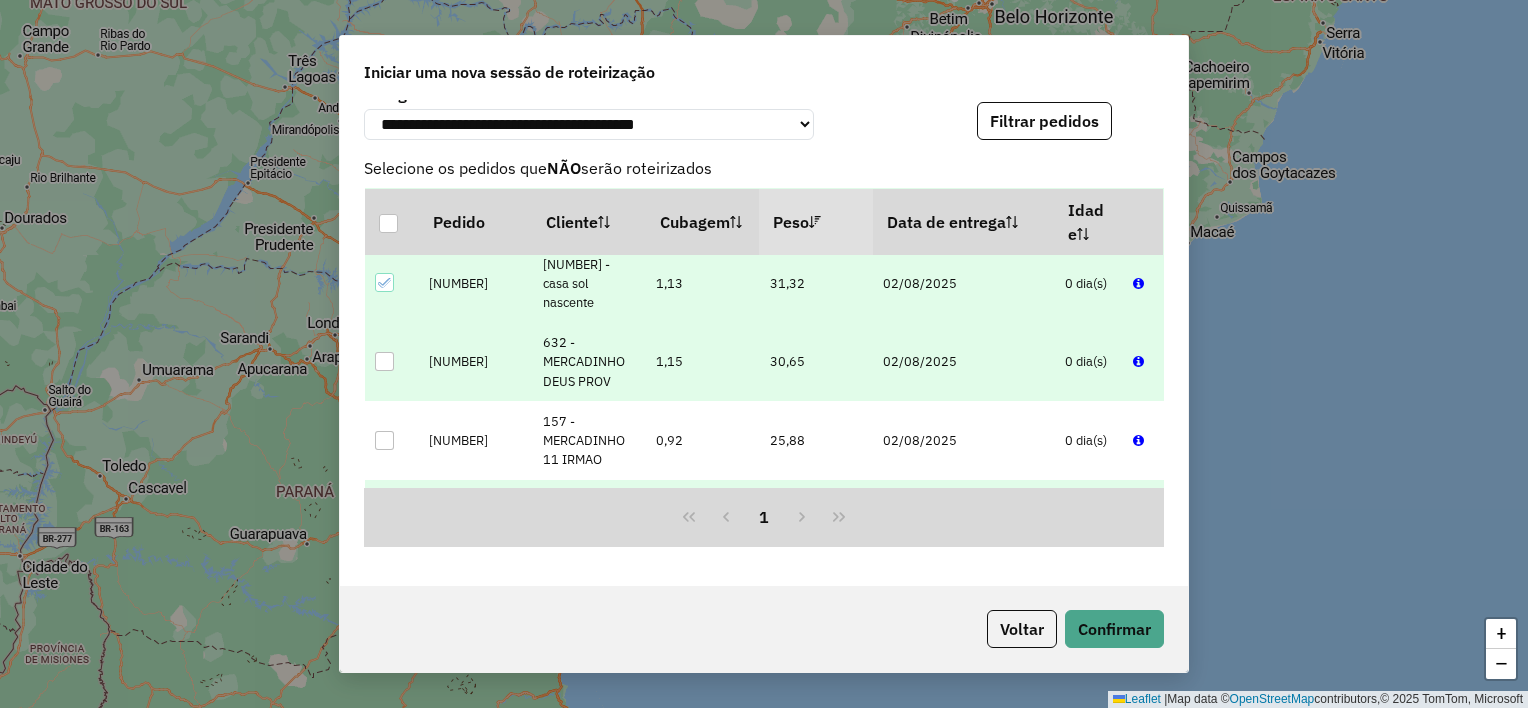 click 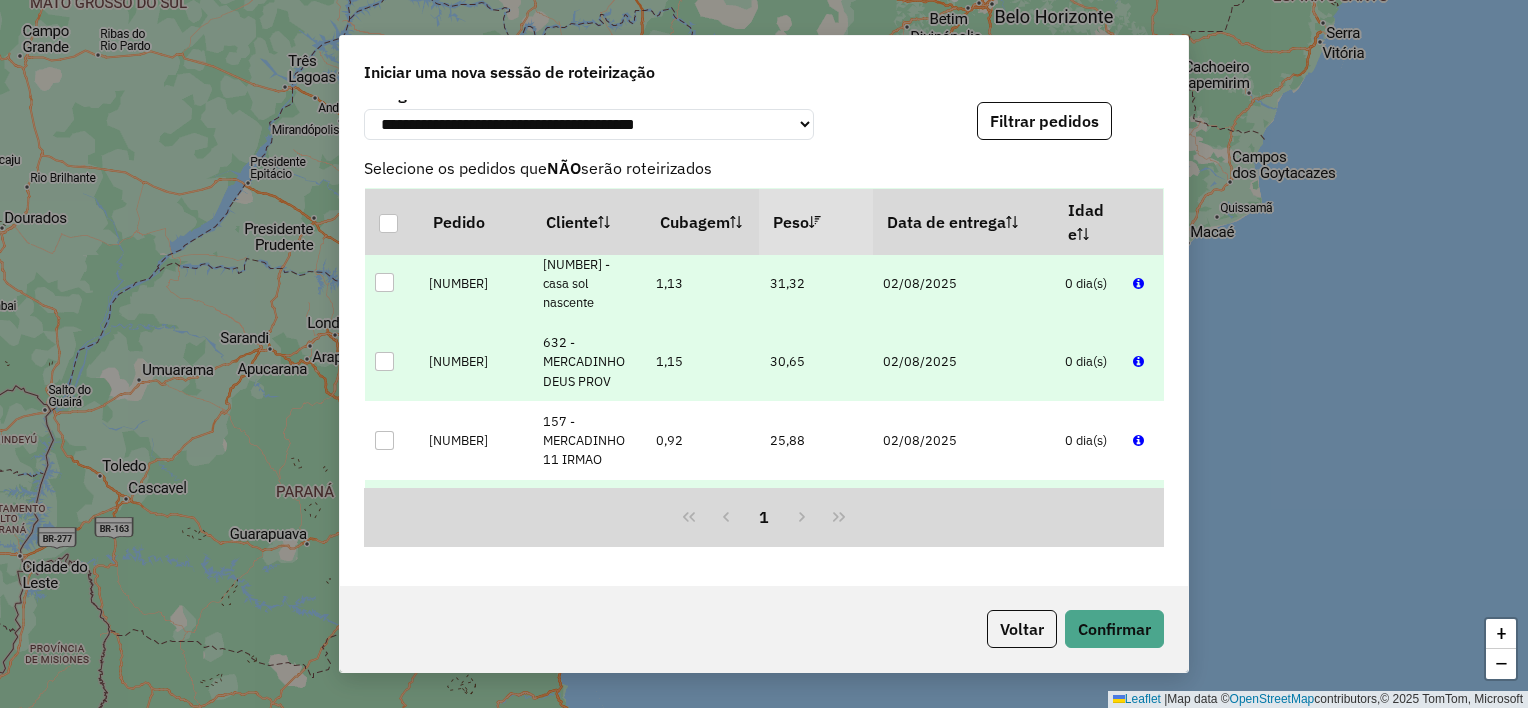 scroll, scrollTop: 1512, scrollLeft: 0, axis: vertical 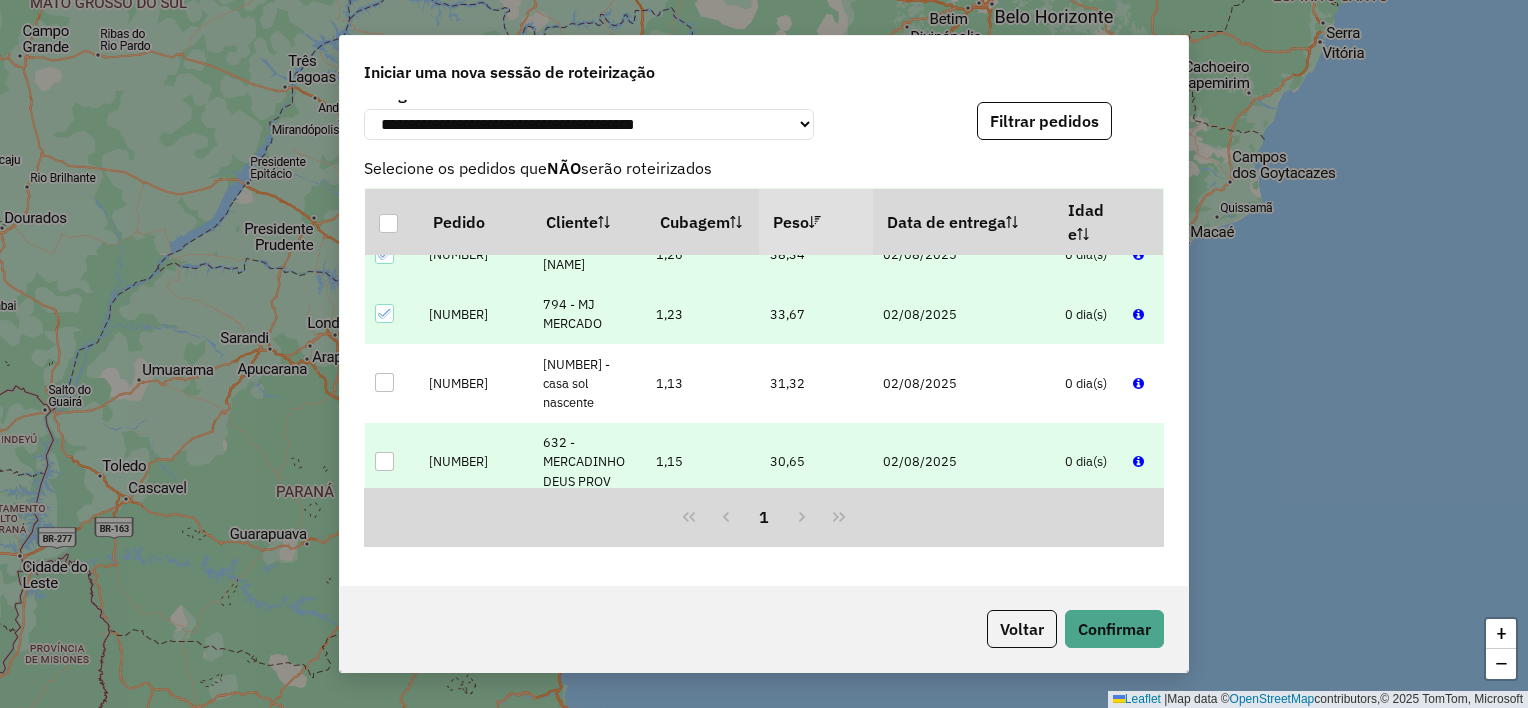 click 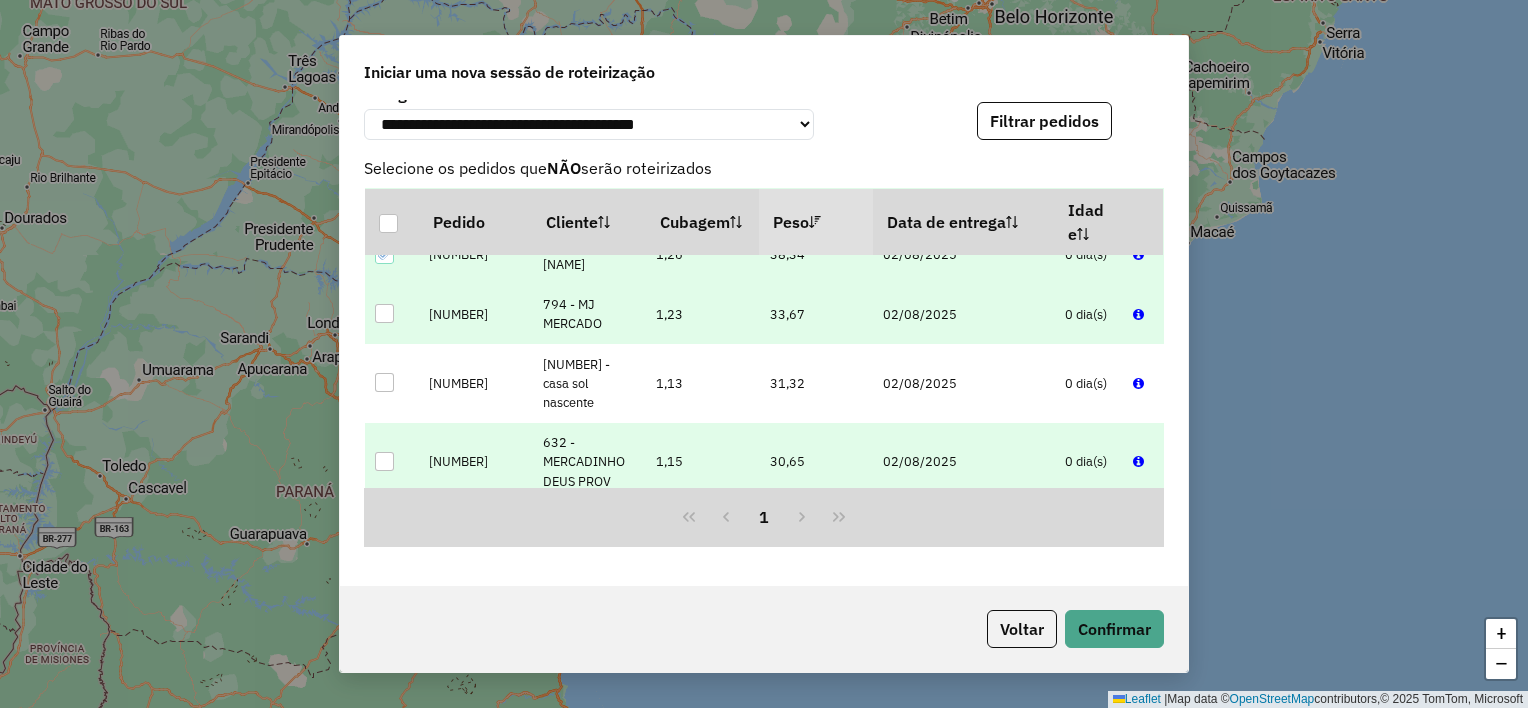 click 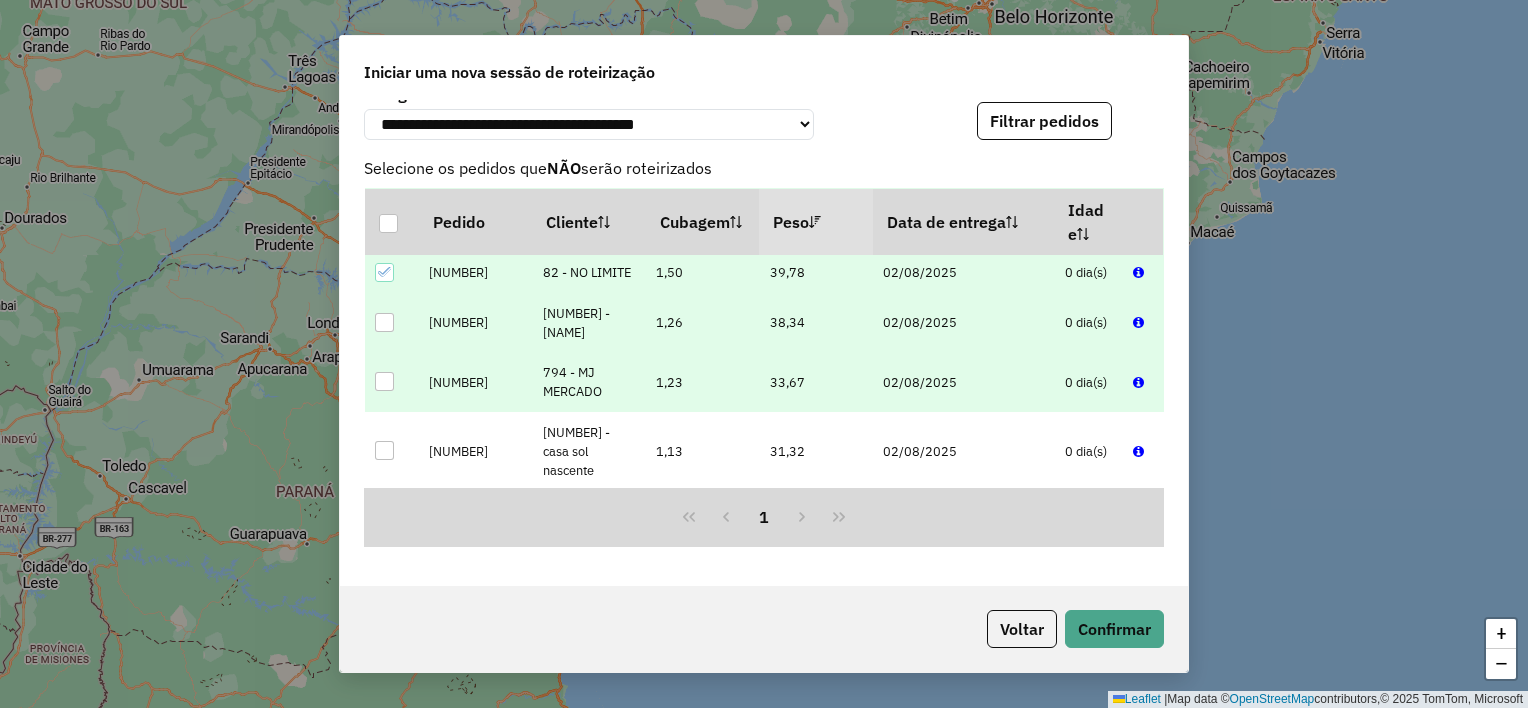 scroll, scrollTop: 1412, scrollLeft: 0, axis: vertical 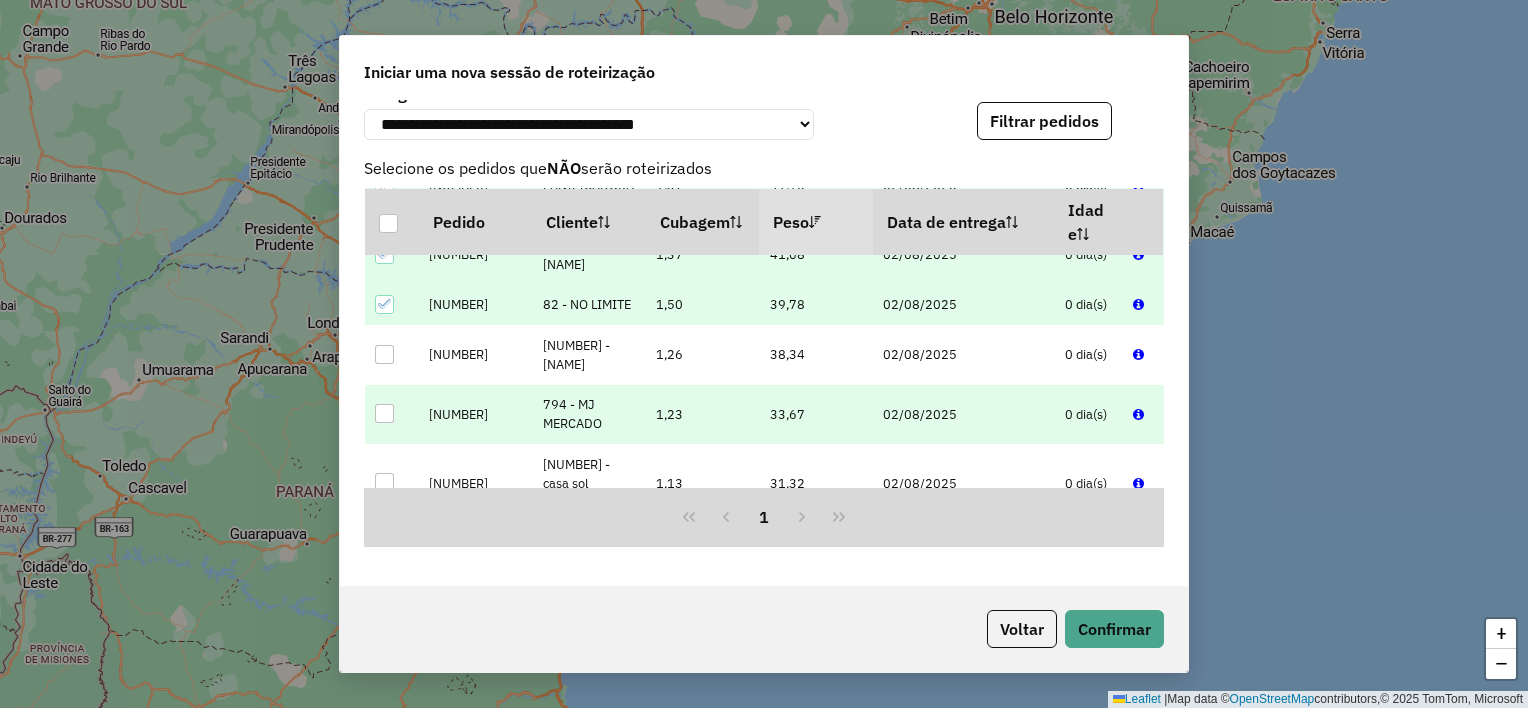 click 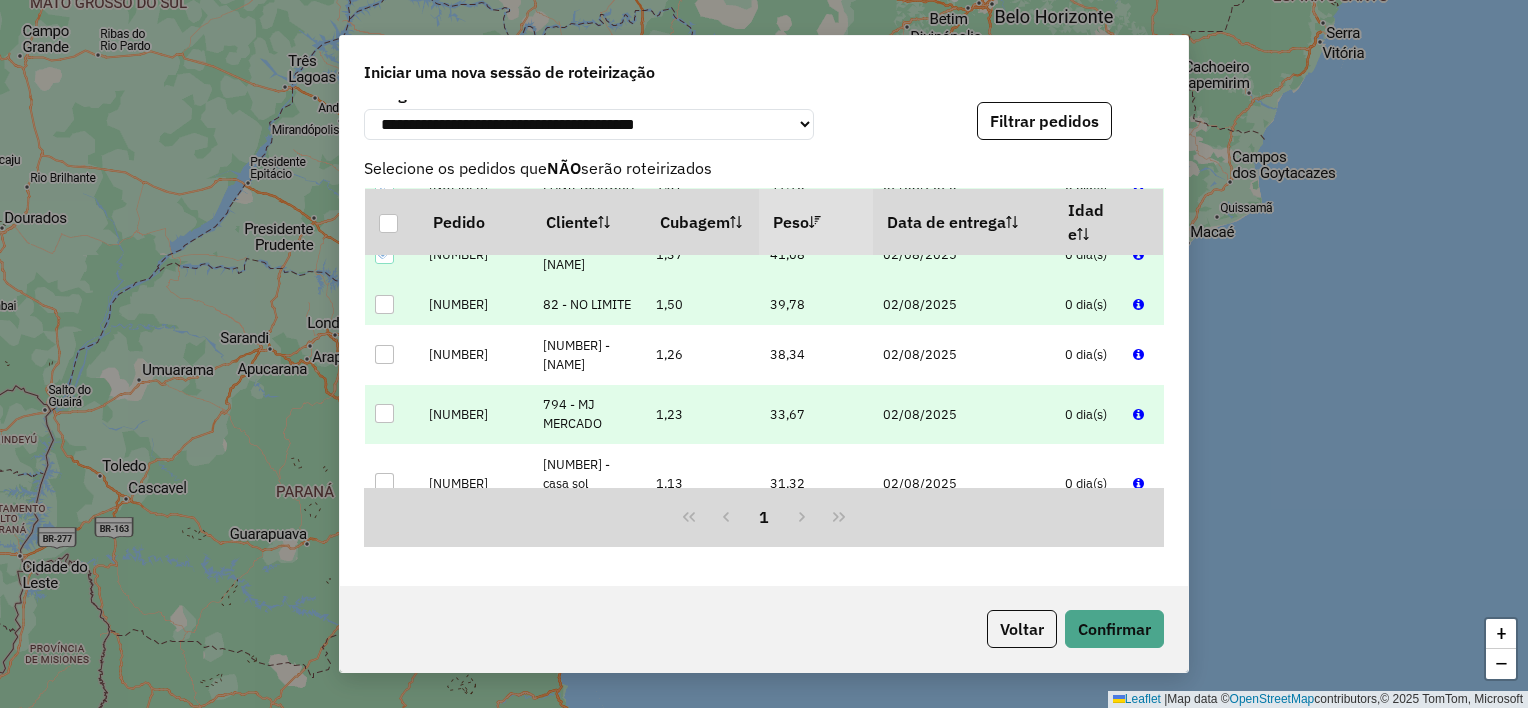 click 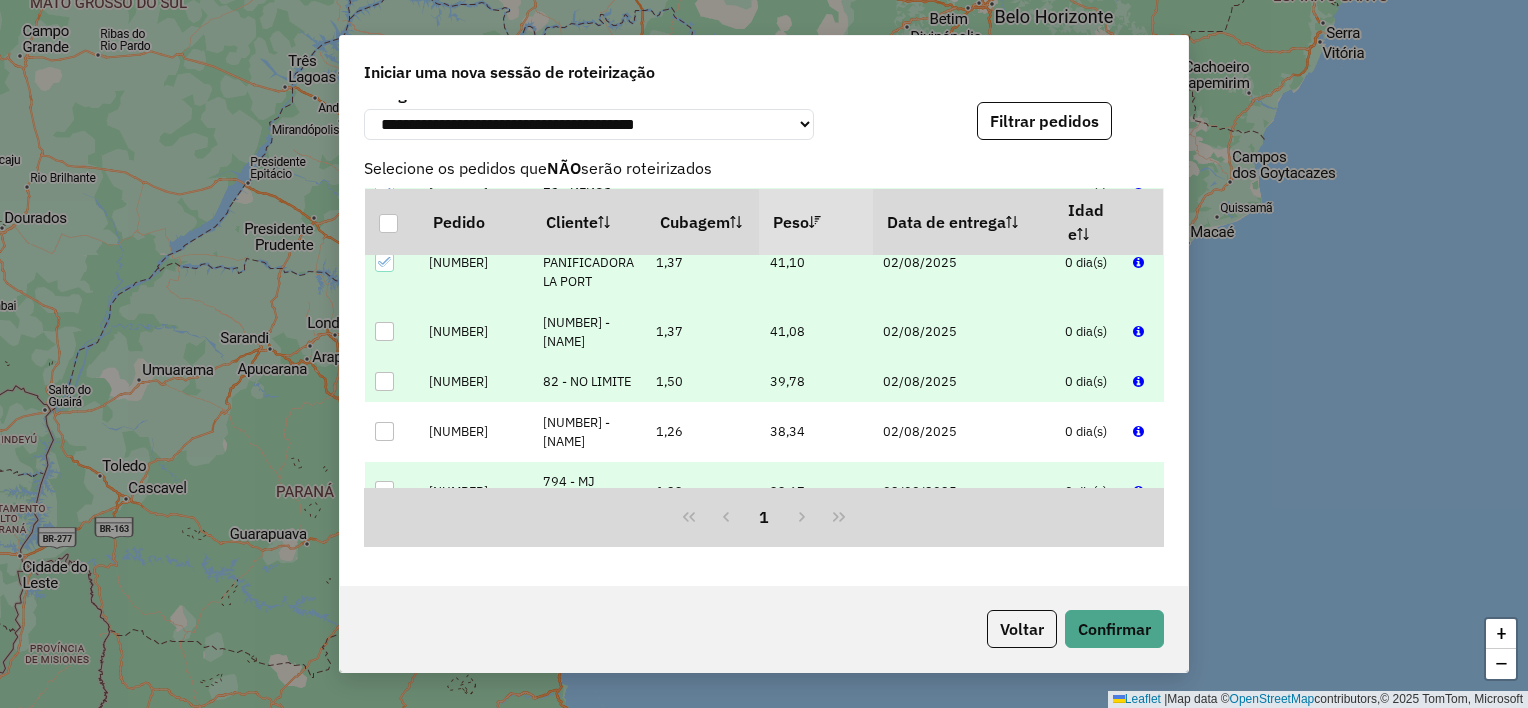 scroll, scrollTop: 1312, scrollLeft: 0, axis: vertical 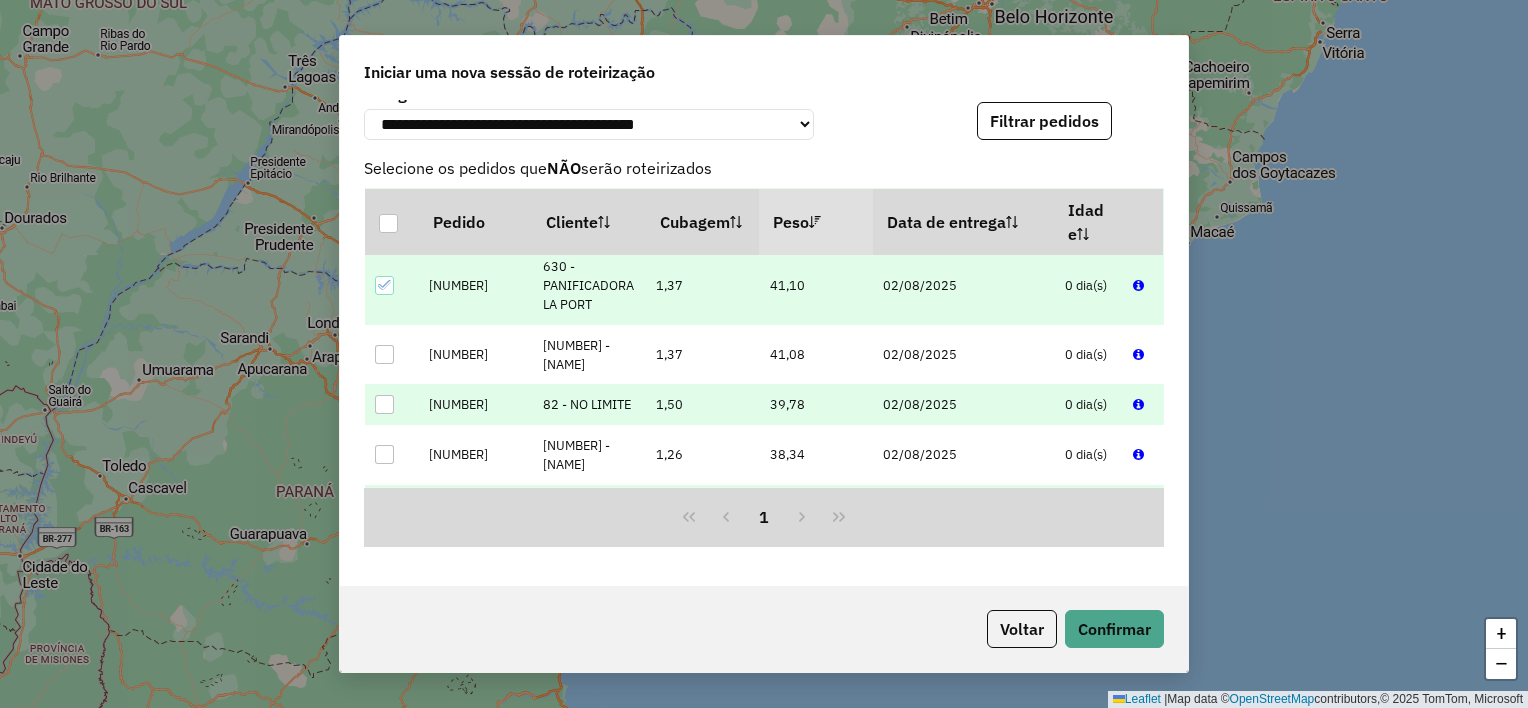 click 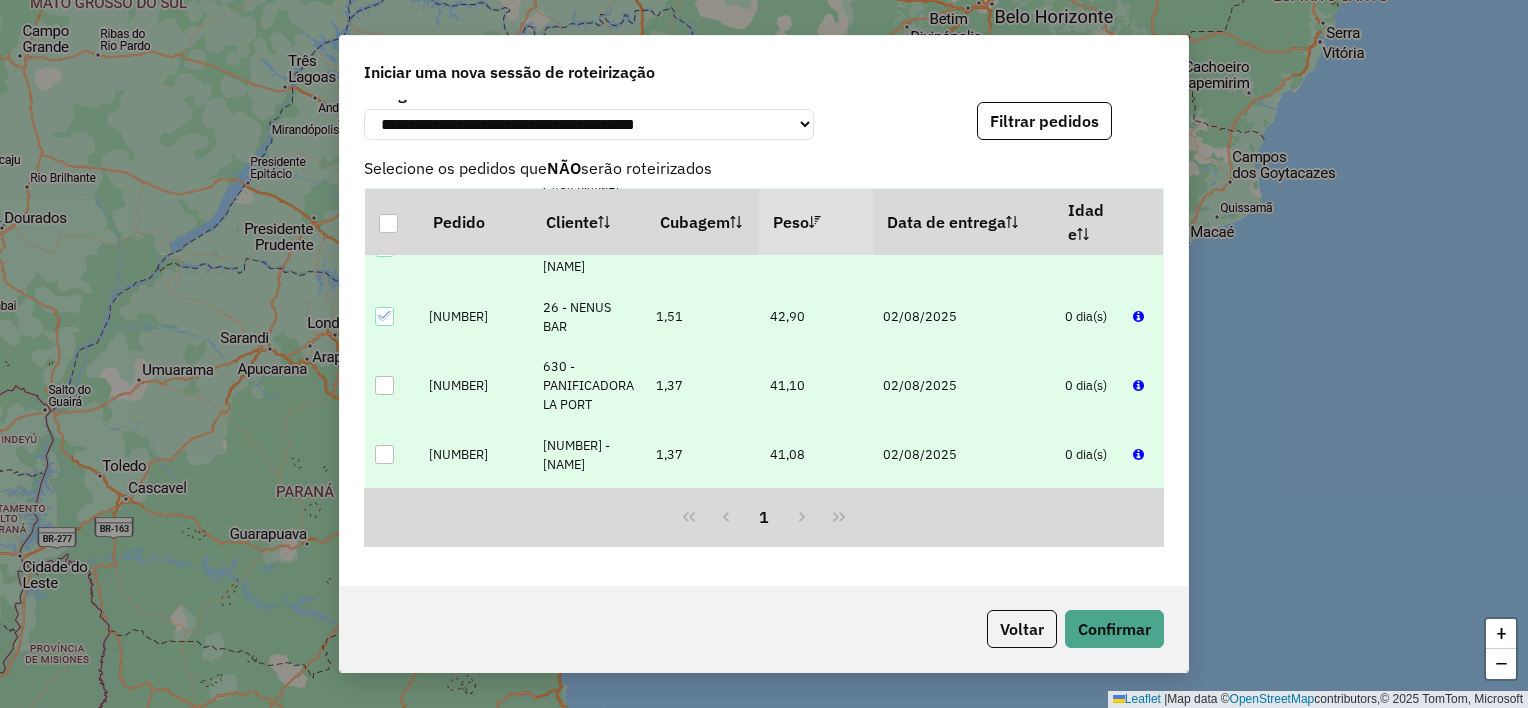 scroll, scrollTop: 1212, scrollLeft: 0, axis: vertical 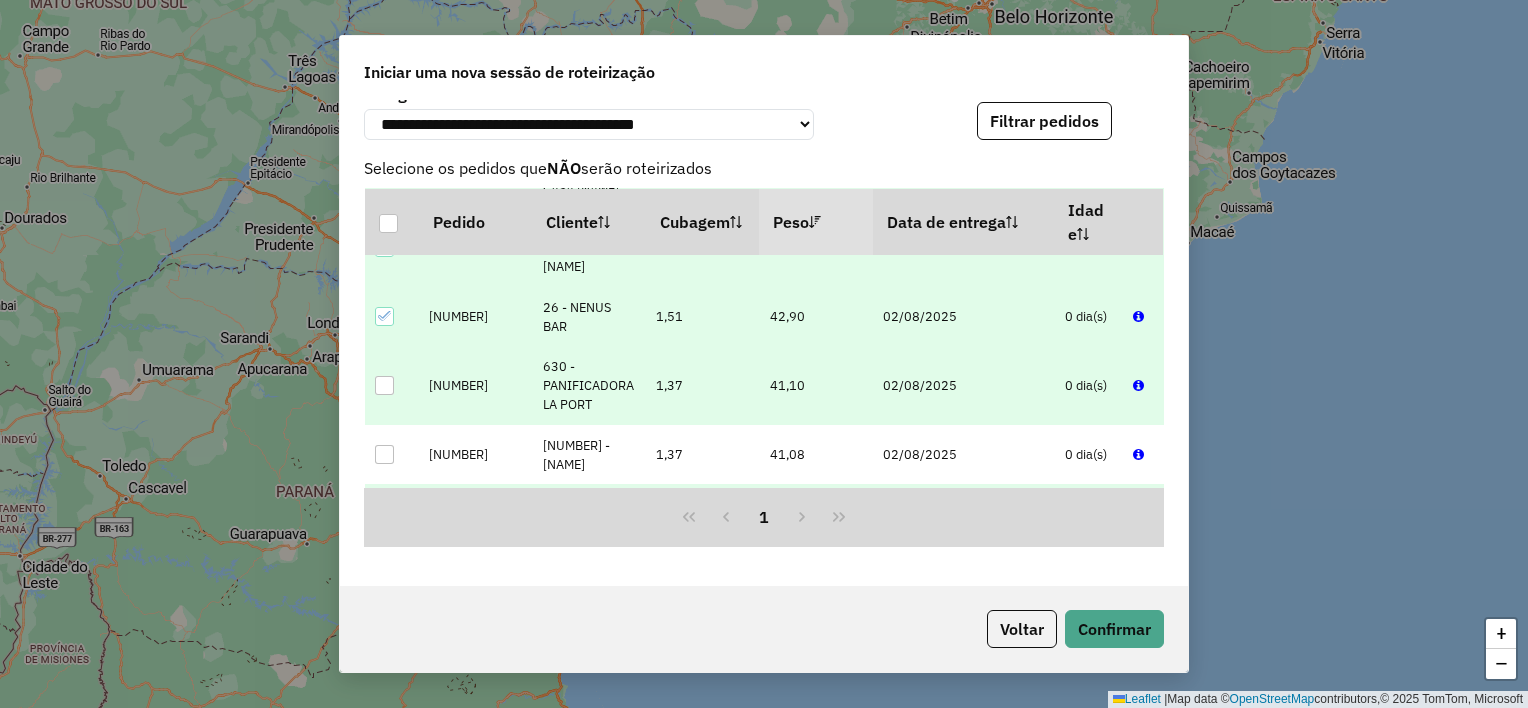 click 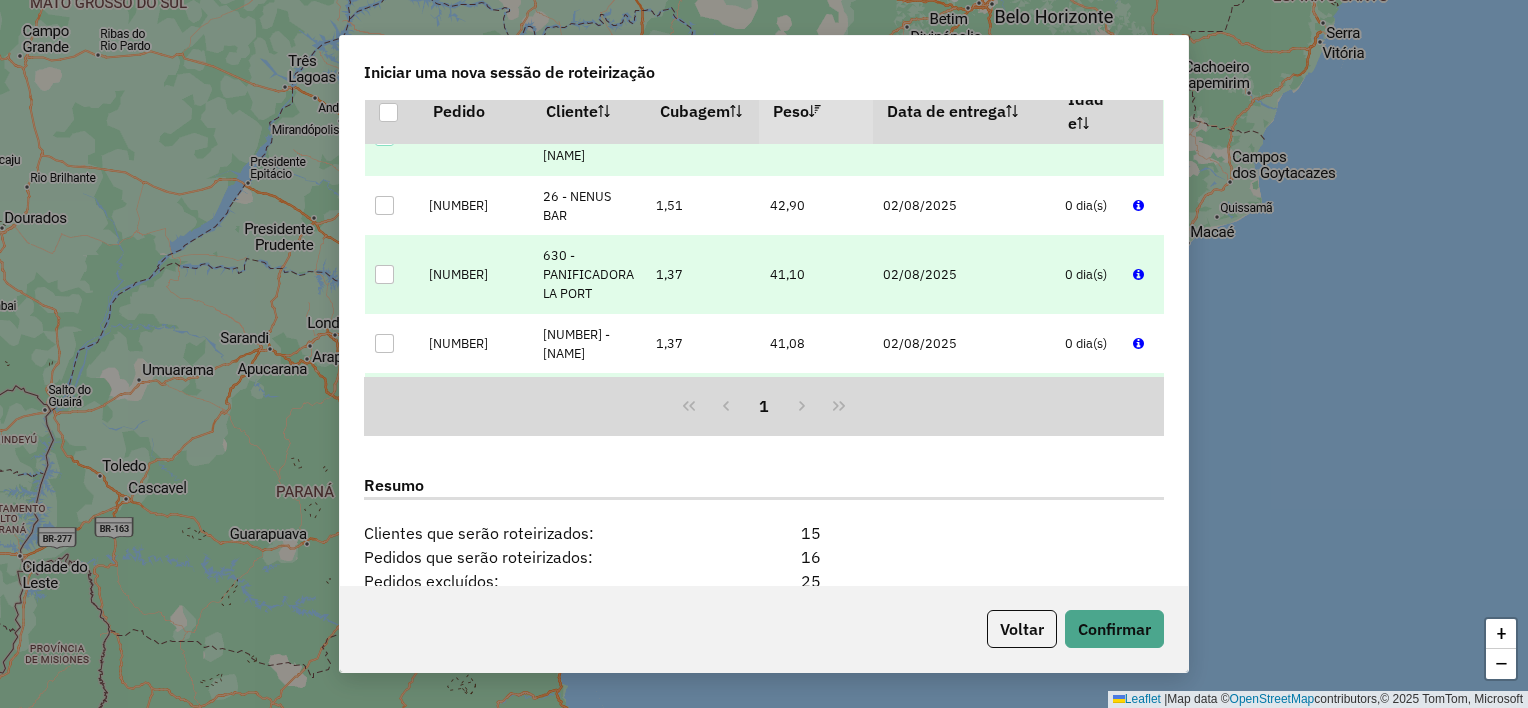 scroll, scrollTop: 1579, scrollLeft: 0, axis: vertical 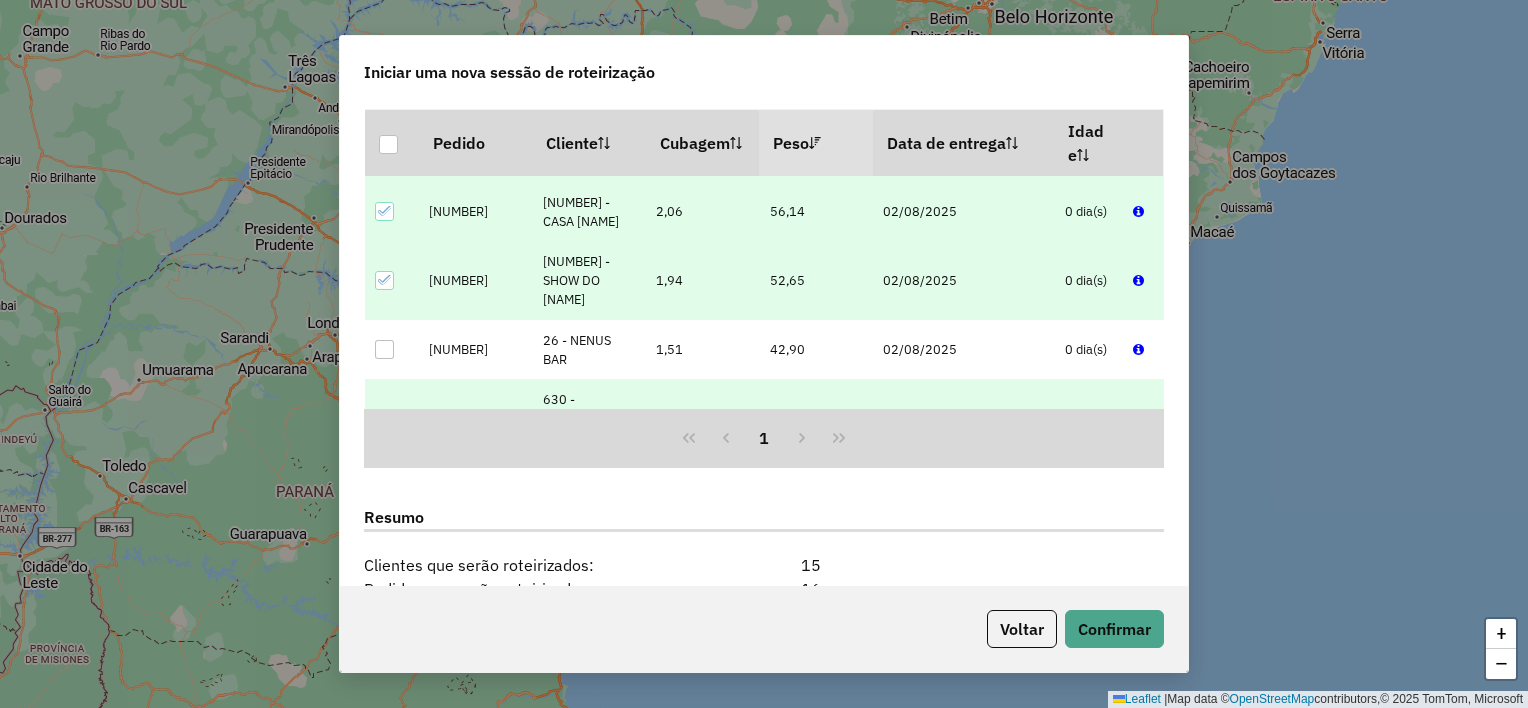 click 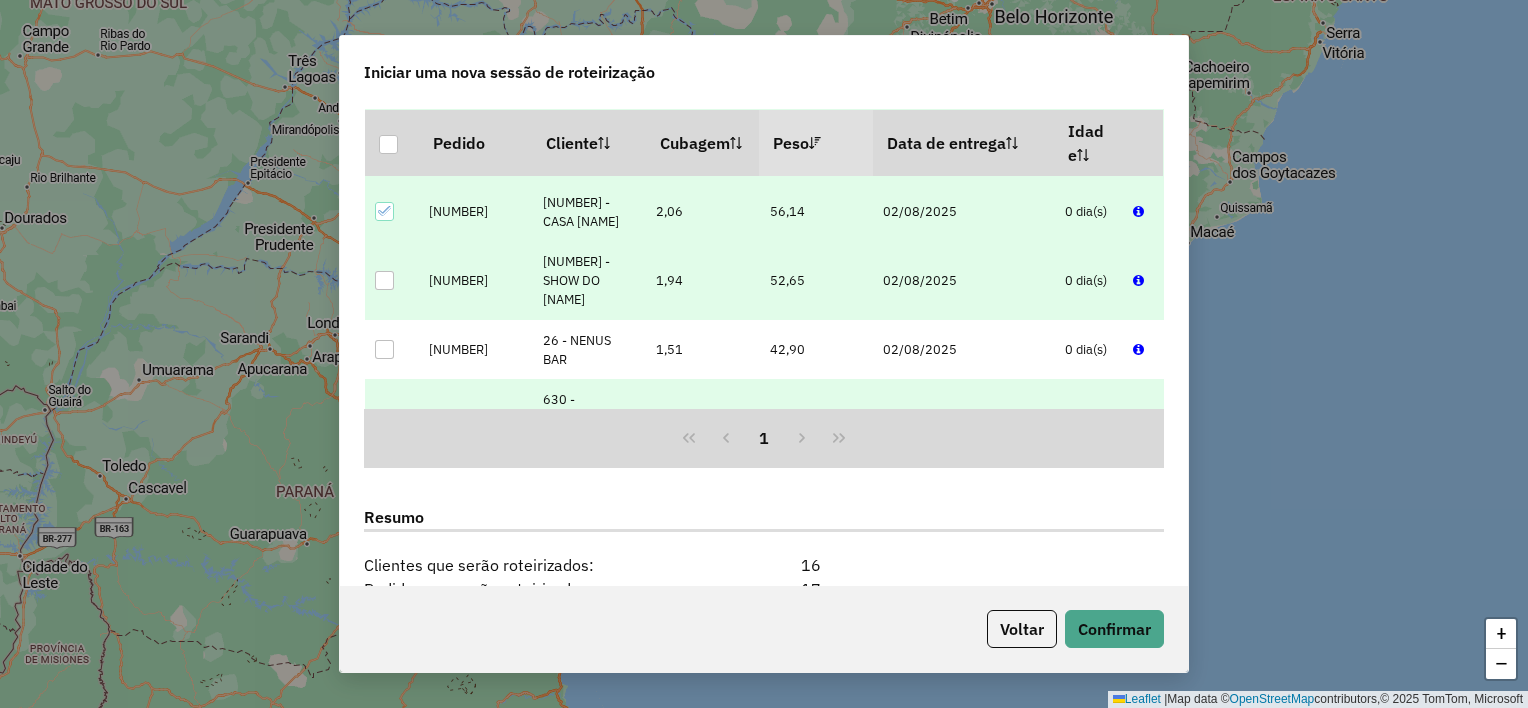 click 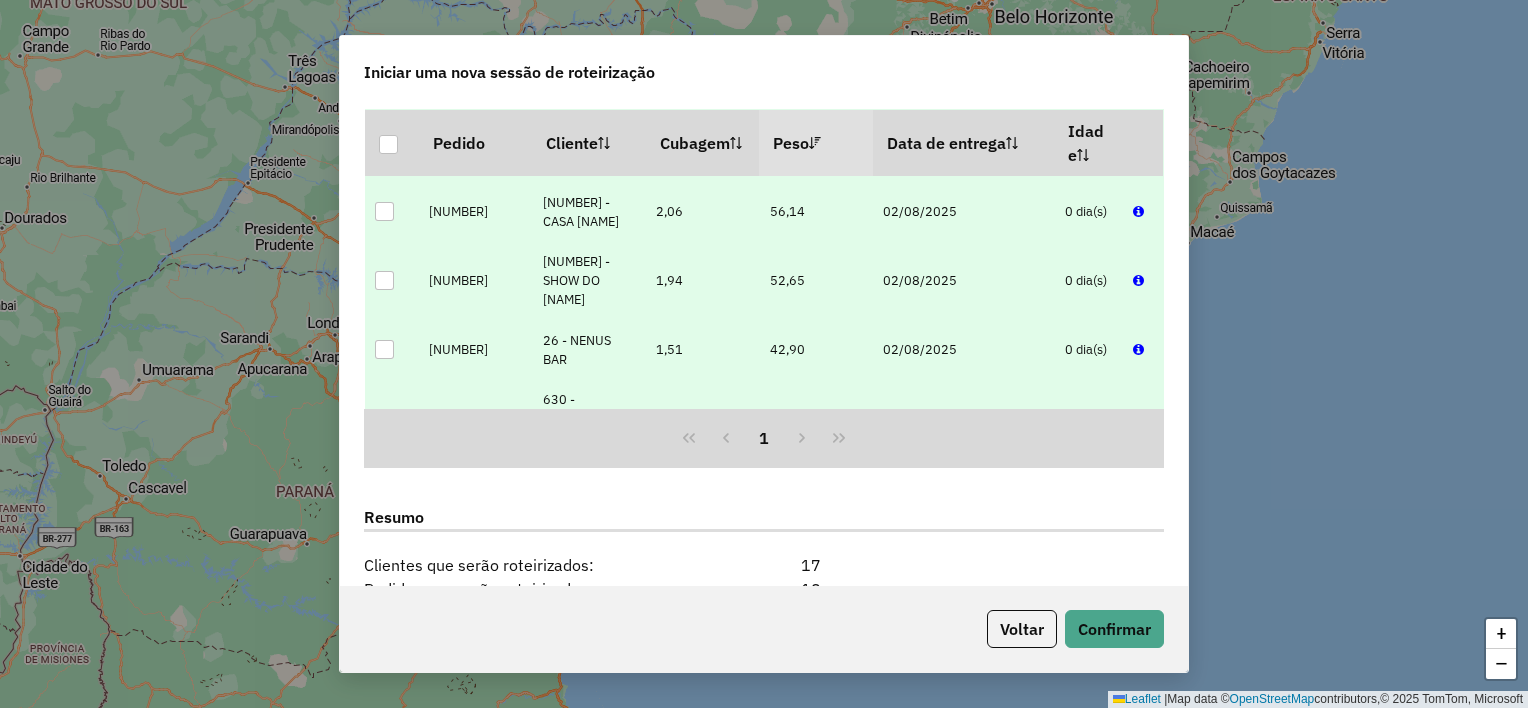 scroll, scrollTop: 1000, scrollLeft: 0, axis: vertical 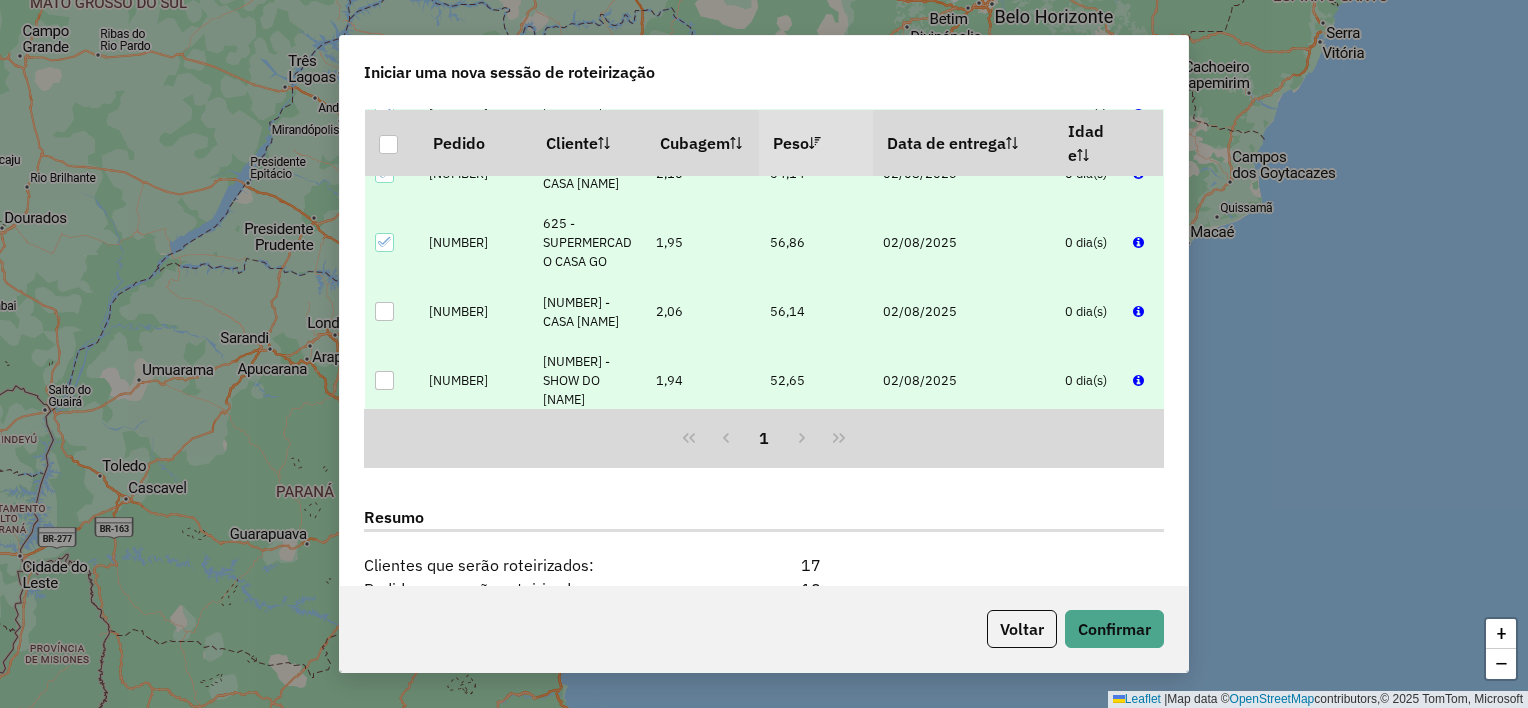 click 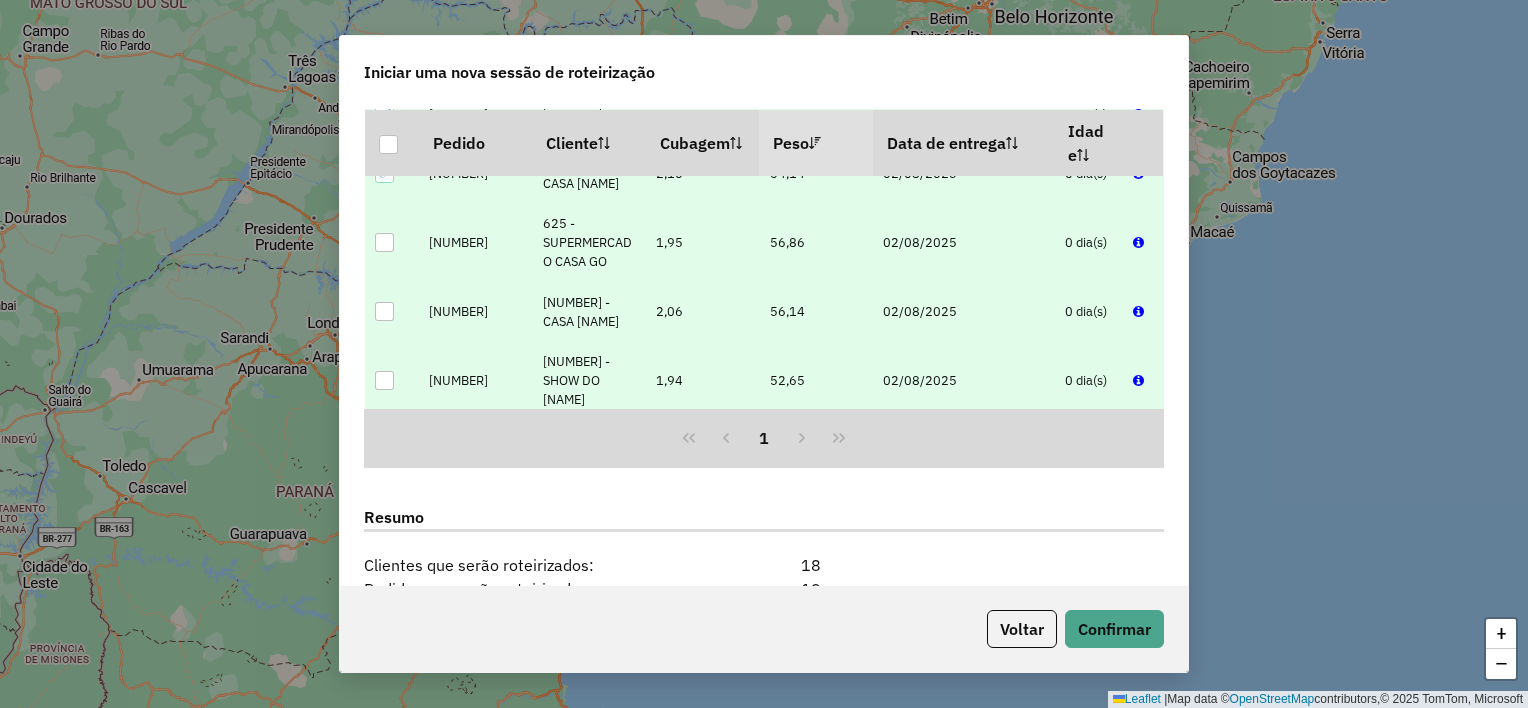 click 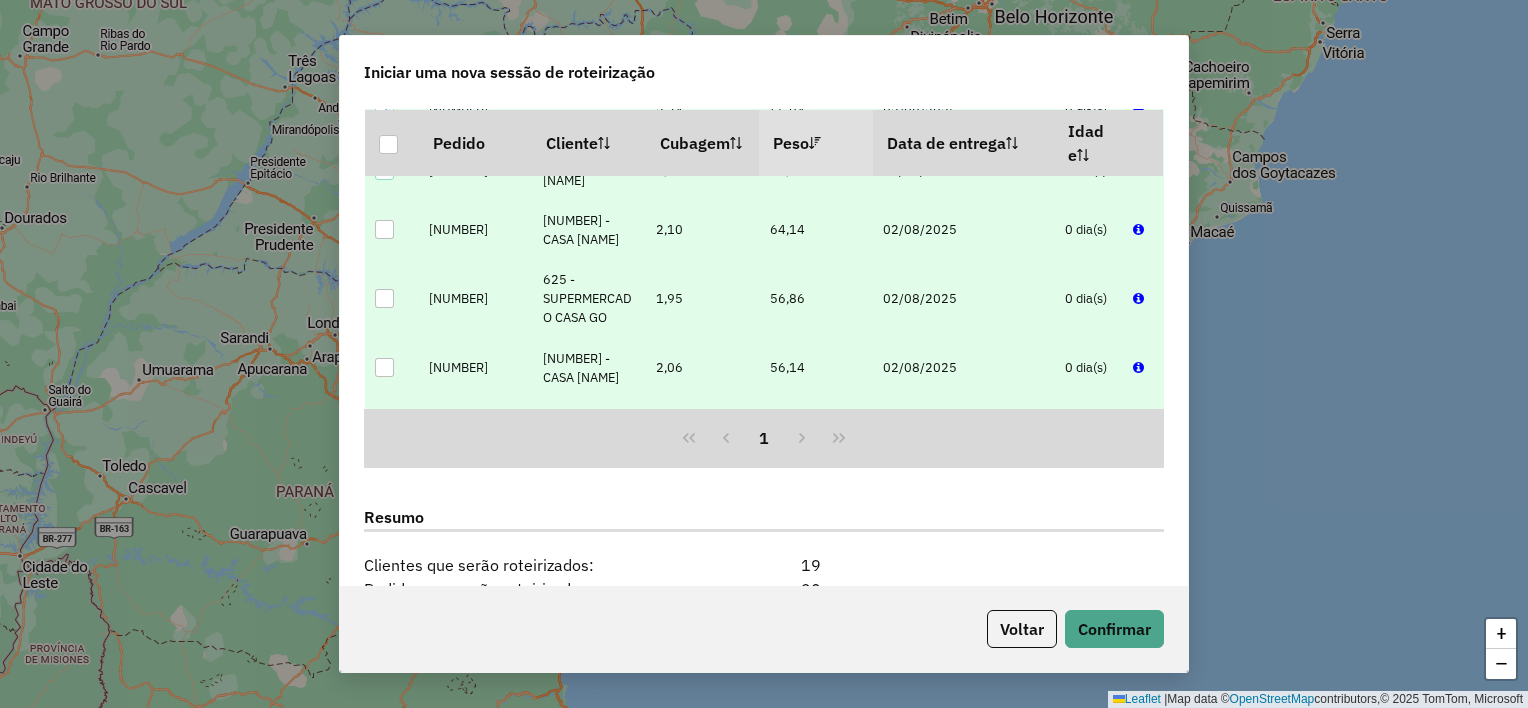 scroll, scrollTop: 900, scrollLeft: 0, axis: vertical 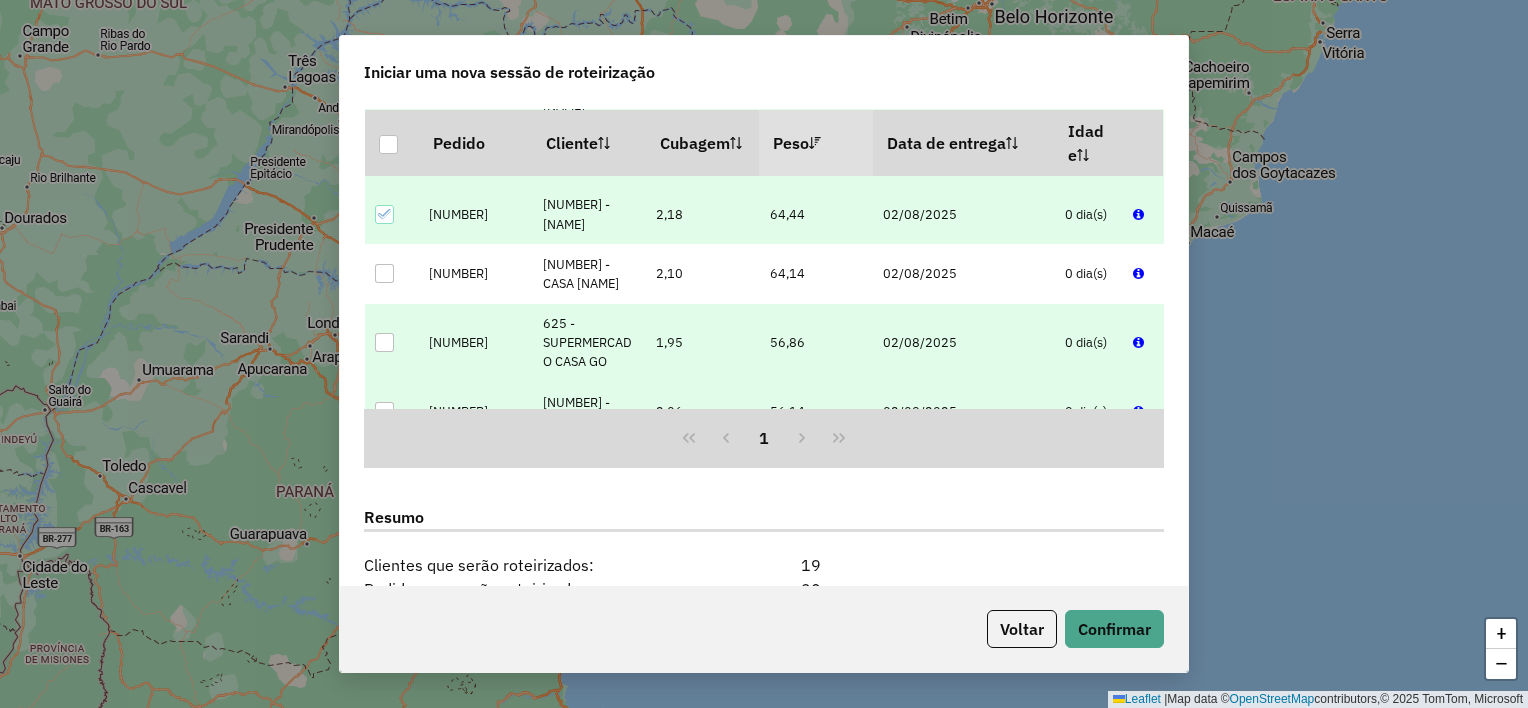 click 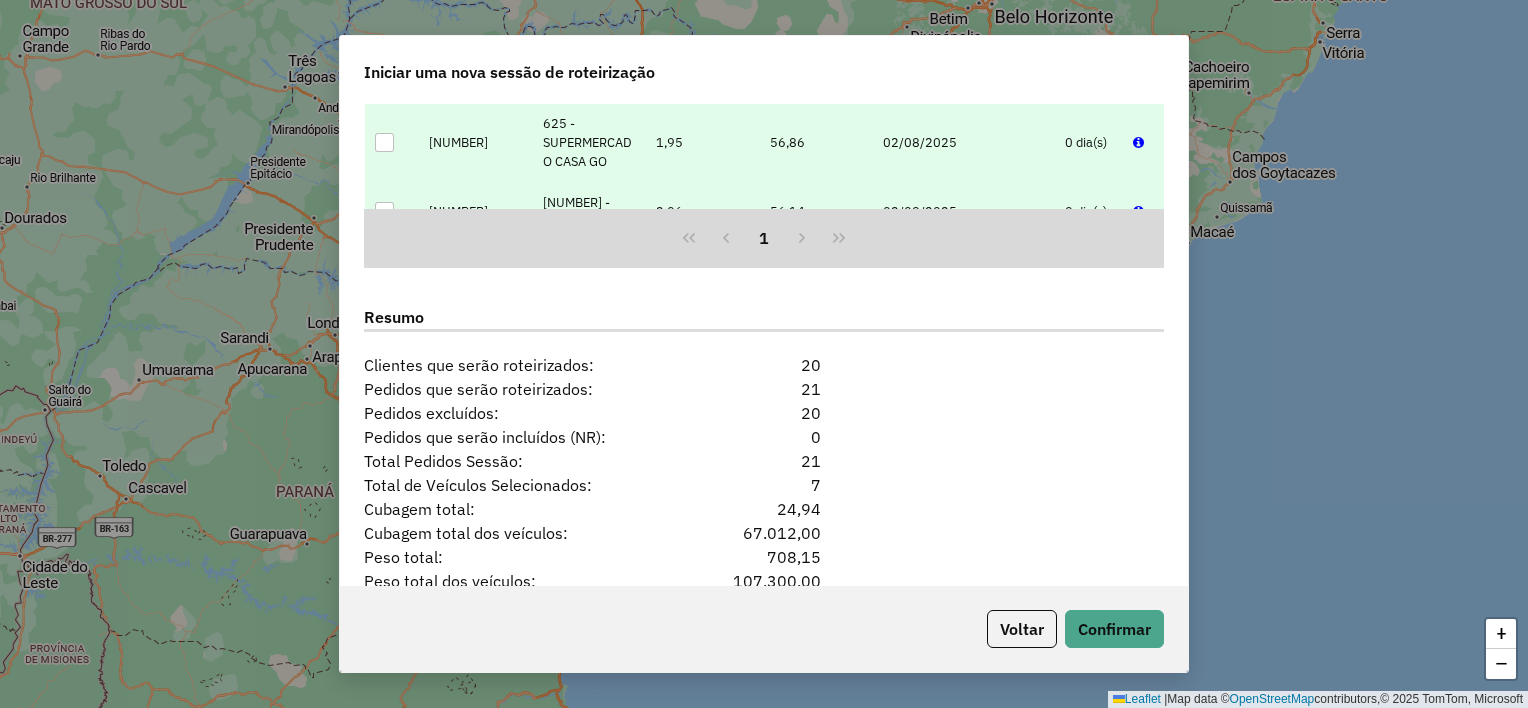 scroll, scrollTop: 1878, scrollLeft: 0, axis: vertical 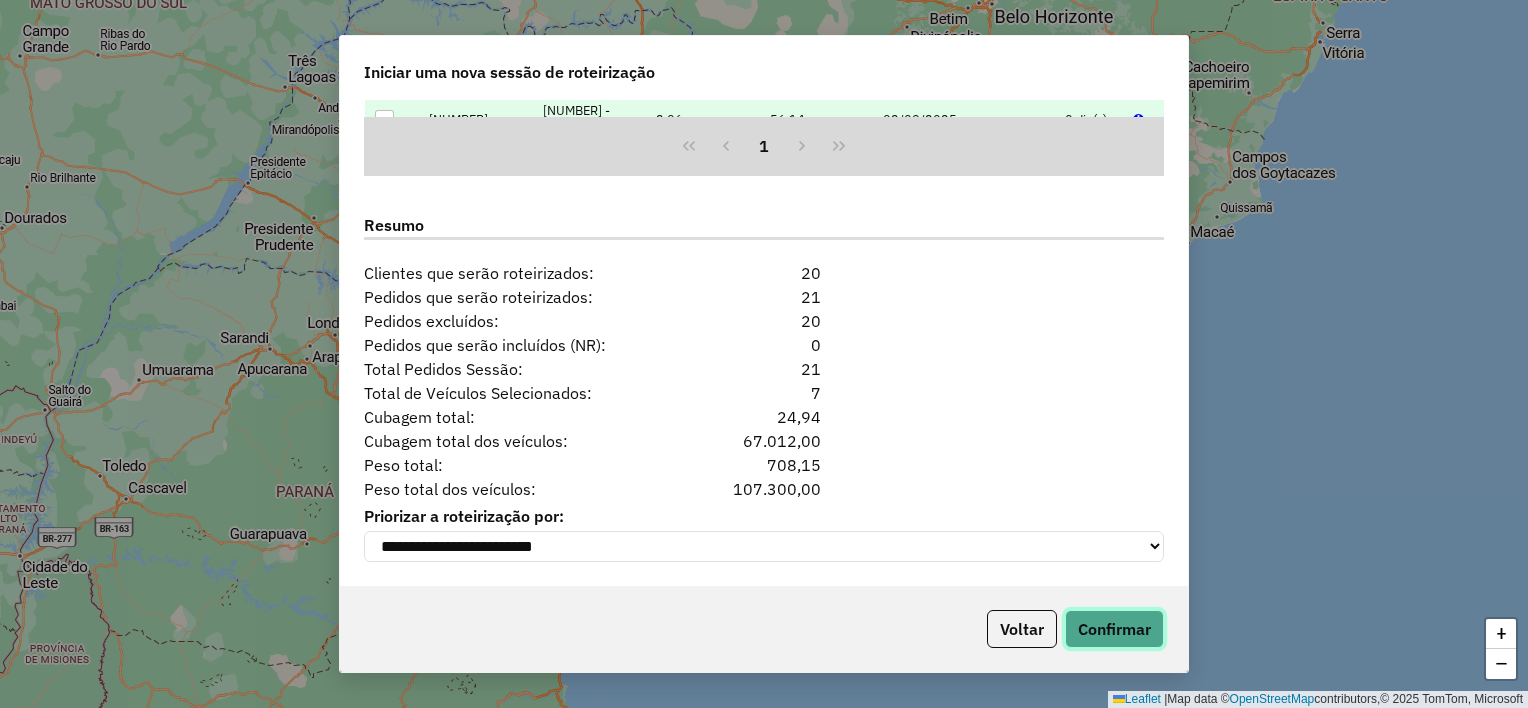 click on "Confirmar" 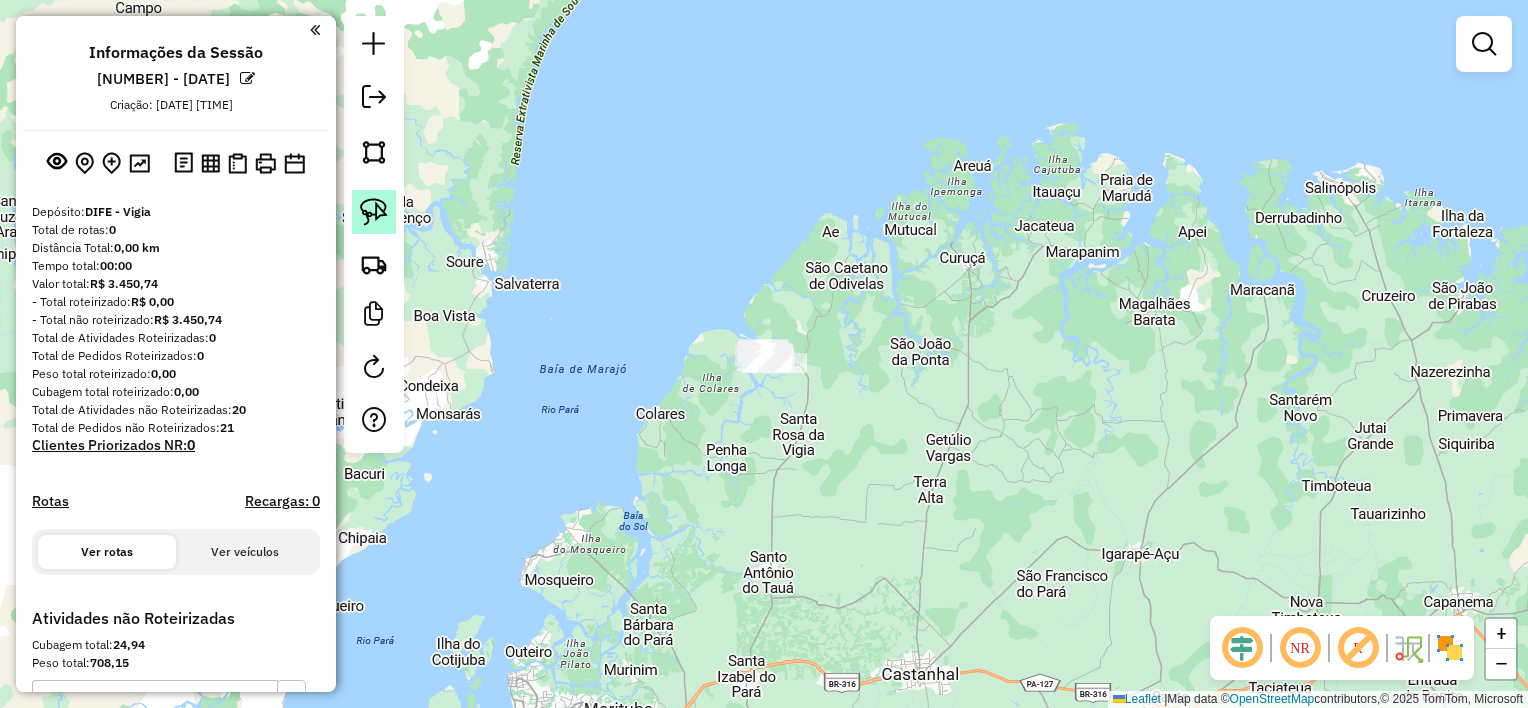 click 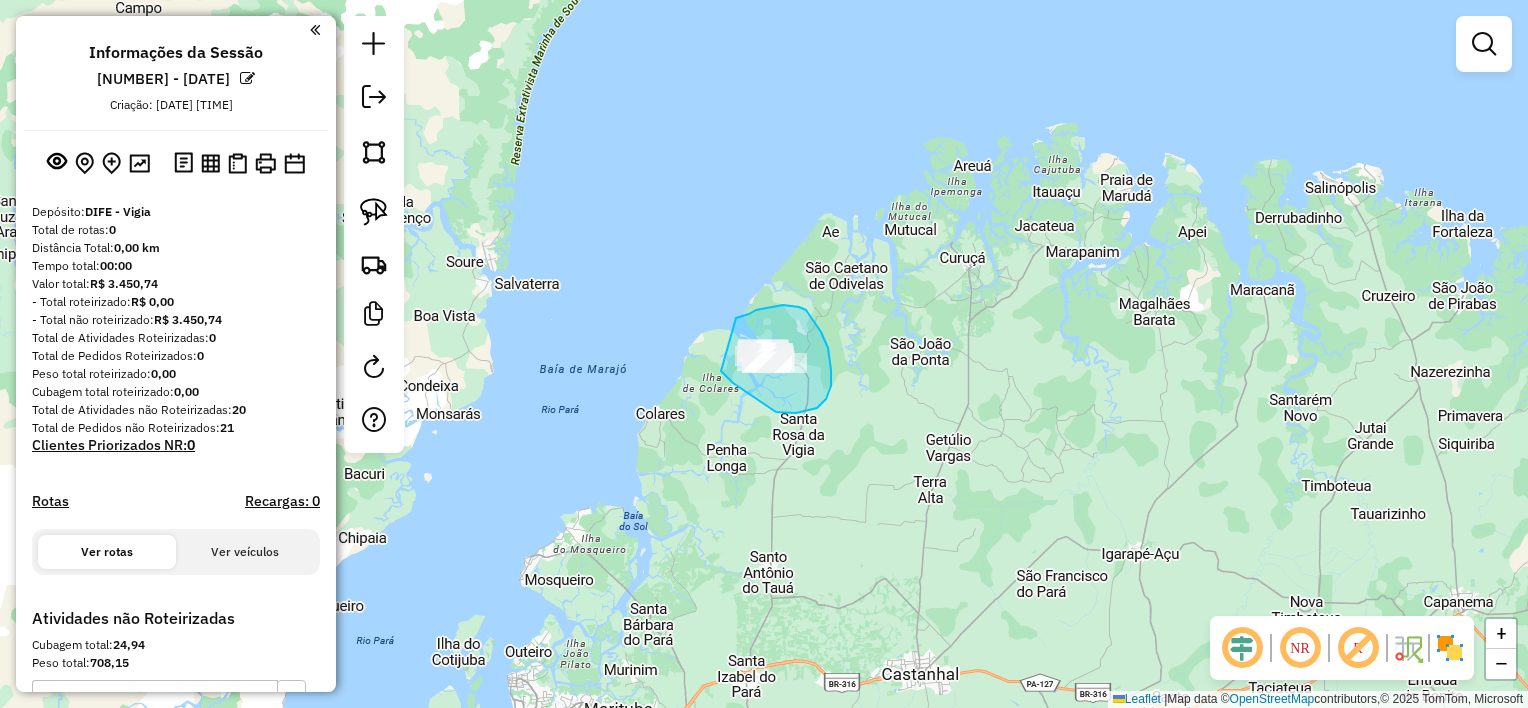 drag, startPoint x: 736, startPoint y: 318, endPoint x: 721, endPoint y: 371, distance: 55.081757 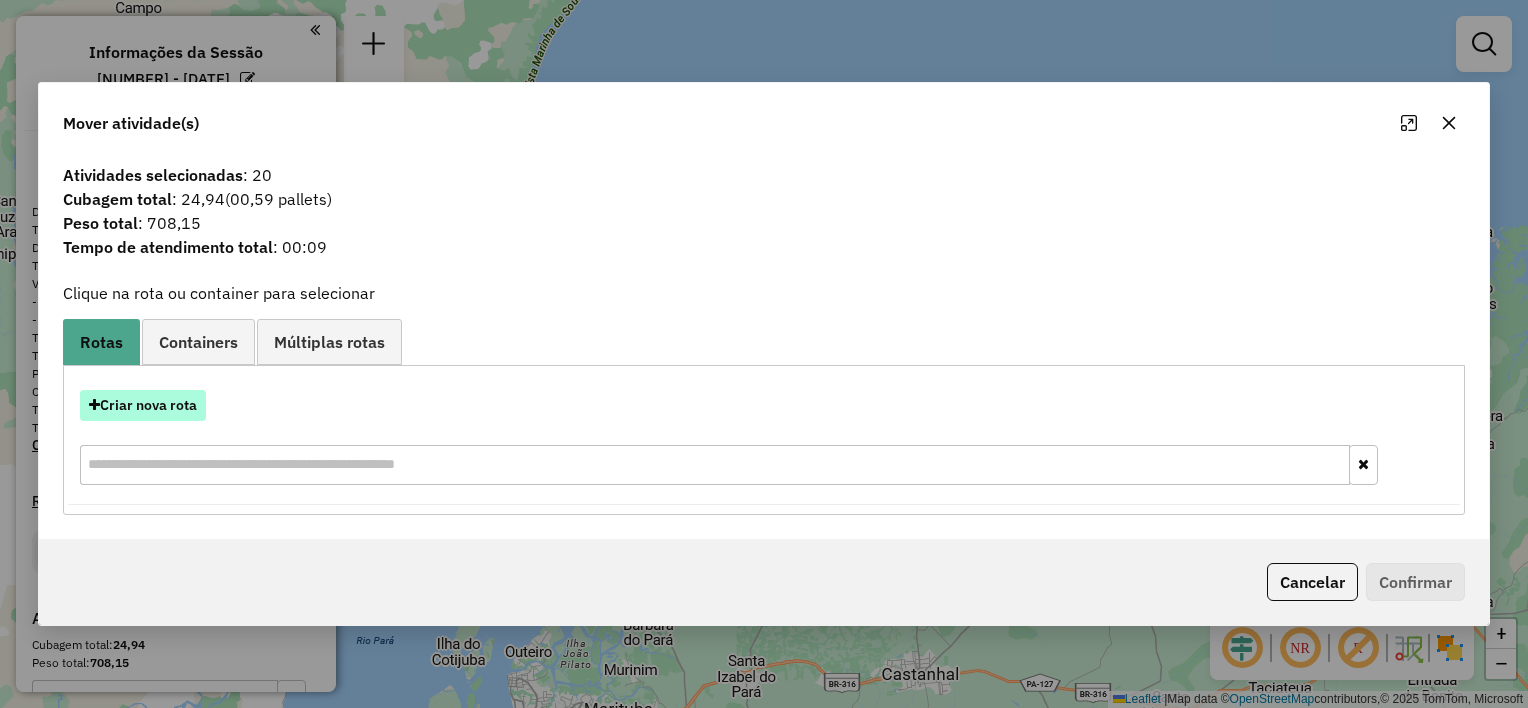click on "Criar nova rota" at bounding box center [143, 405] 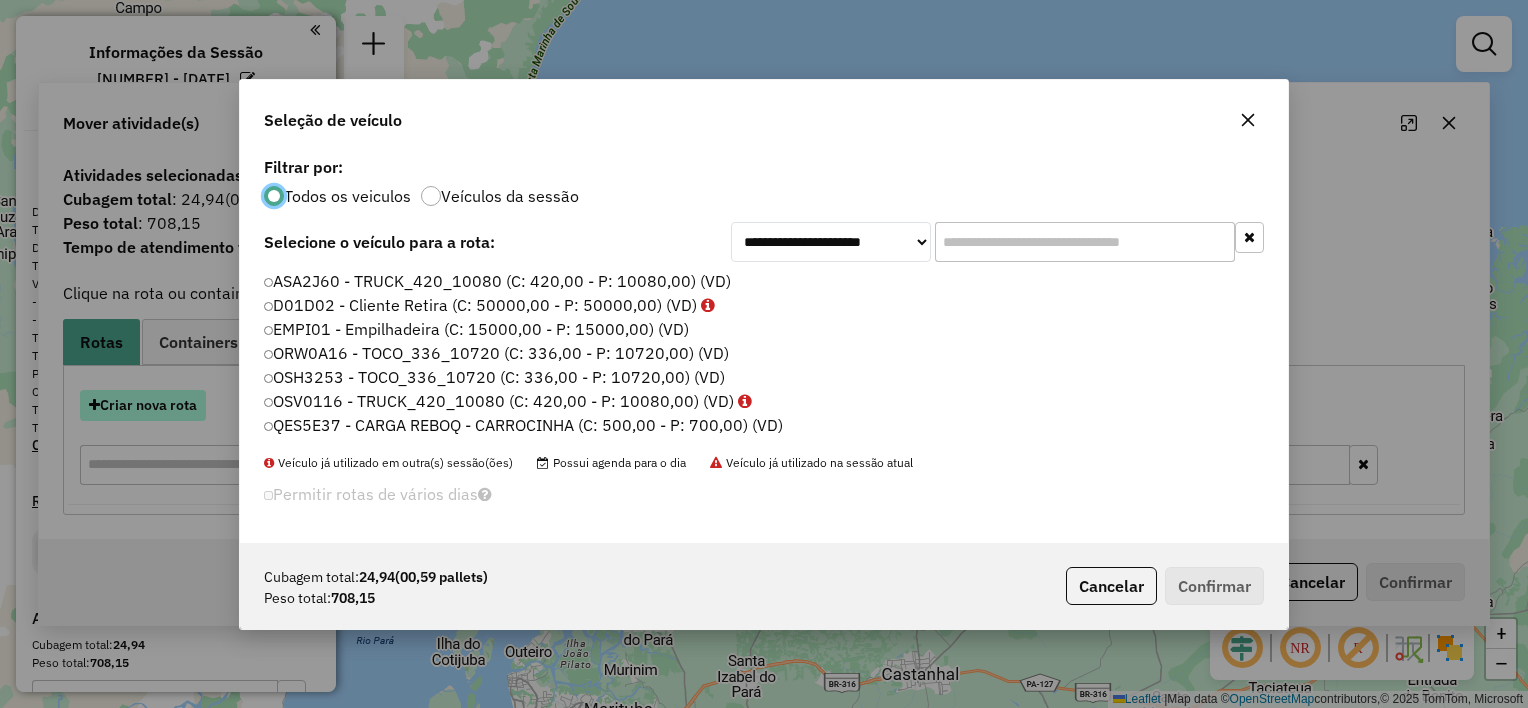 scroll, scrollTop: 10, scrollLeft: 6, axis: both 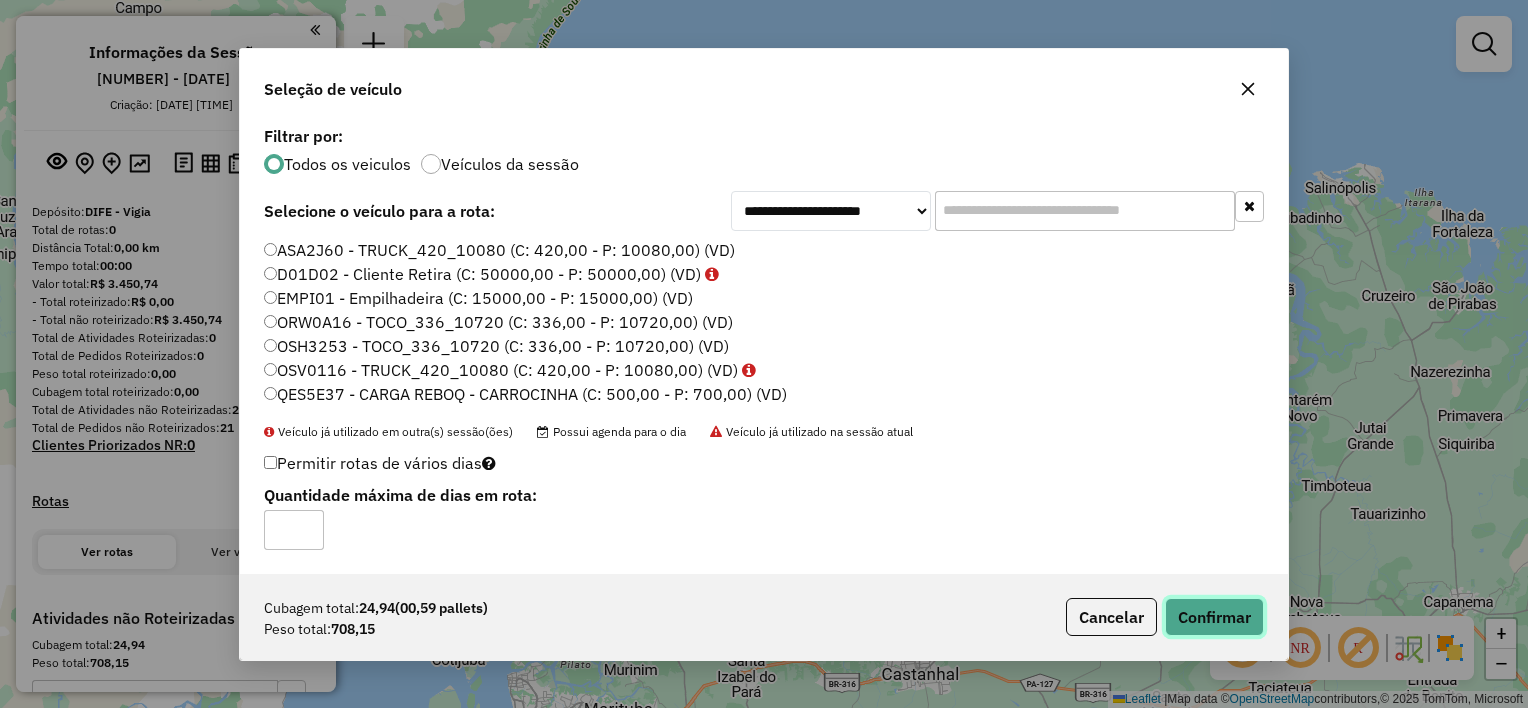 click on "Confirmar" 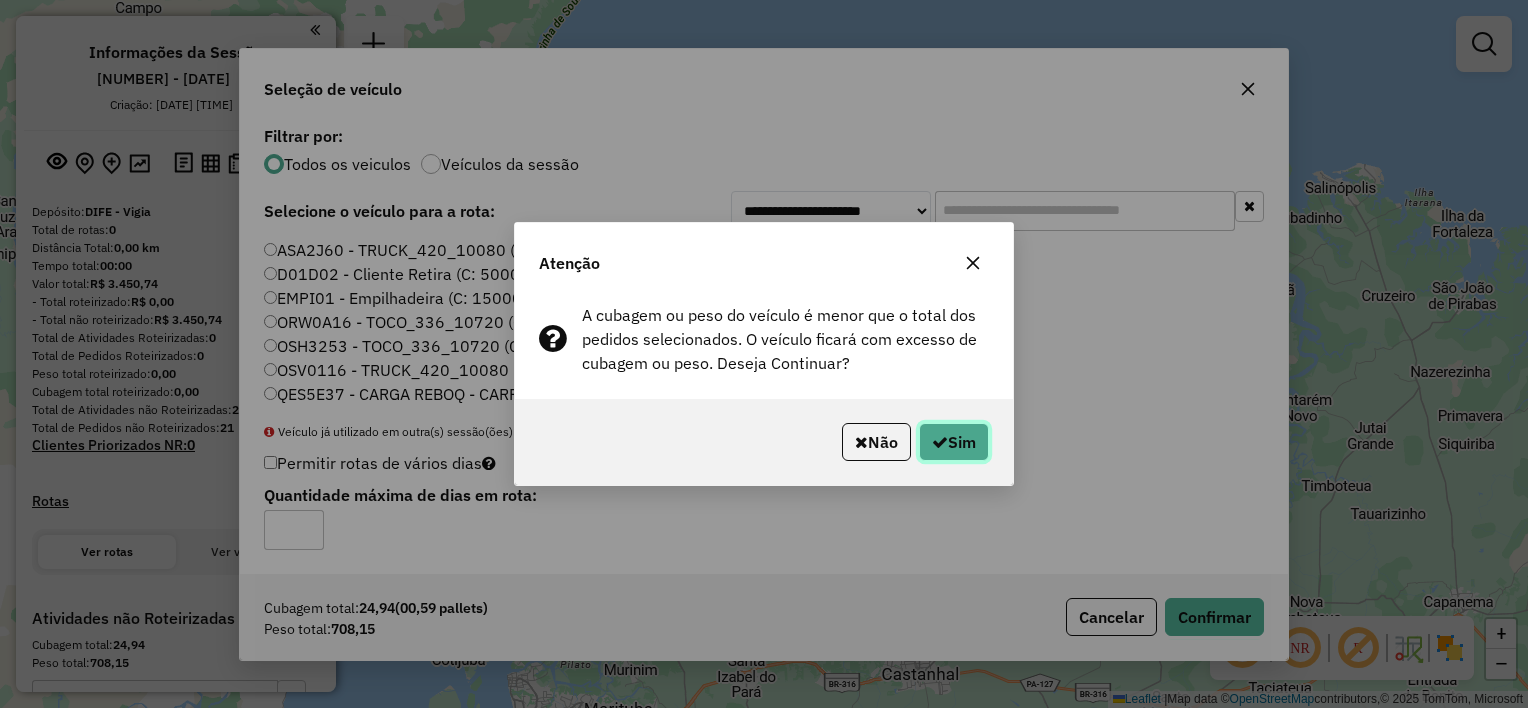 click on "Sim" 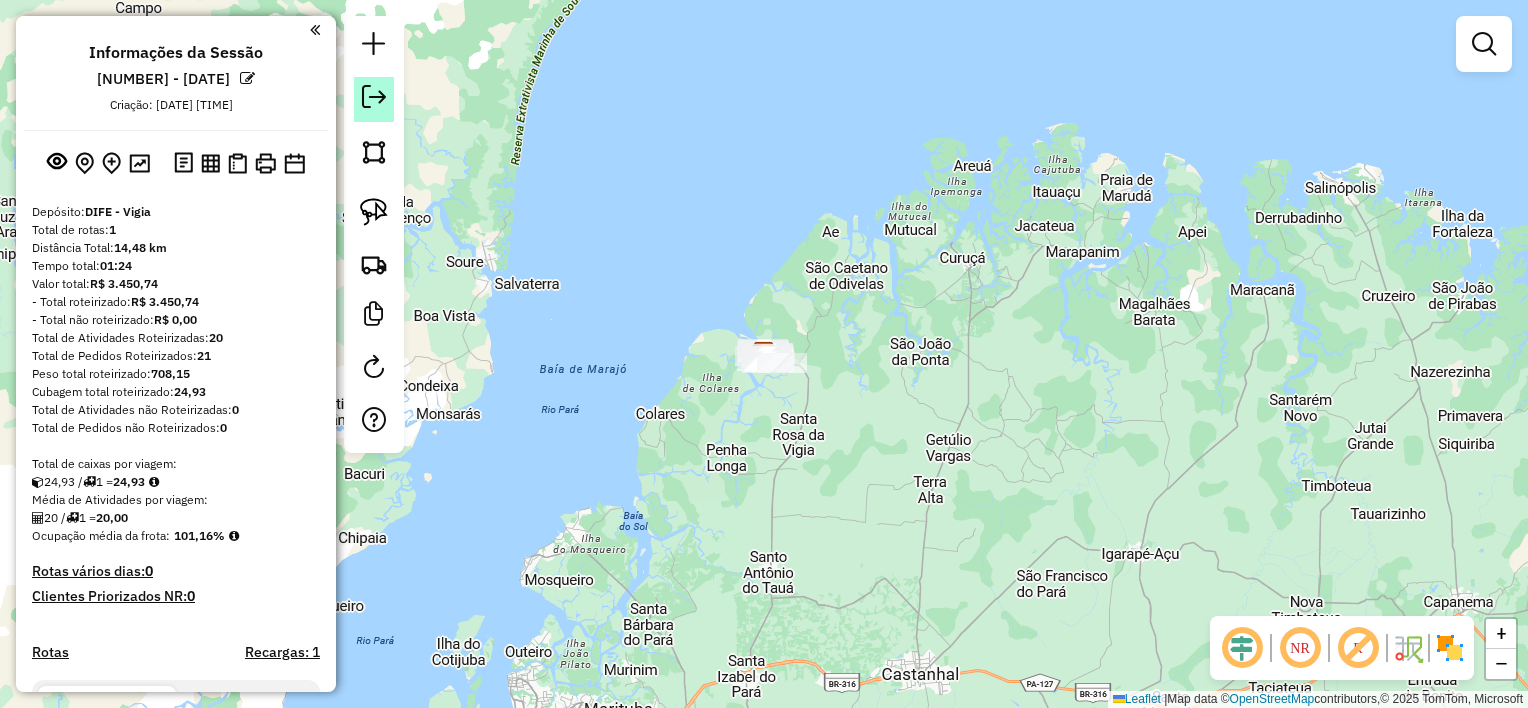 click 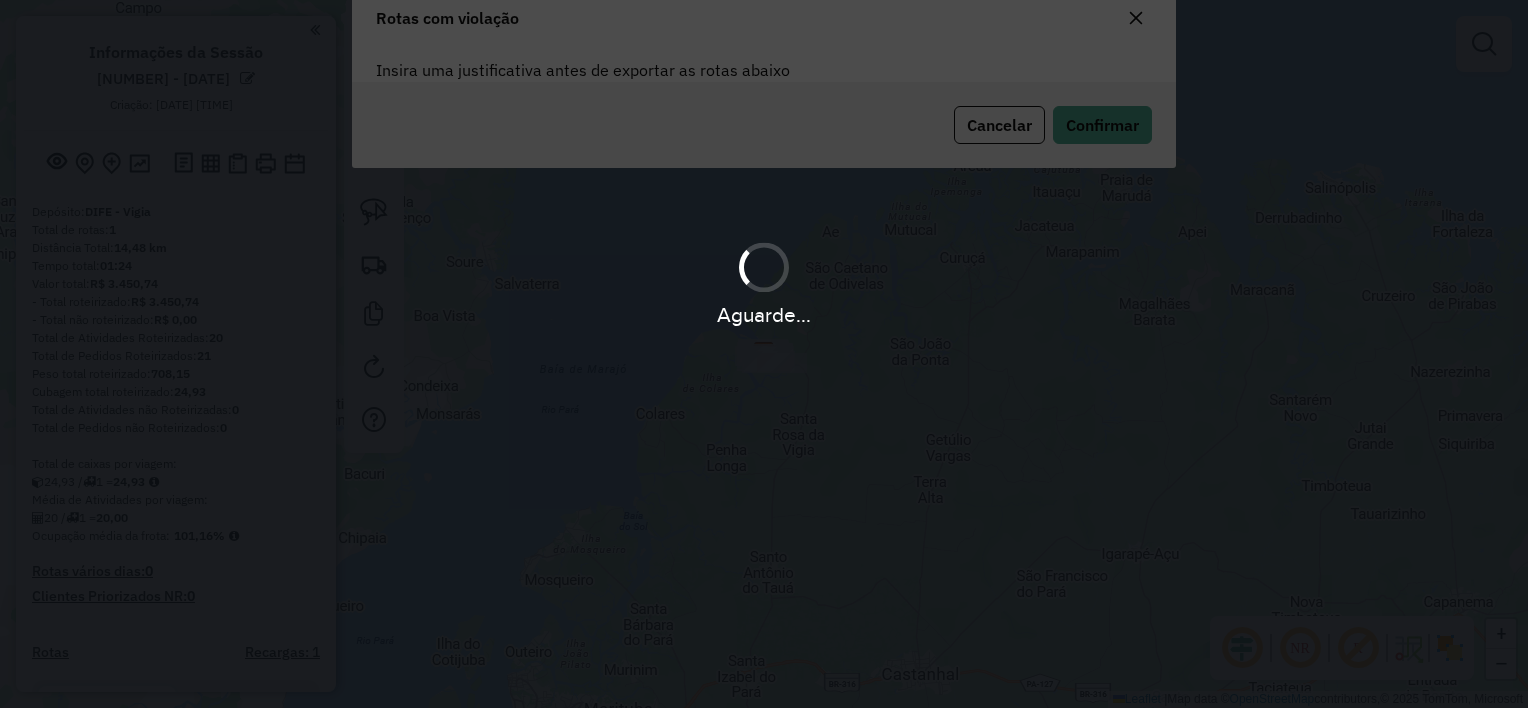 scroll, scrollTop: 0, scrollLeft: 0, axis: both 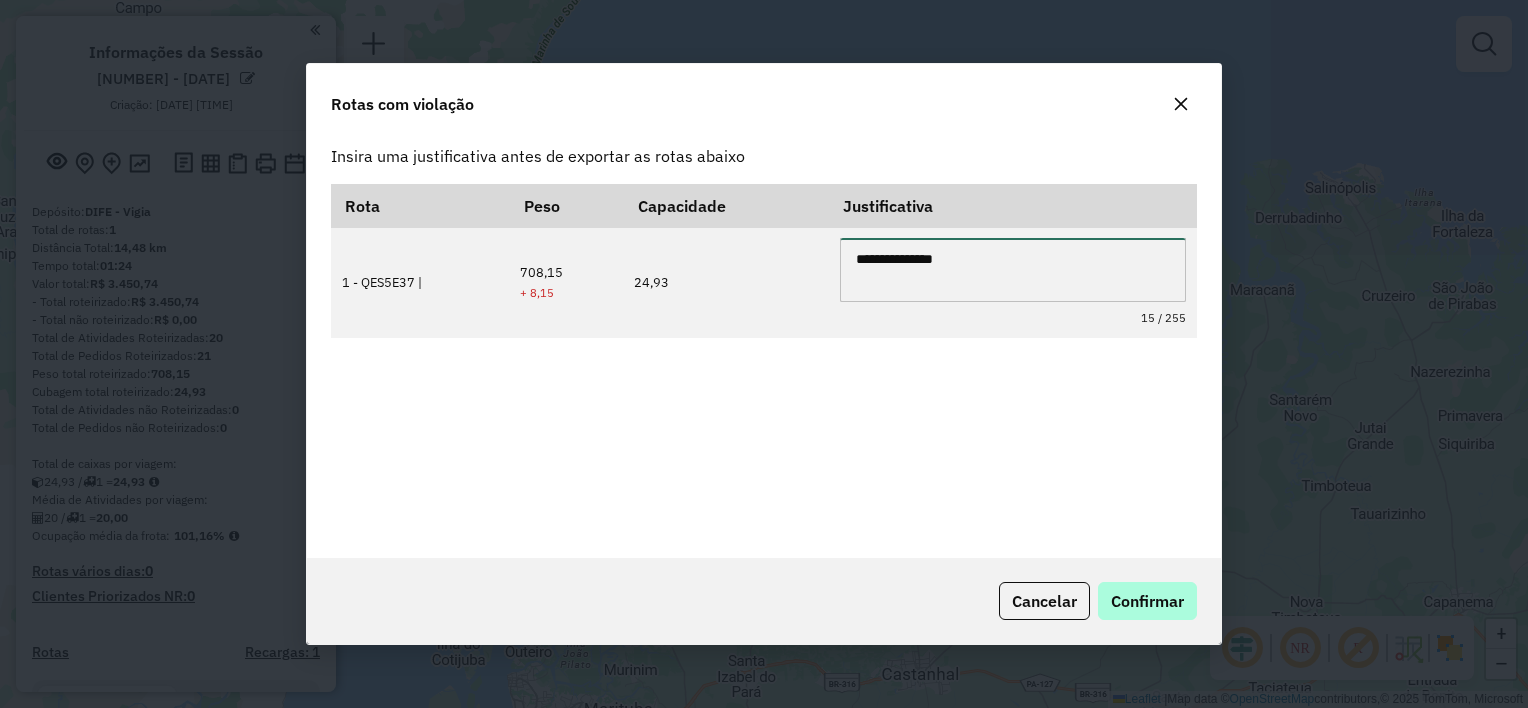 type on "**********" 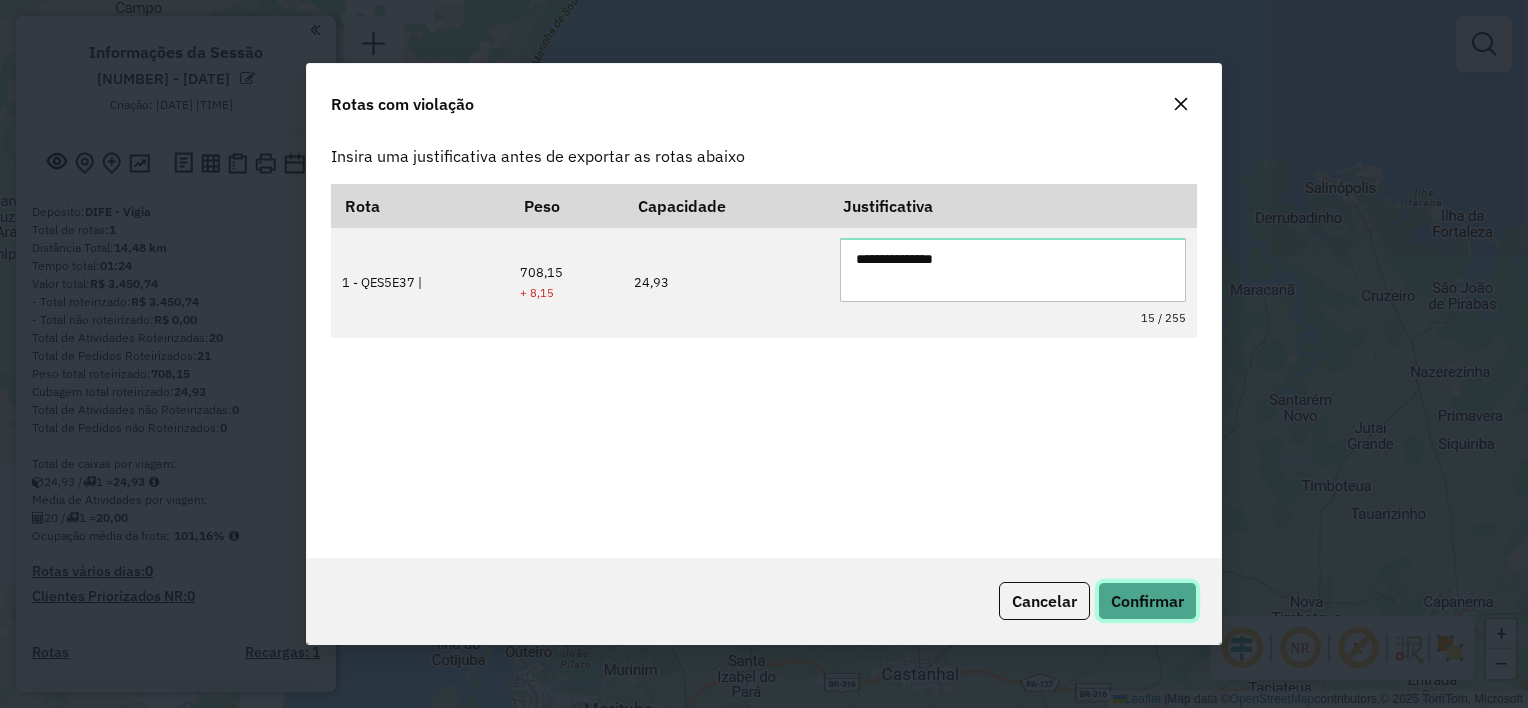 click on "Confirmar" 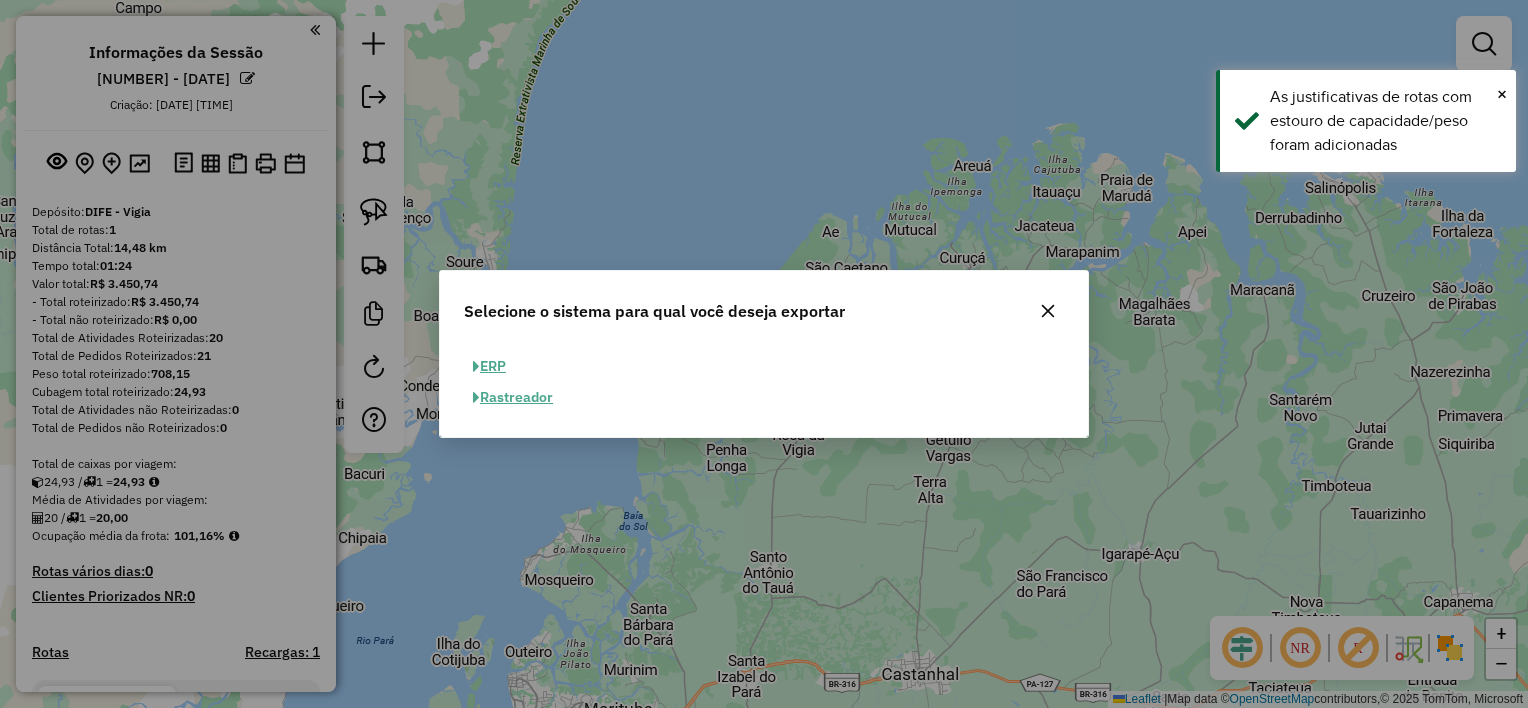 click on "ERP" 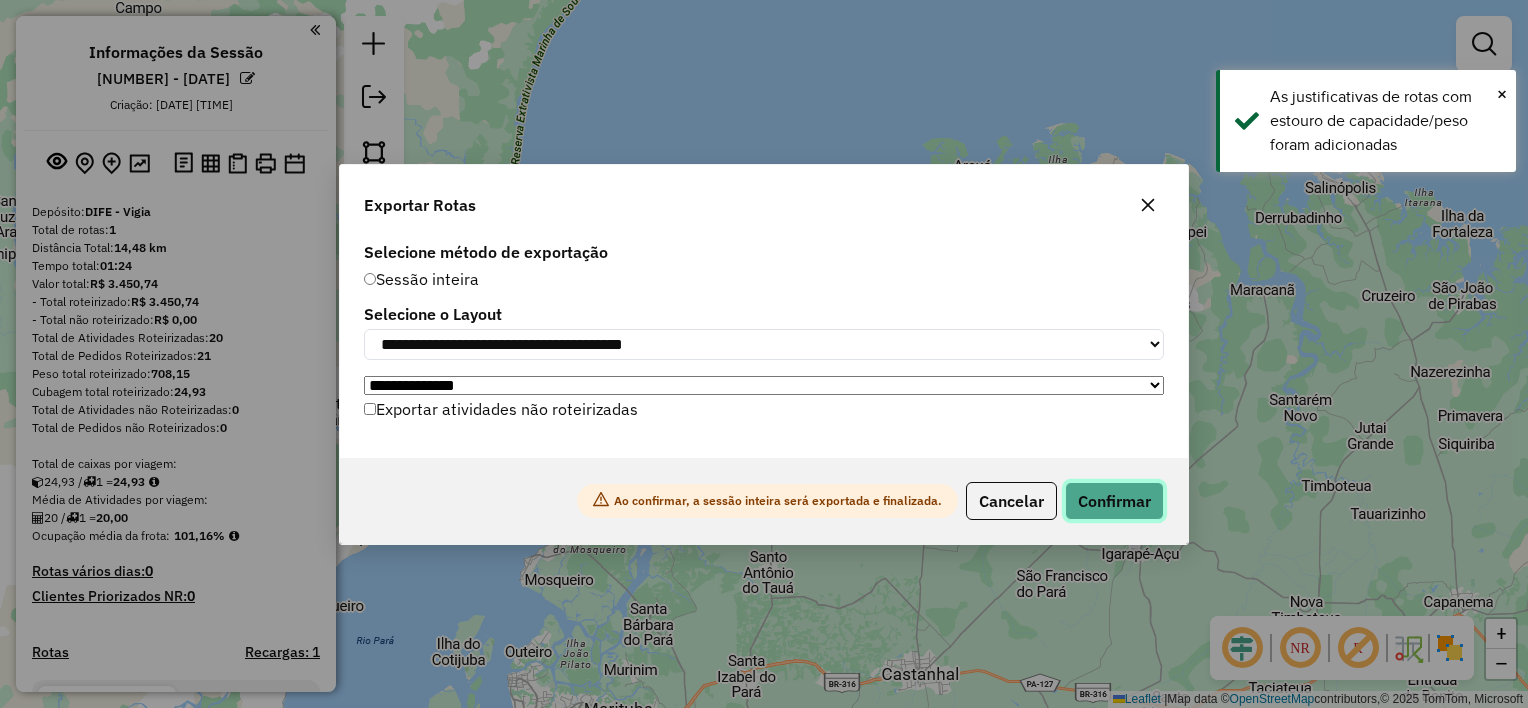 click on "Confirmar" 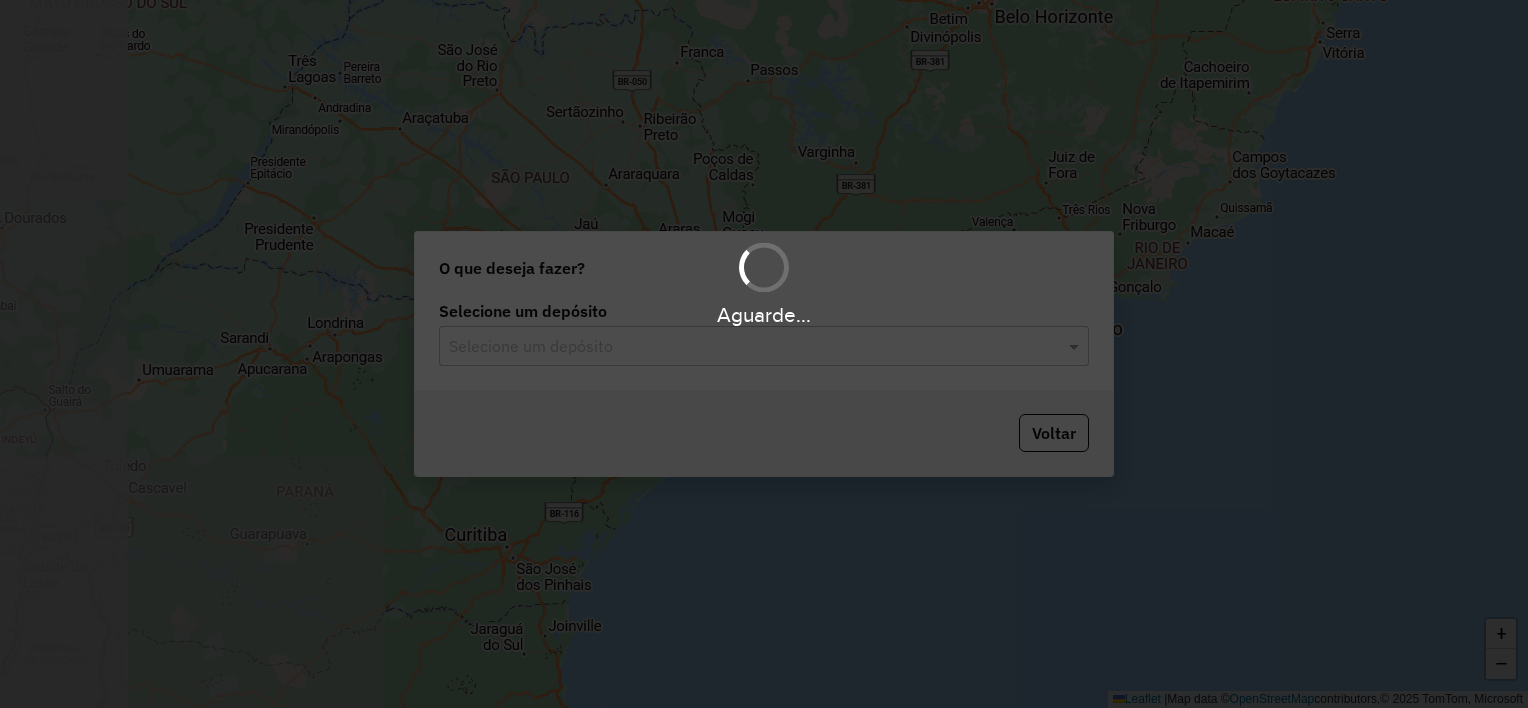 scroll, scrollTop: 0, scrollLeft: 0, axis: both 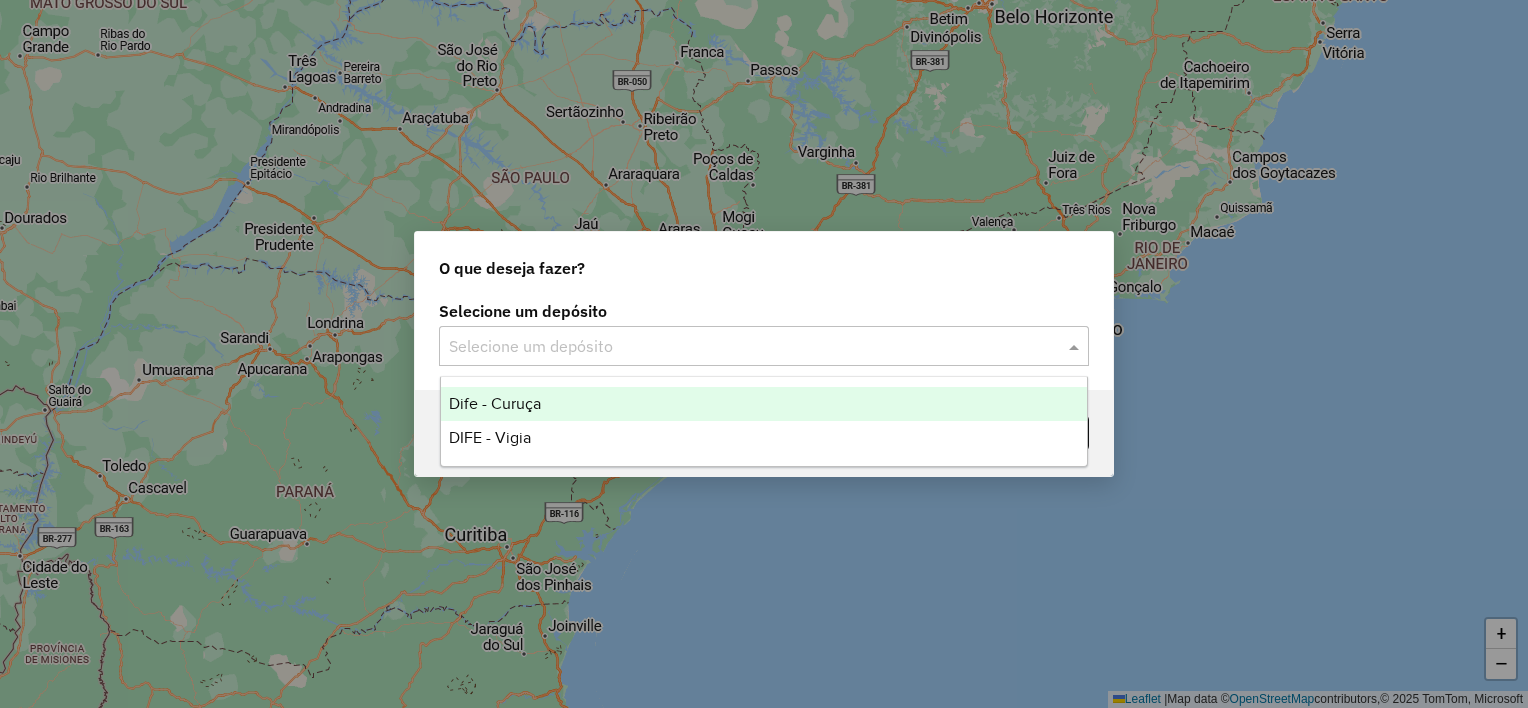 click on "Selecione um depósito" 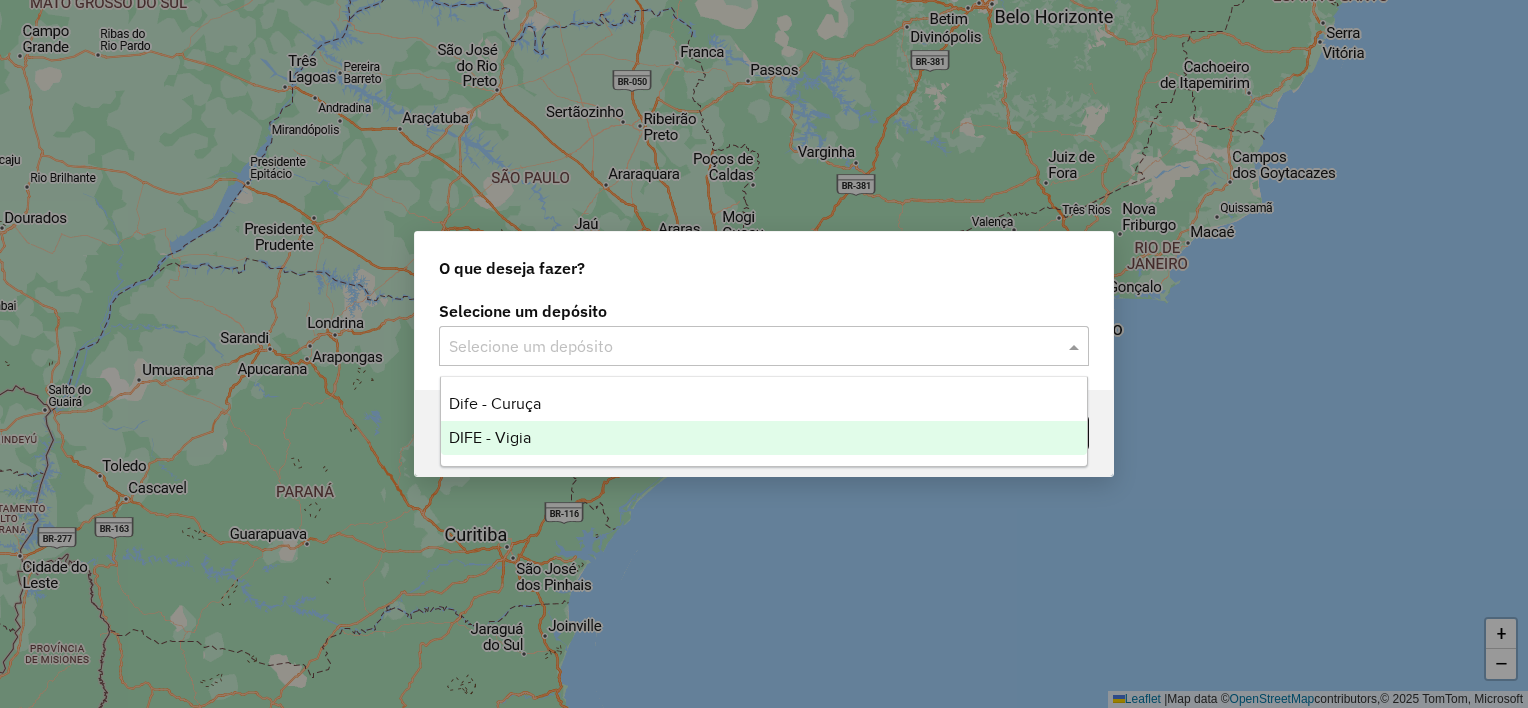 click on "DIFE - Vigia" at bounding box center (490, 437) 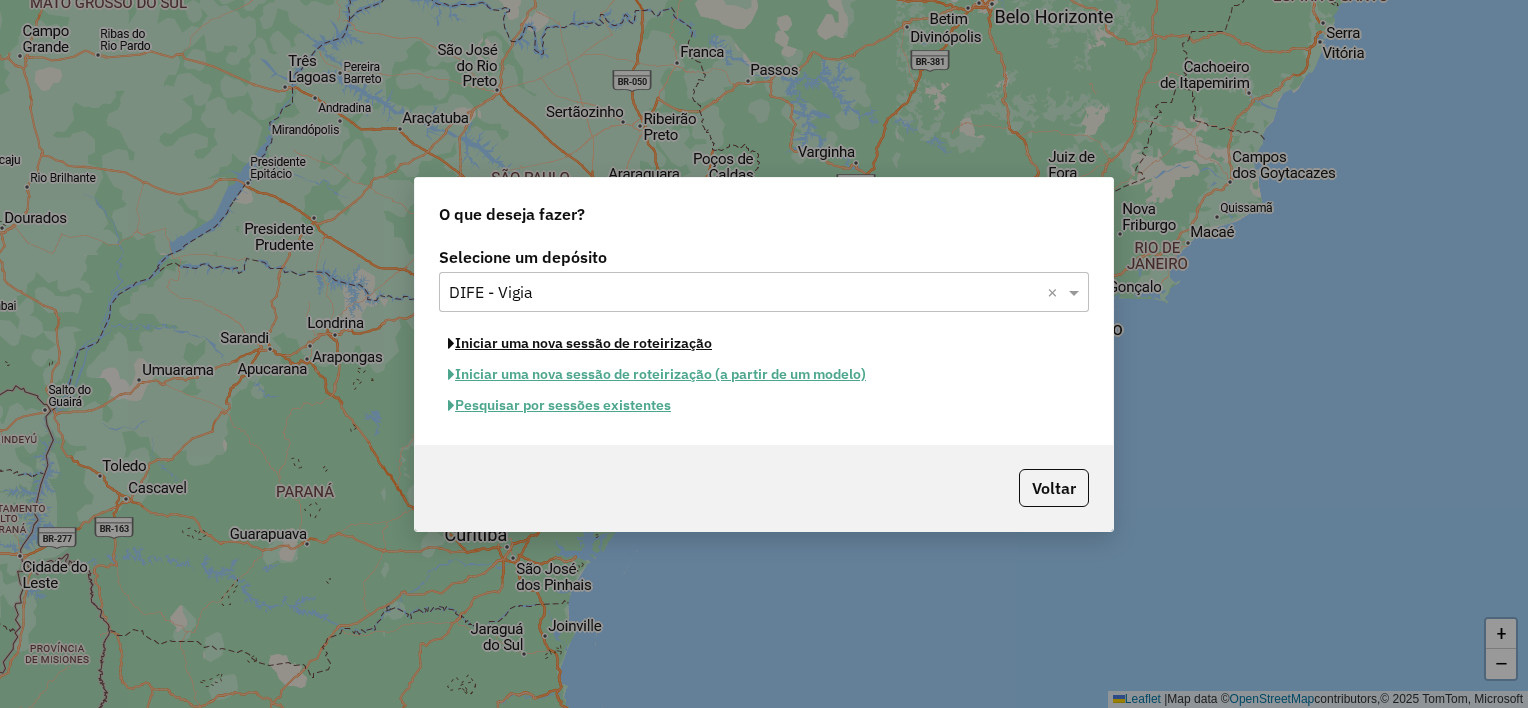 click on "Iniciar uma nova sessão de roteirização" 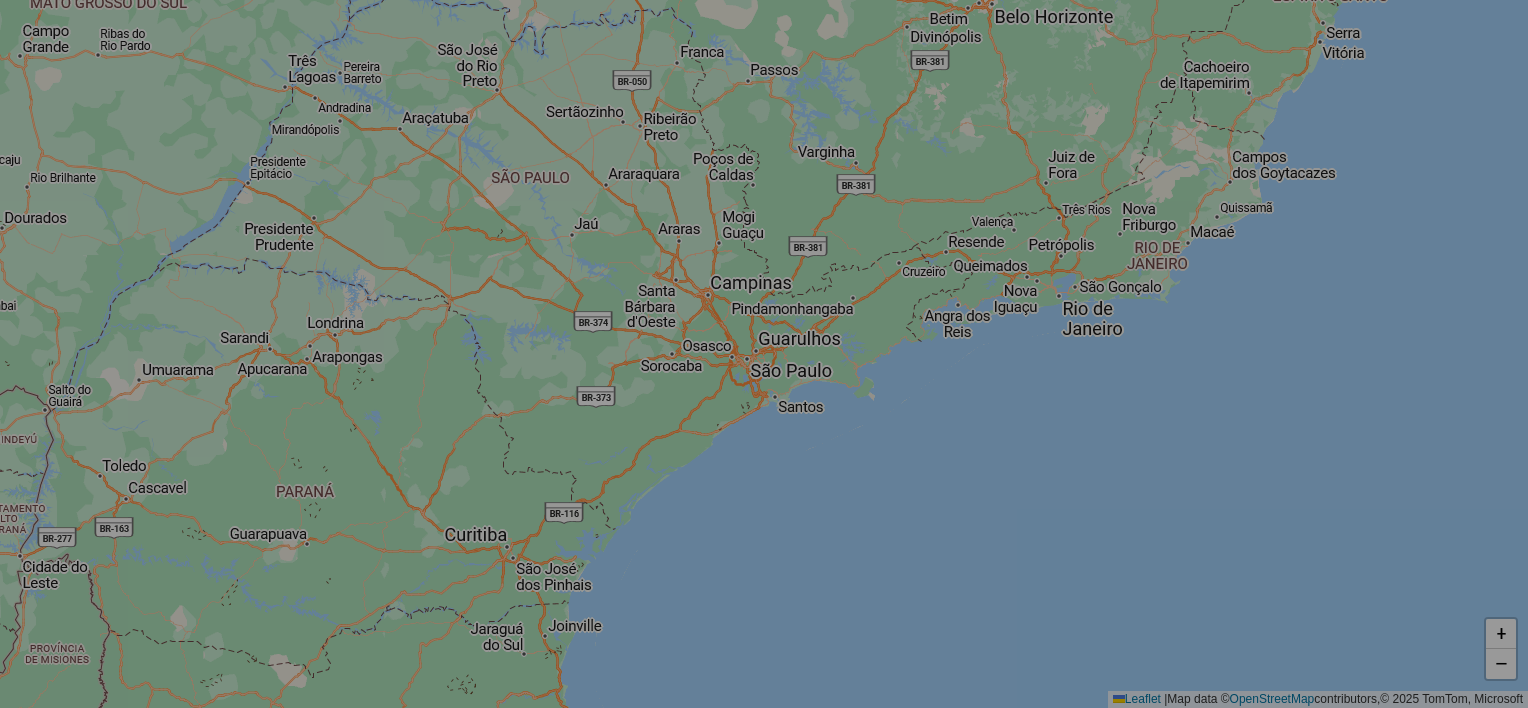 select on "*" 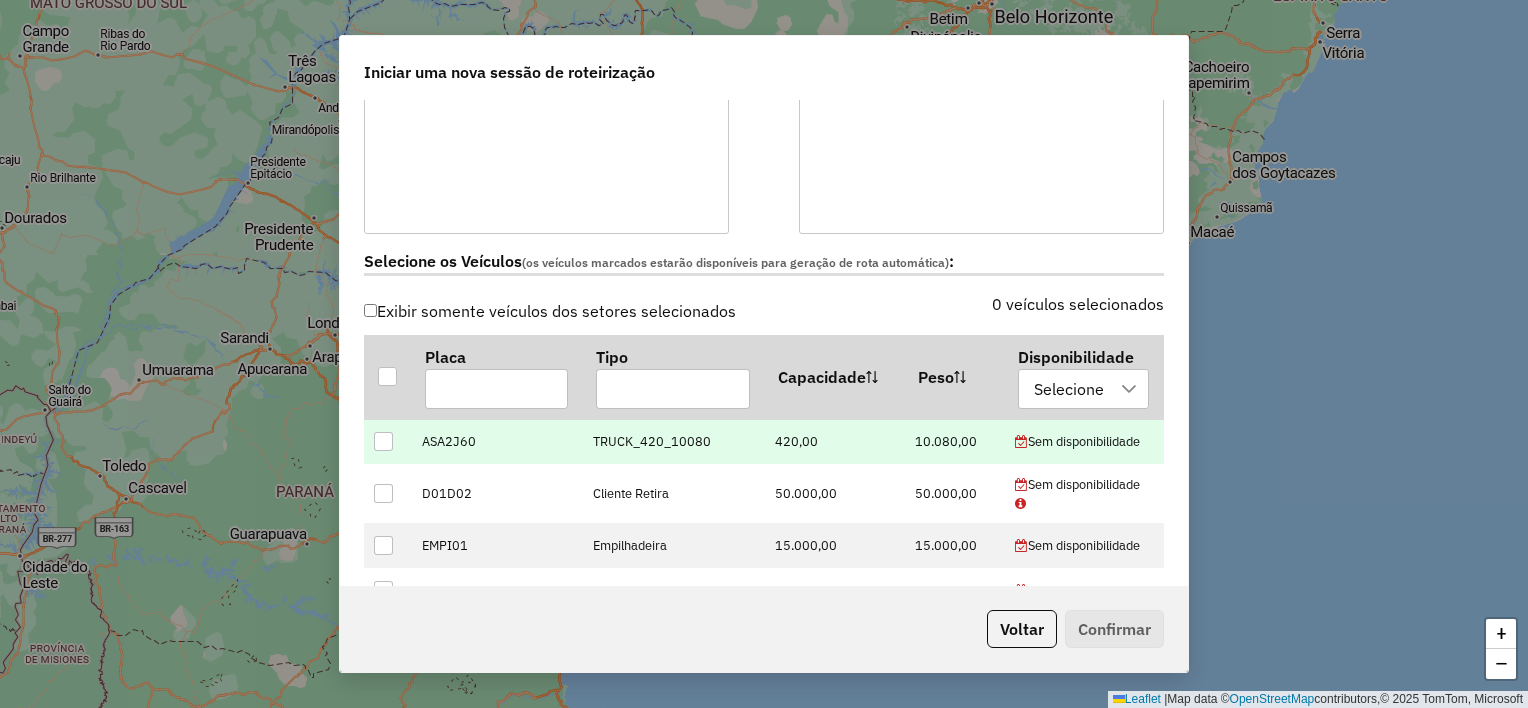 scroll, scrollTop: 600, scrollLeft: 0, axis: vertical 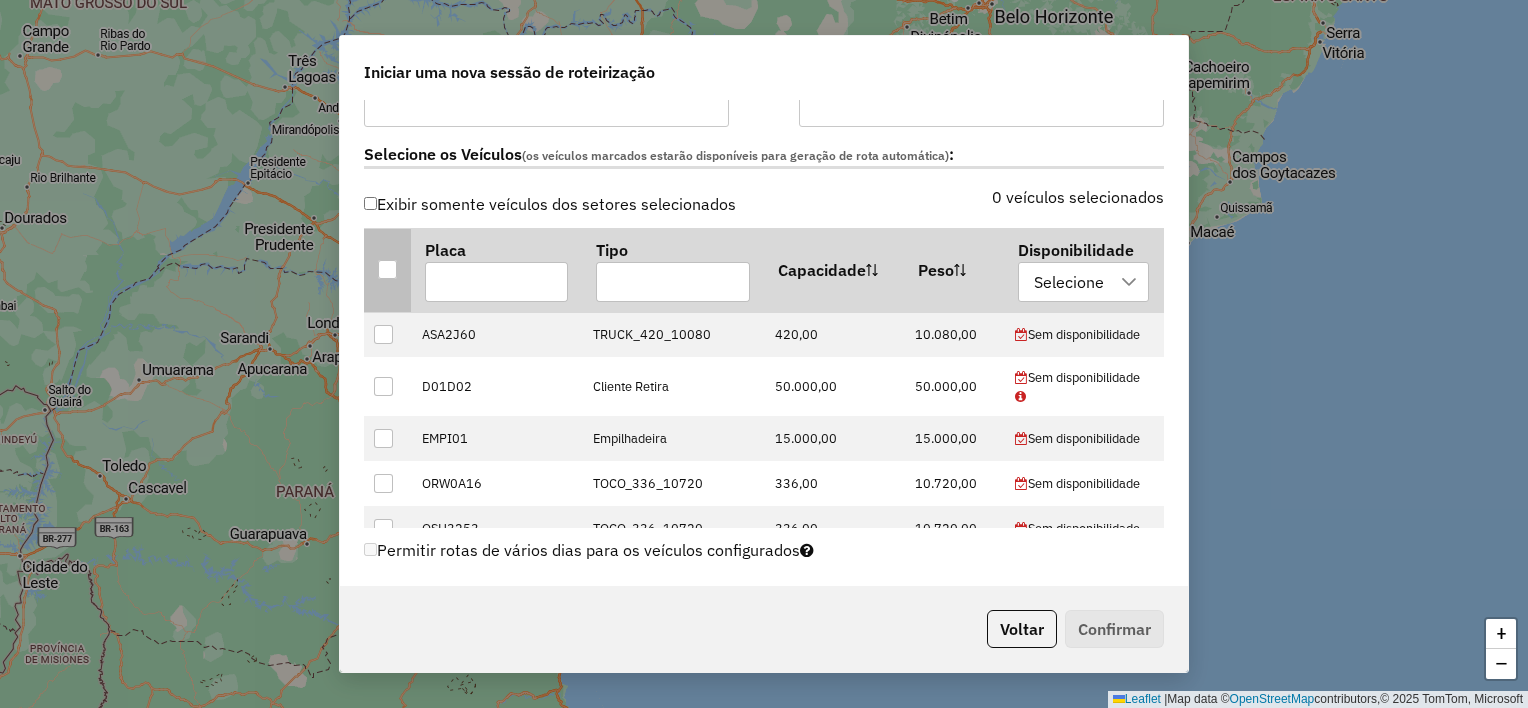 click at bounding box center (387, 269) 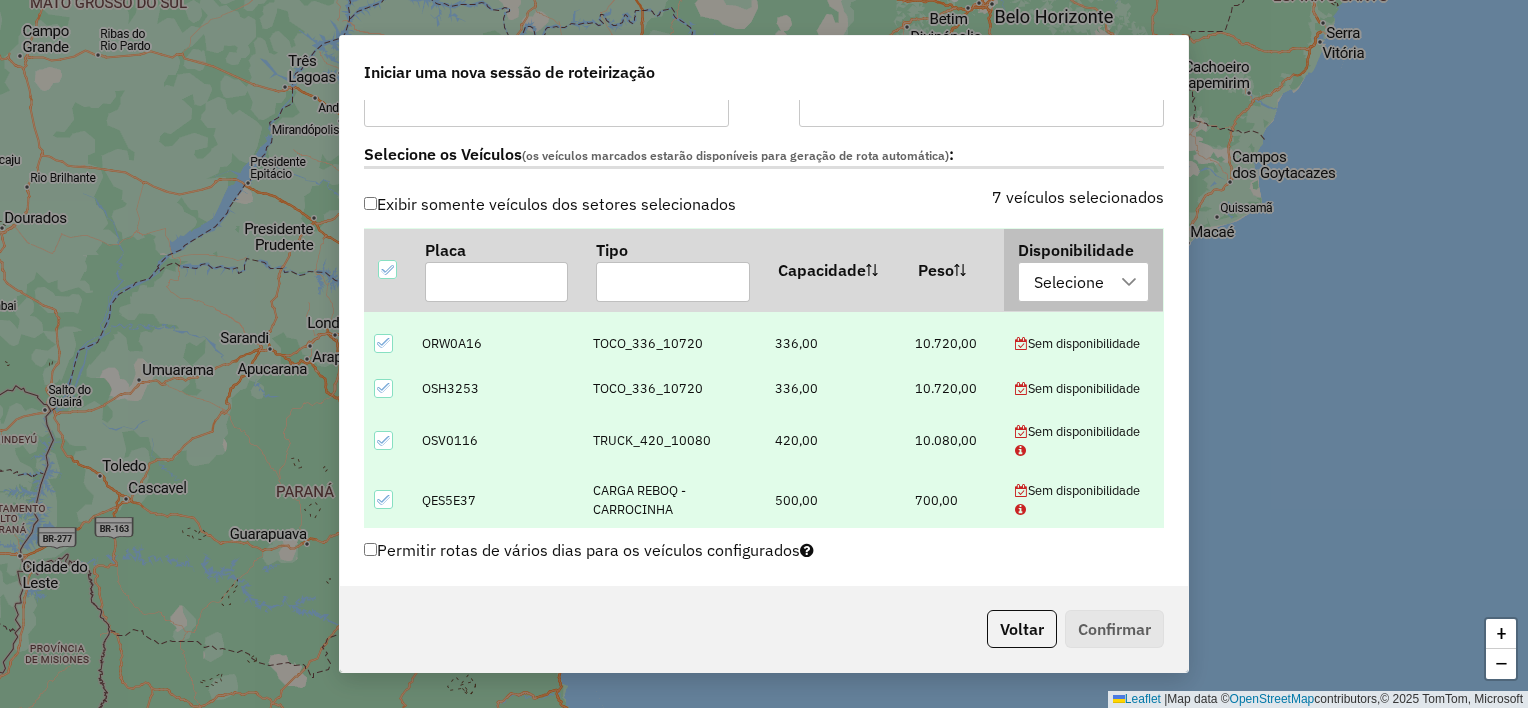scroll, scrollTop: 141, scrollLeft: 0, axis: vertical 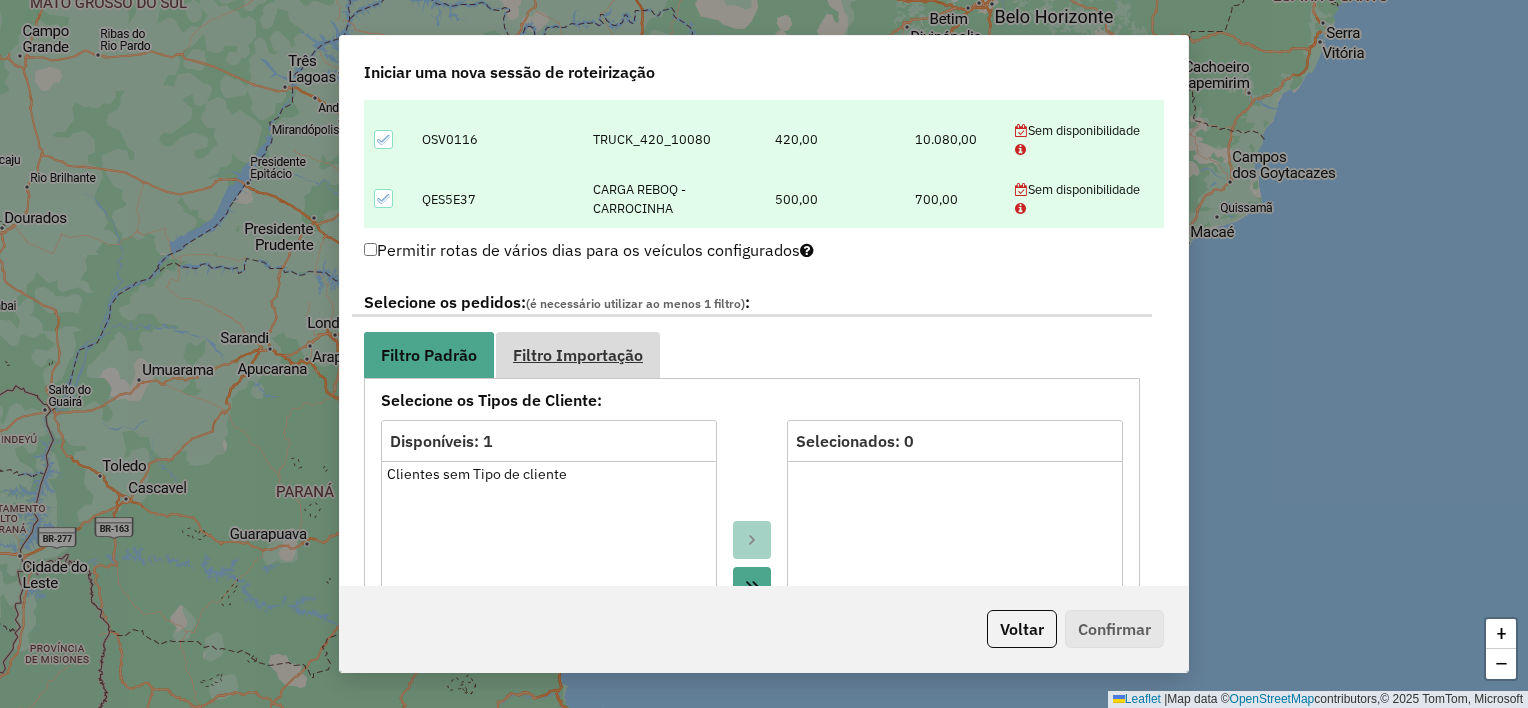 click on "Filtro Importação" at bounding box center [578, 355] 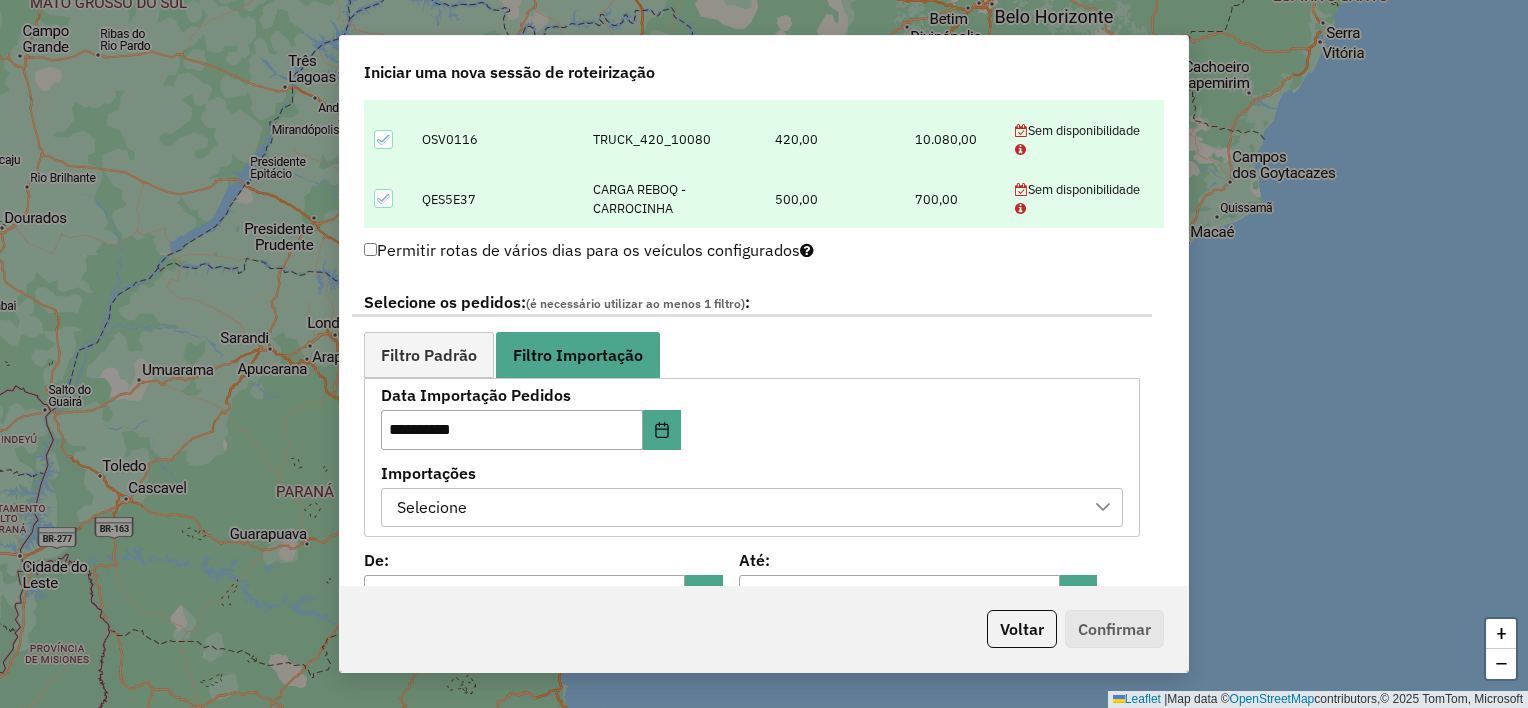 click on "Selecione" at bounding box center [737, 508] 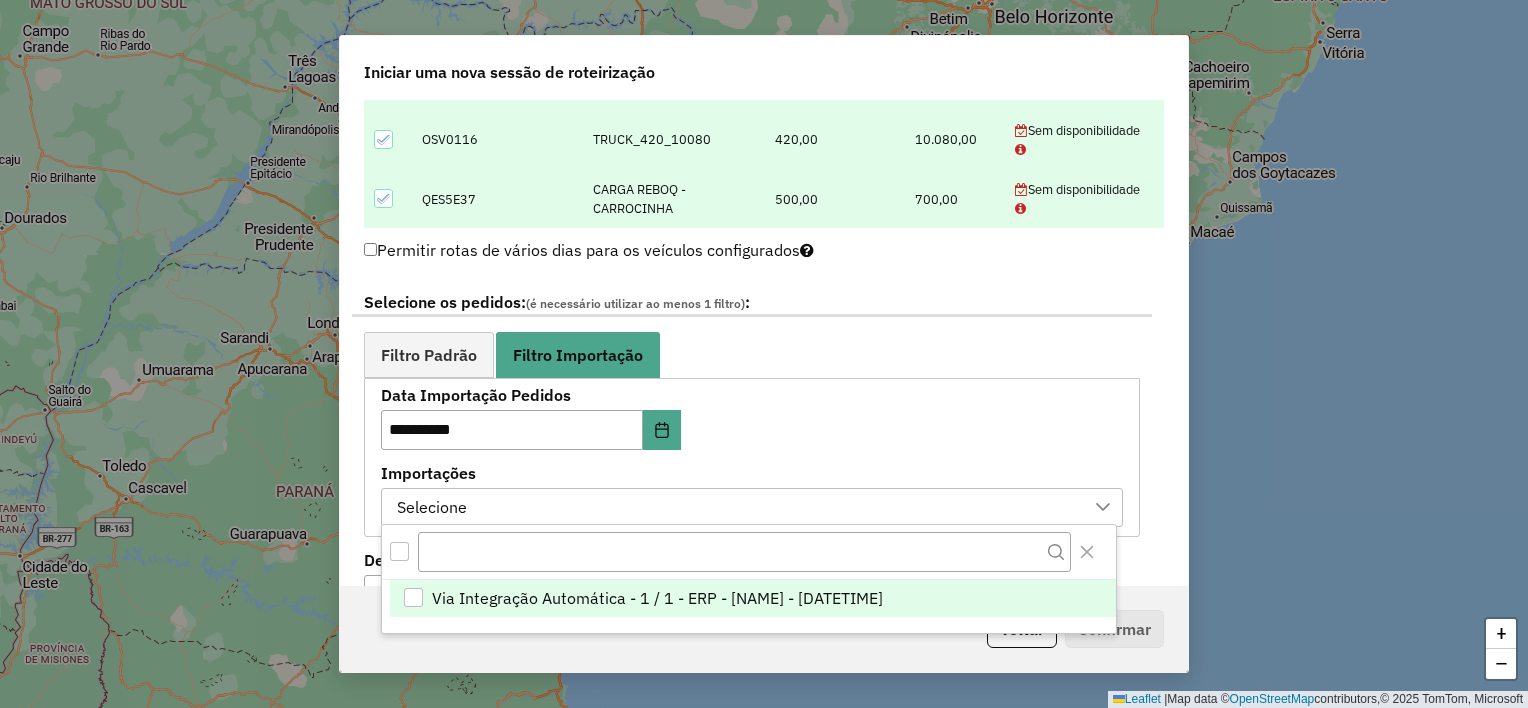 scroll, scrollTop: 14, scrollLeft: 90, axis: both 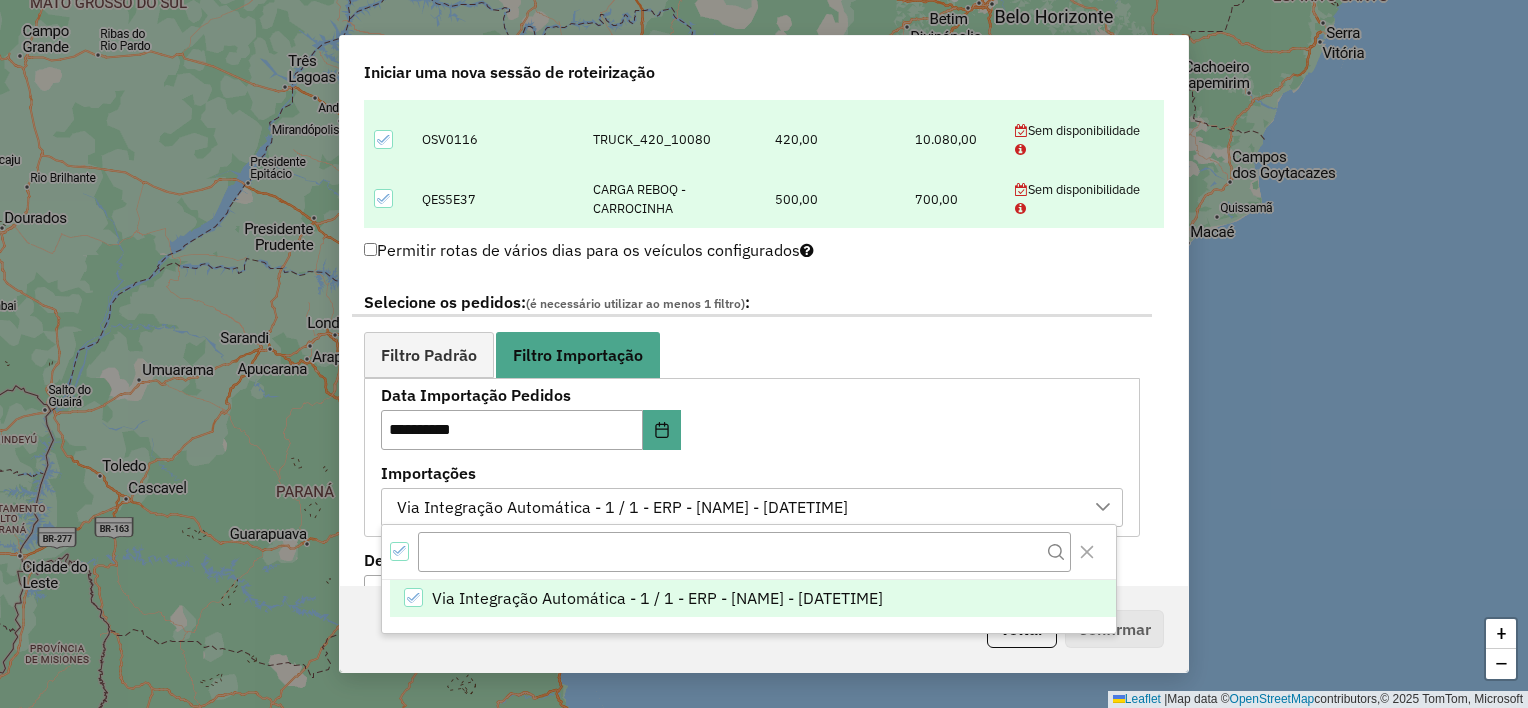 click on "**********" at bounding box center (752, 457) 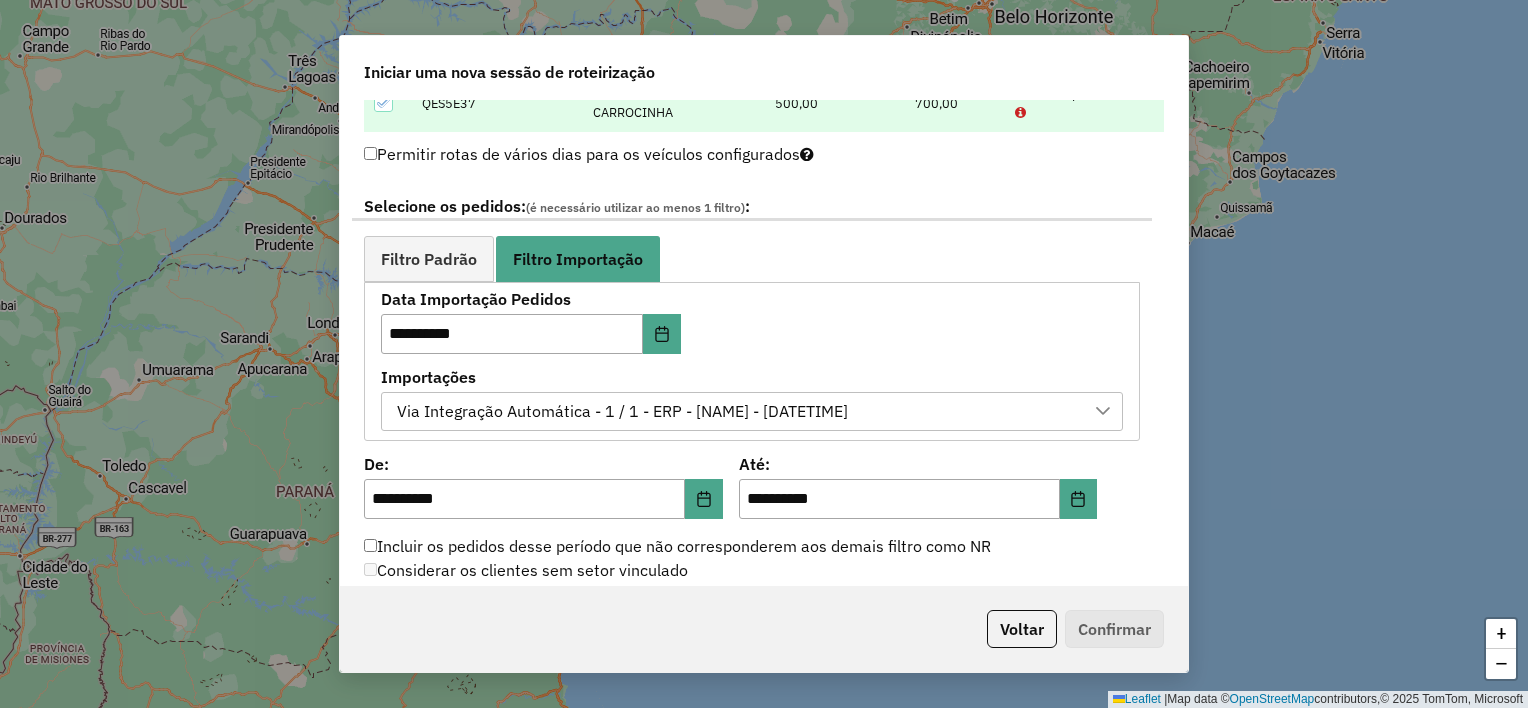 scroll, scrollTop: 1100, scrollLeft: 0, axis: vertical 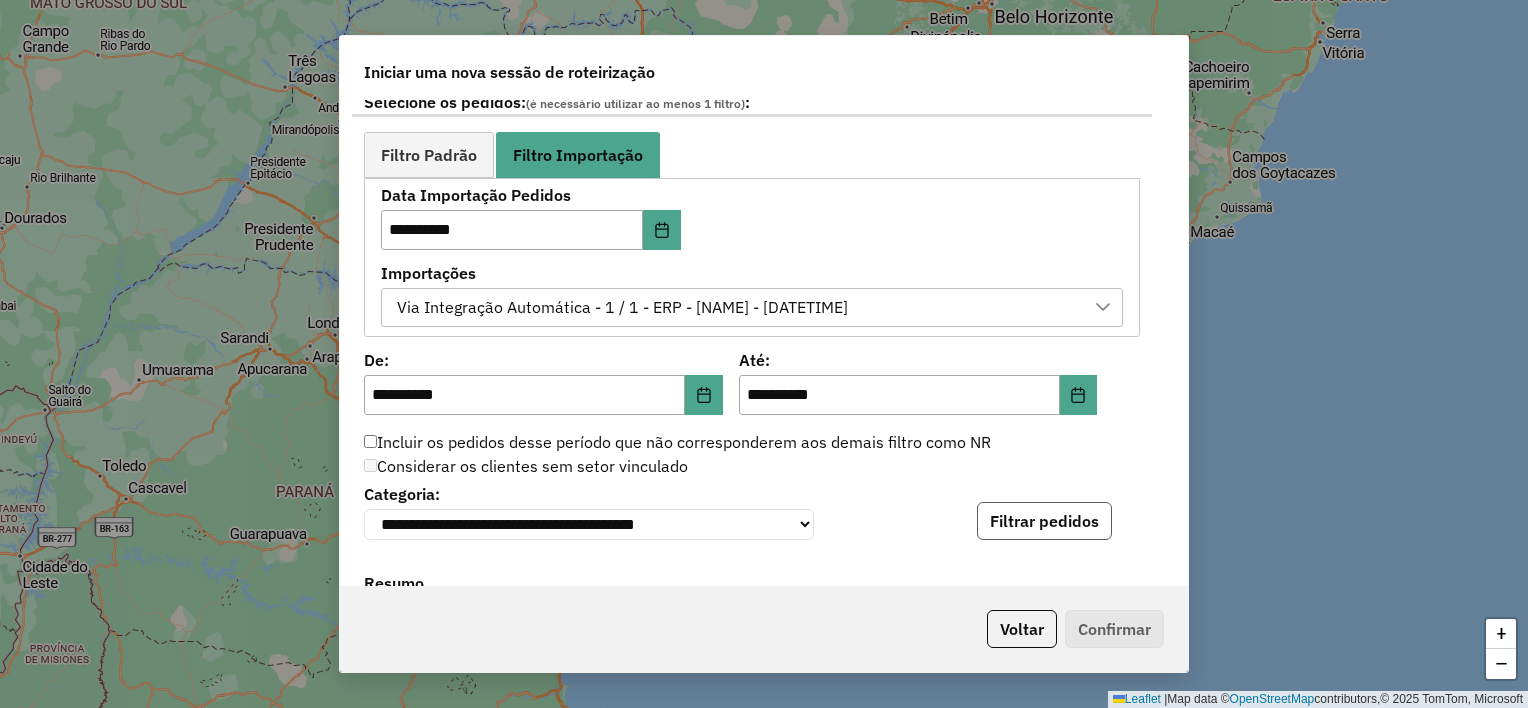 click on "Filtrar pedidos" 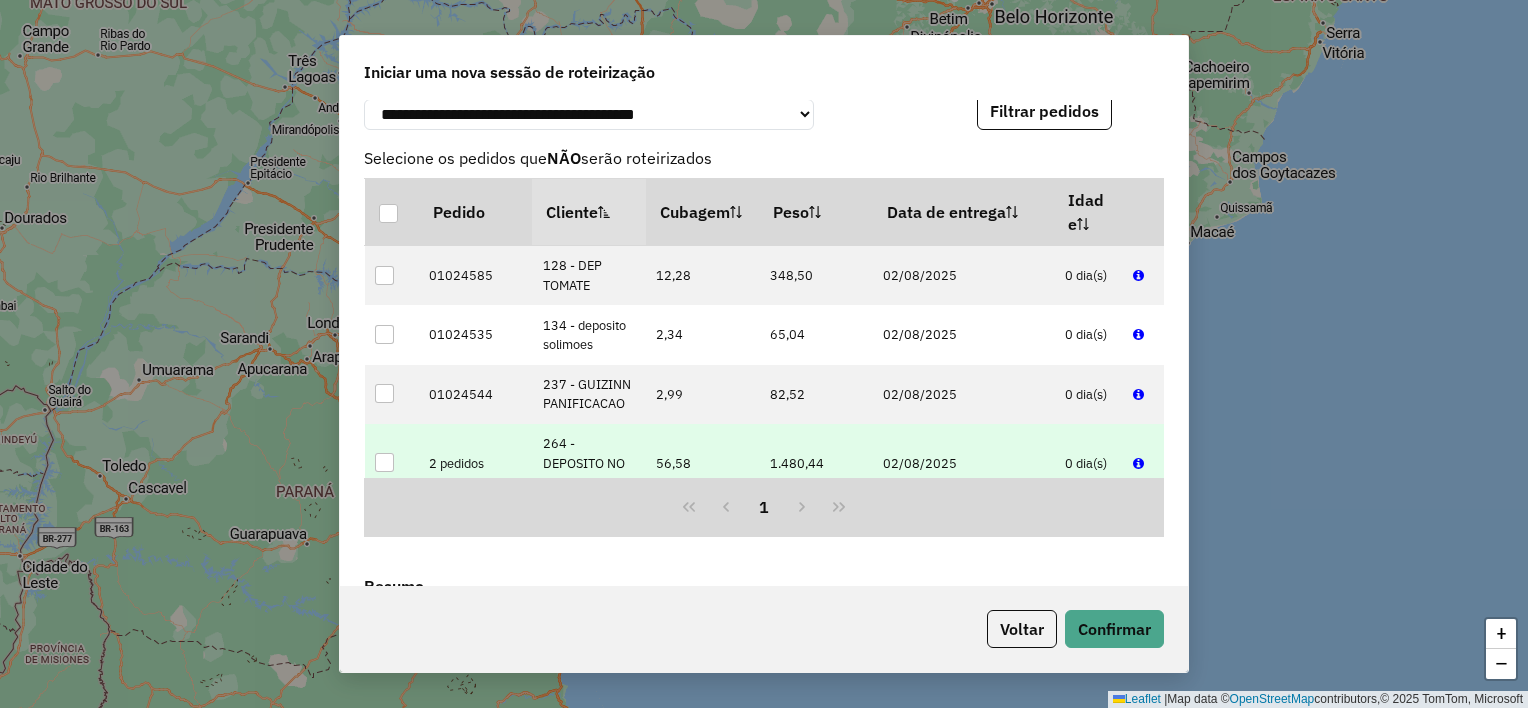 scroll, scrollTop: 1479, scrollLeft: 0, axis: vertical 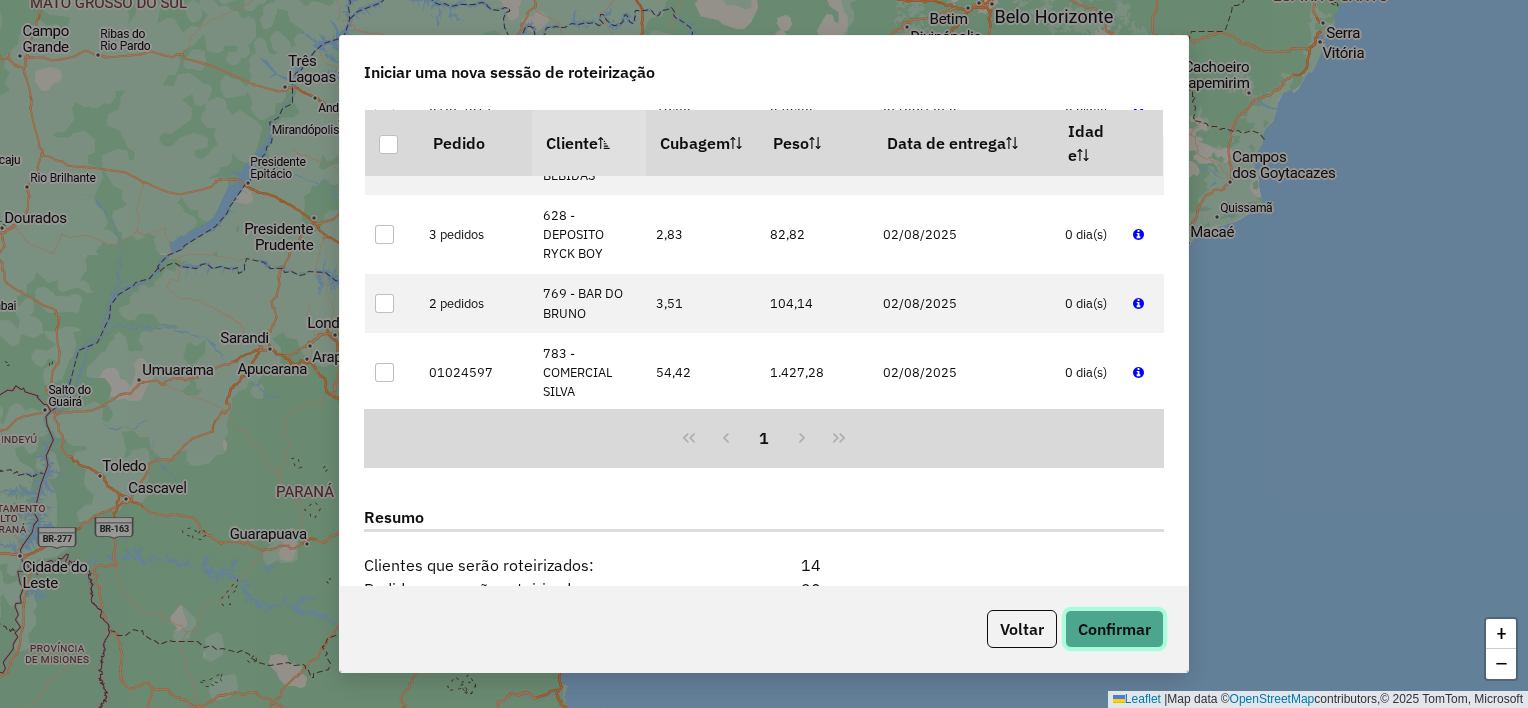 click on "Confirmar" 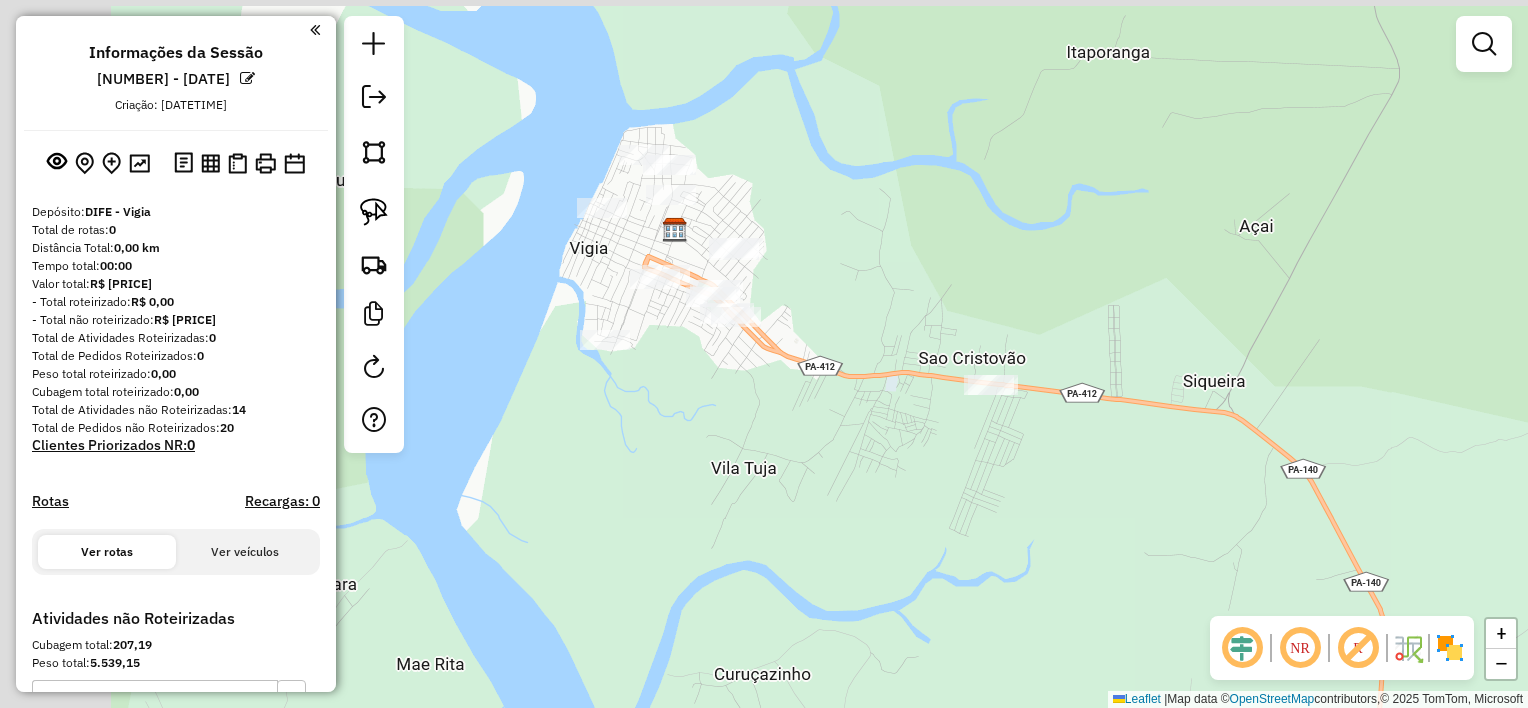 drag, startPoint x: 745, startPoint y: 331, endPoint x: 897, endPoint y: 375, distance: 158.24033 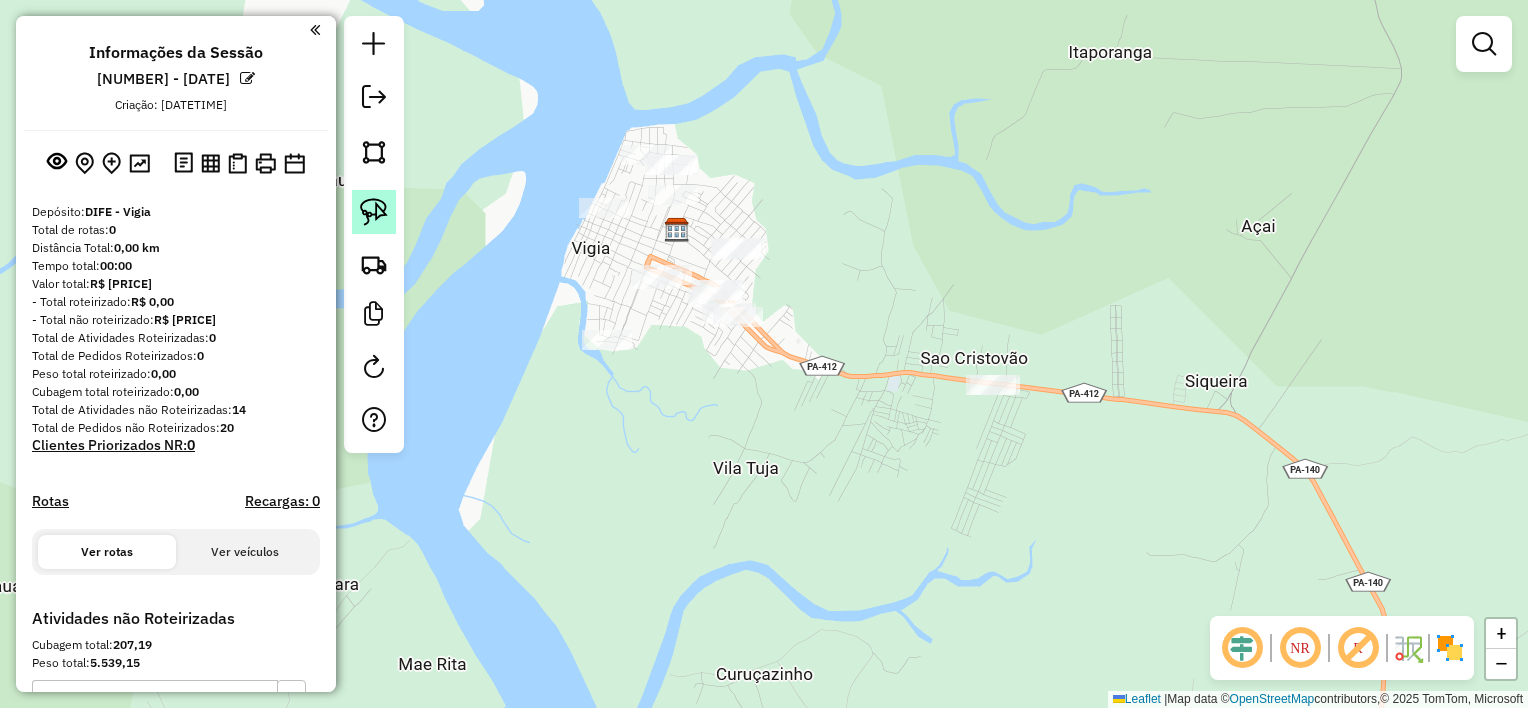 click 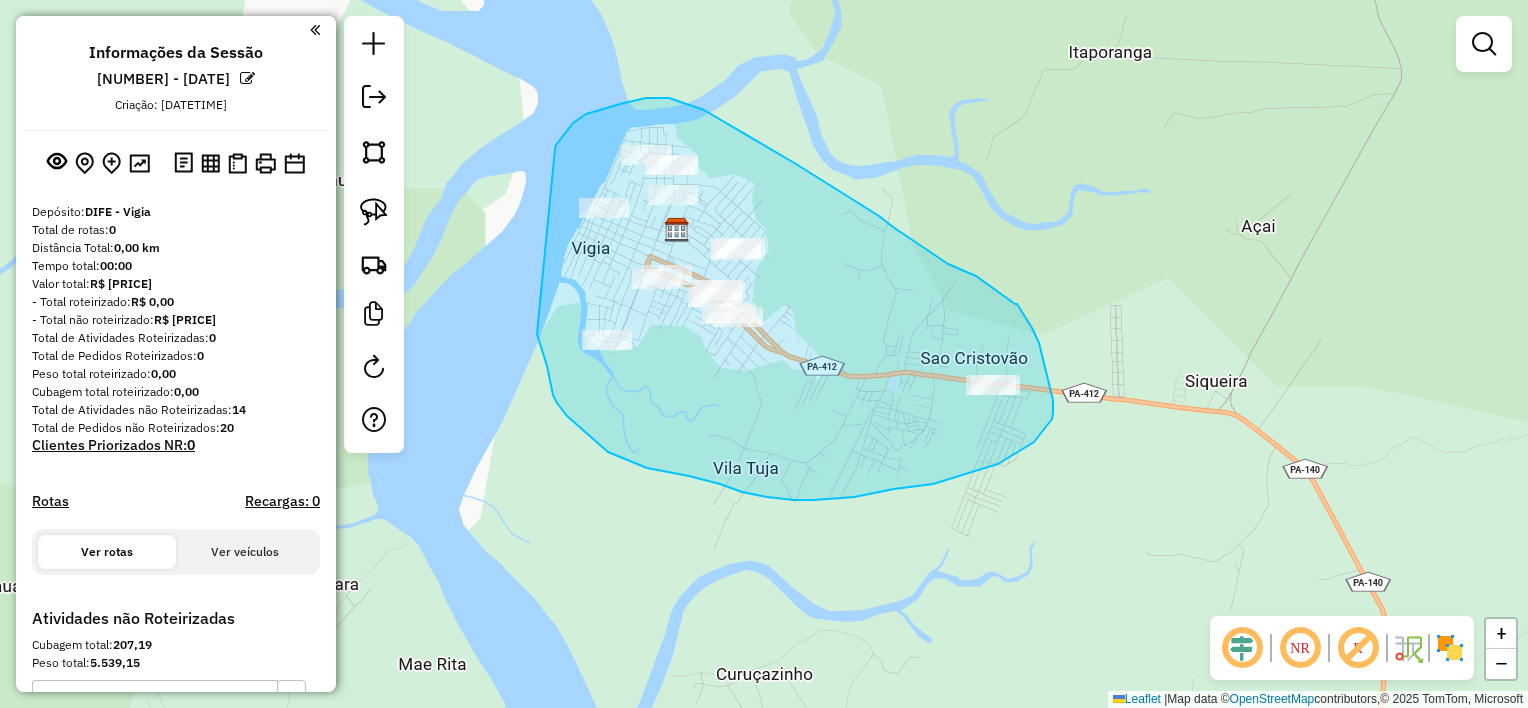 drag, startPoint x: 555, startPoint y: 149, endPoint x: 537, endPoint y: 334, distance: 185.87361 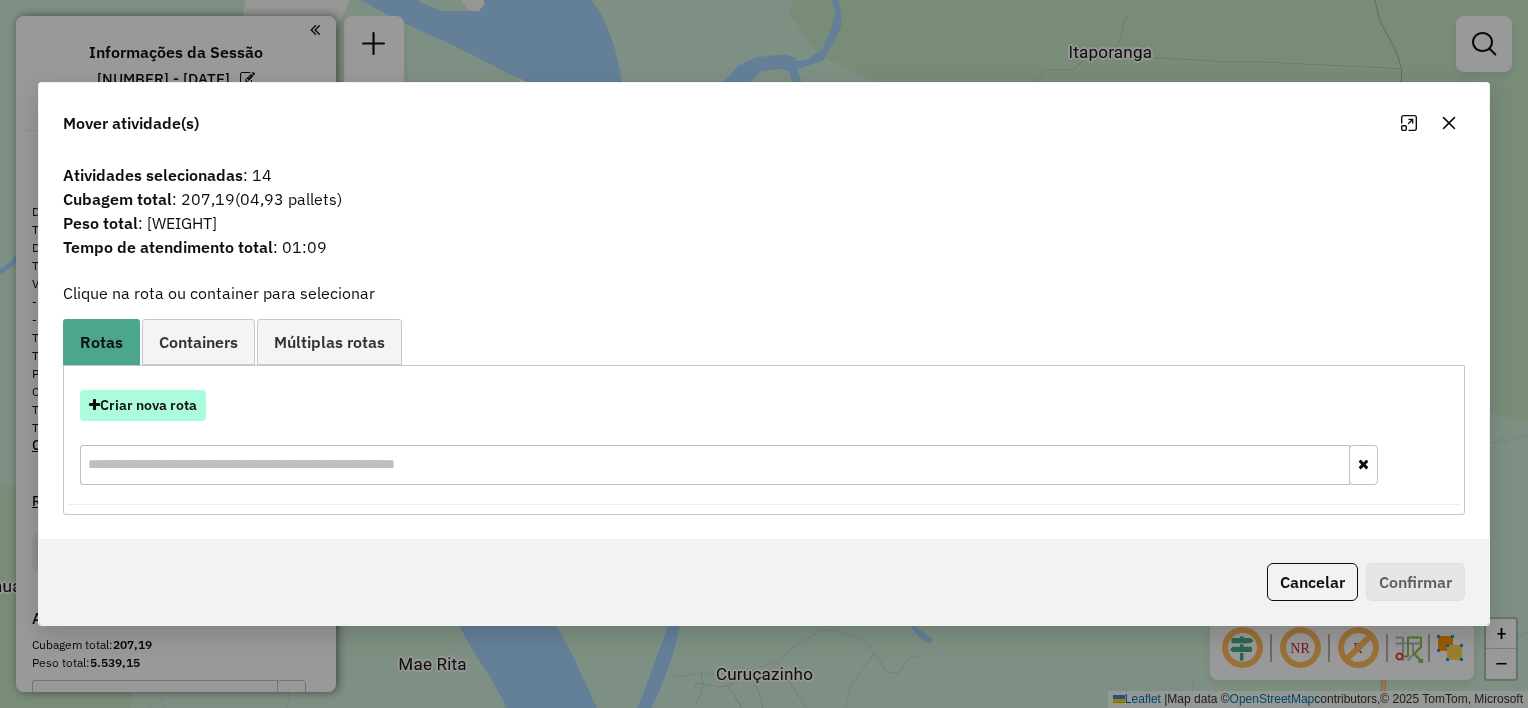 click on "Criar nova rota" at bounding box center (143, 405) 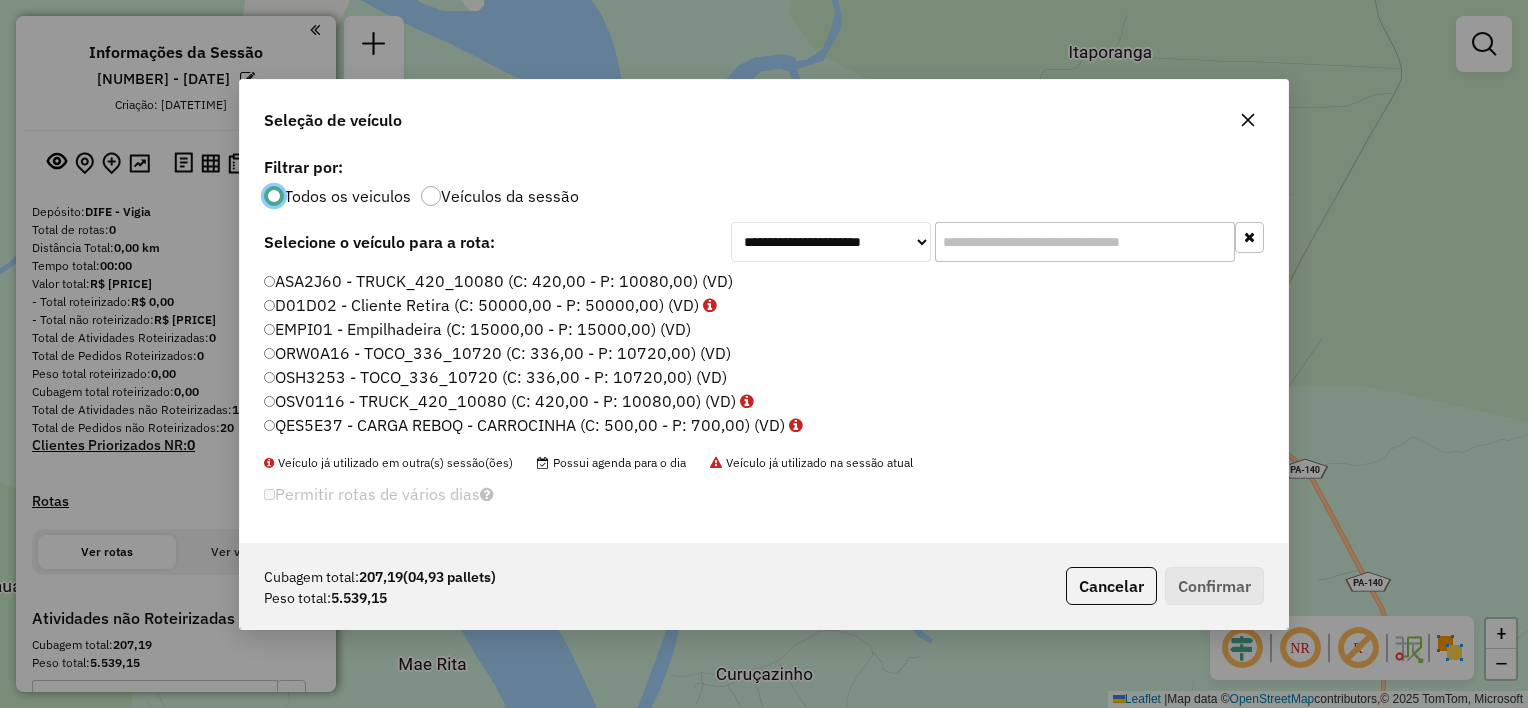 scroll, scrollTop: 10, scrollLeft: 6, axis: both 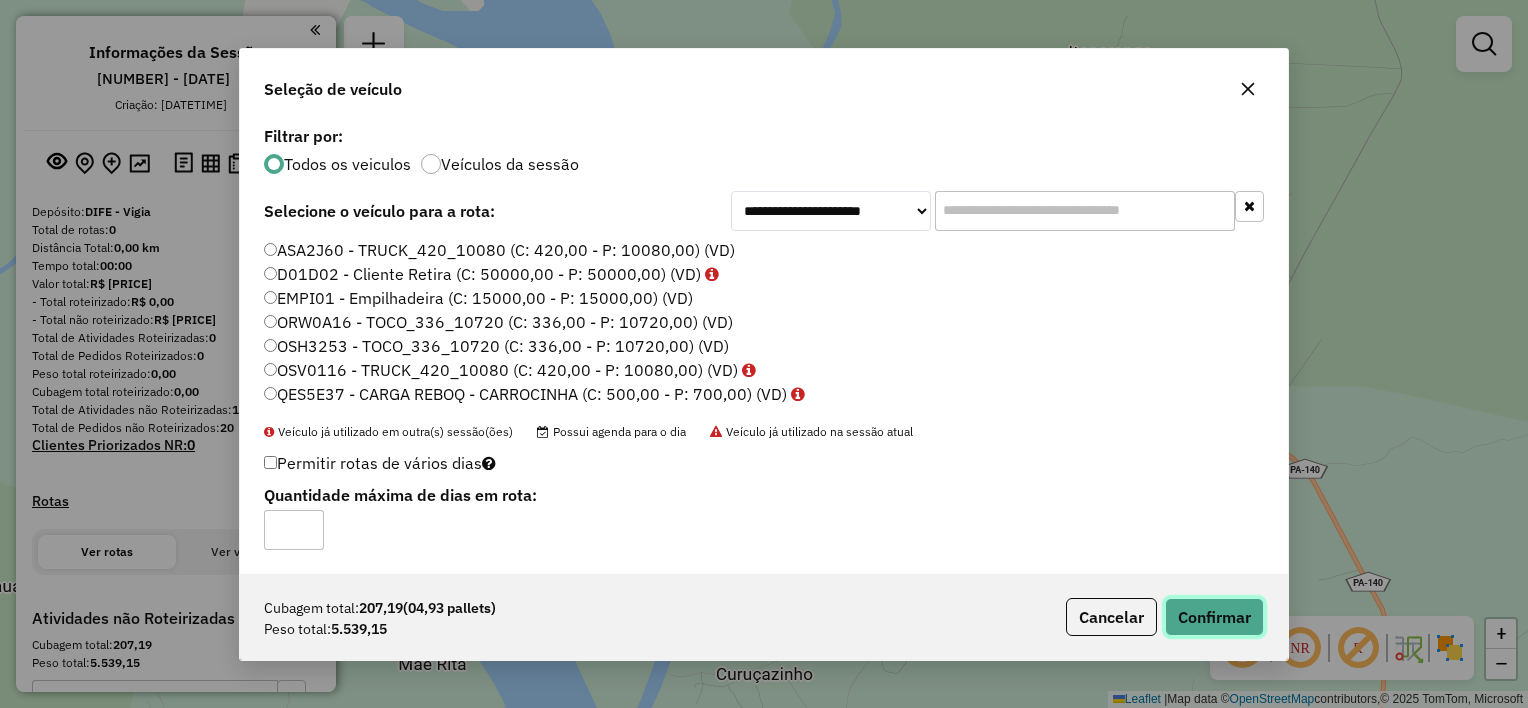 click on "Confirmar" 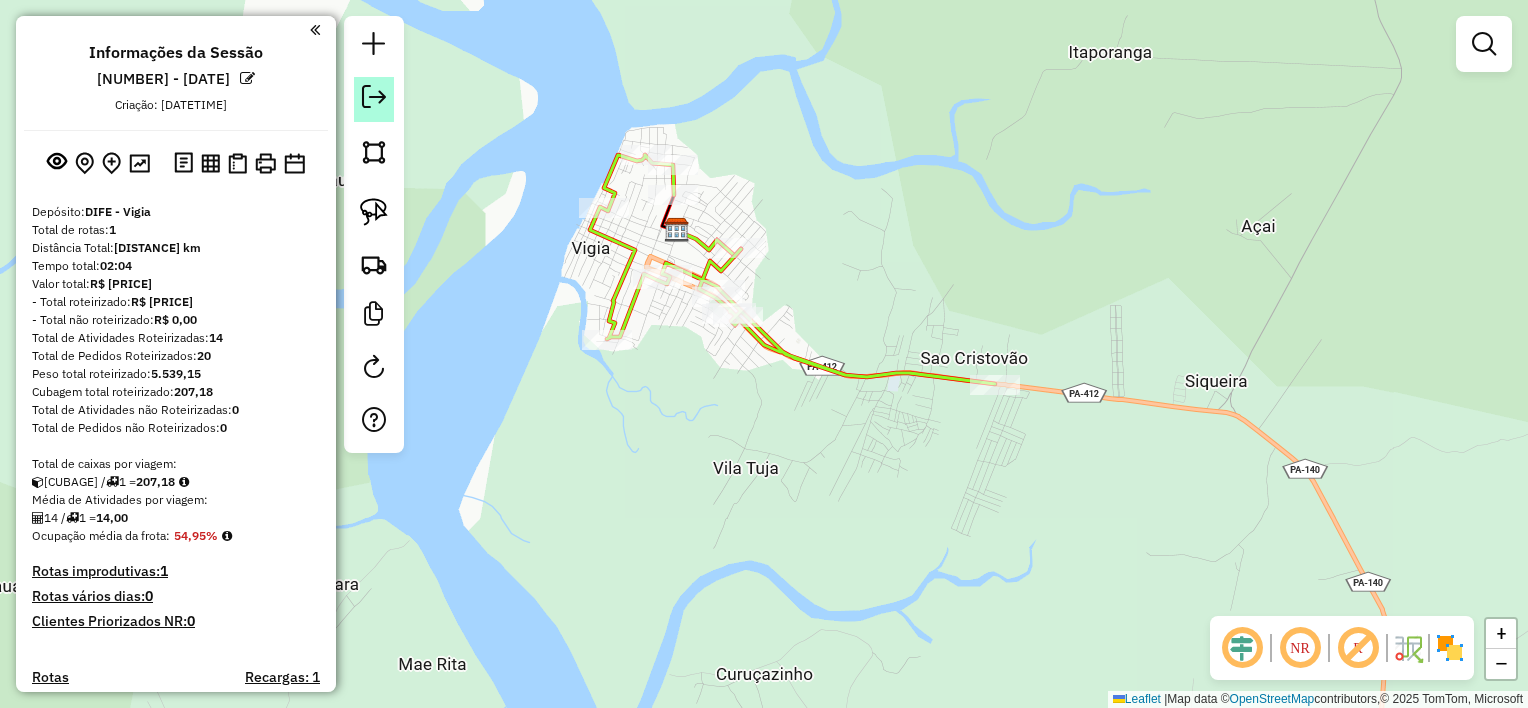 click 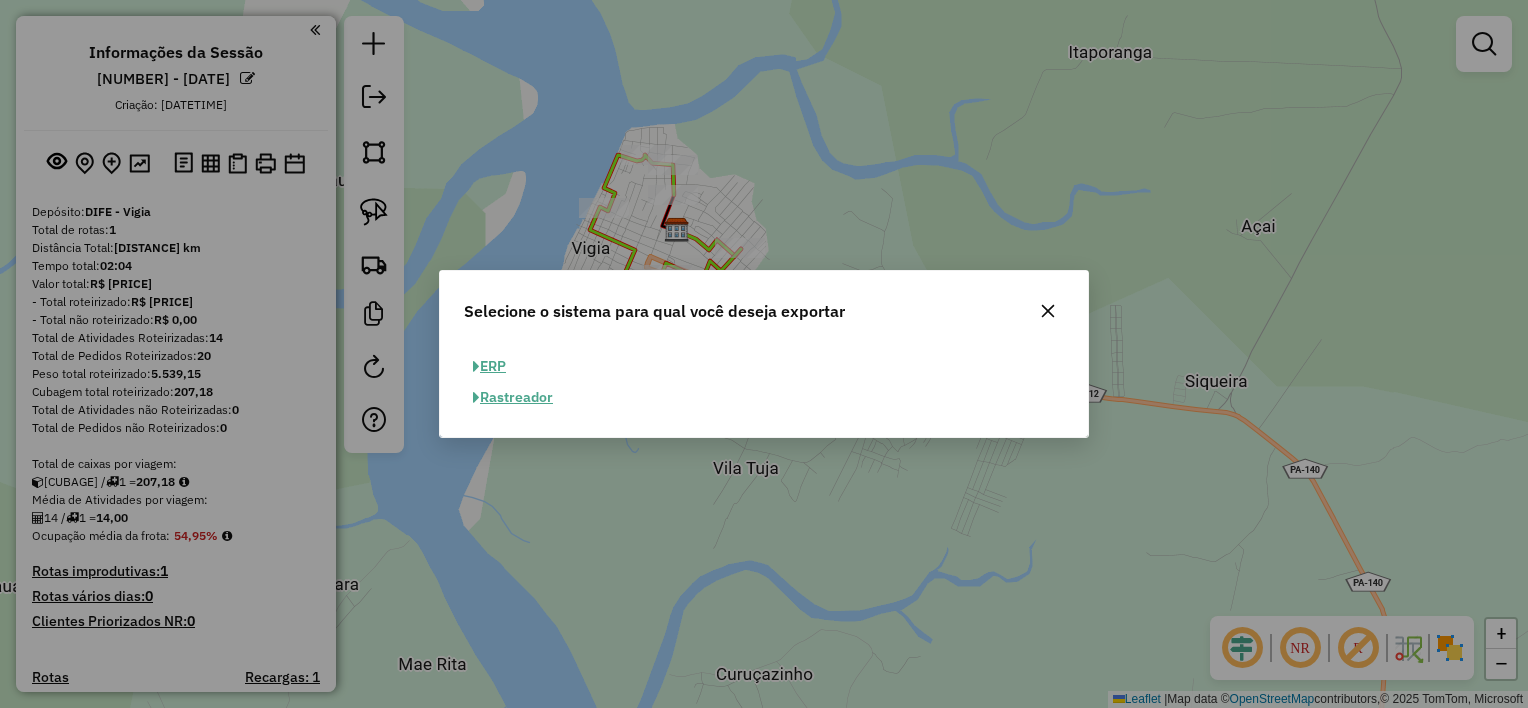 click on "ERP" 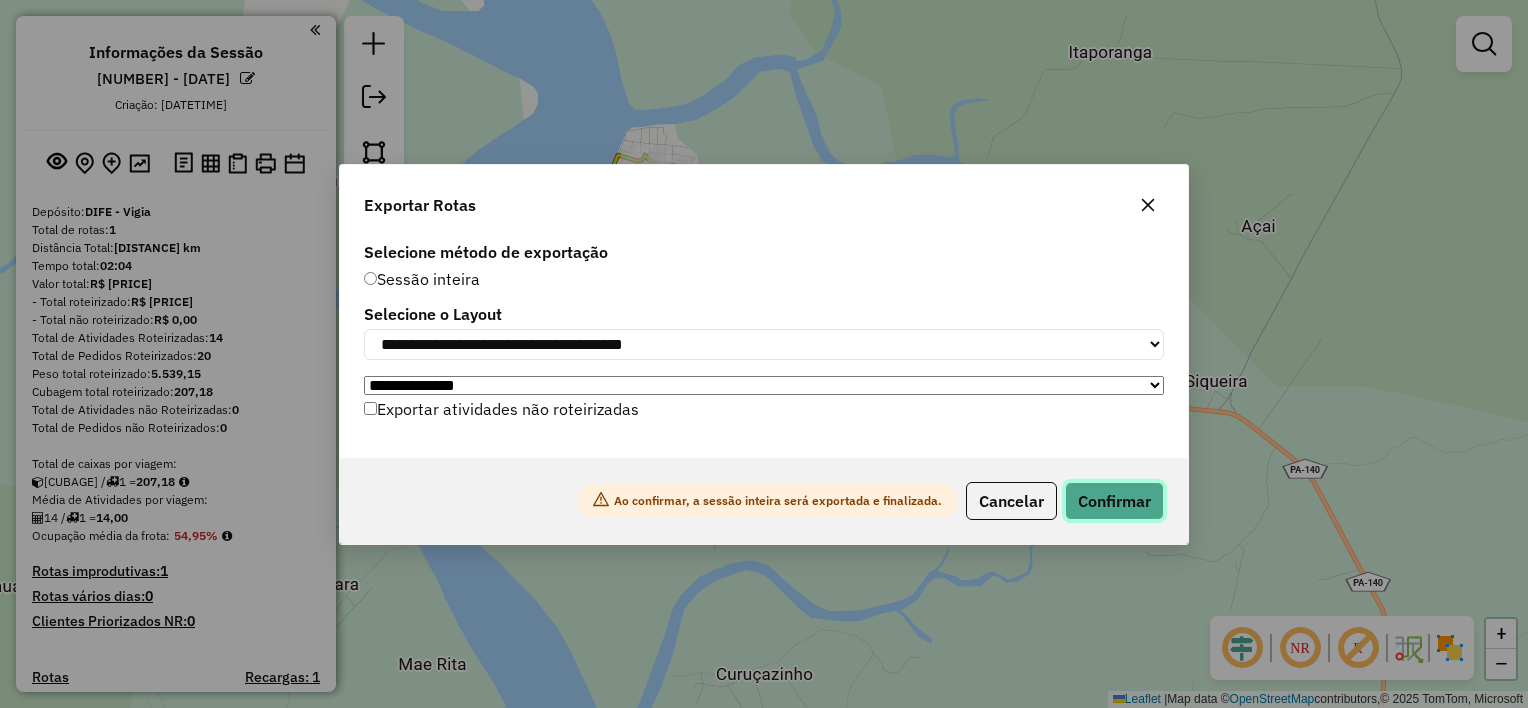 click on "Confirmar" 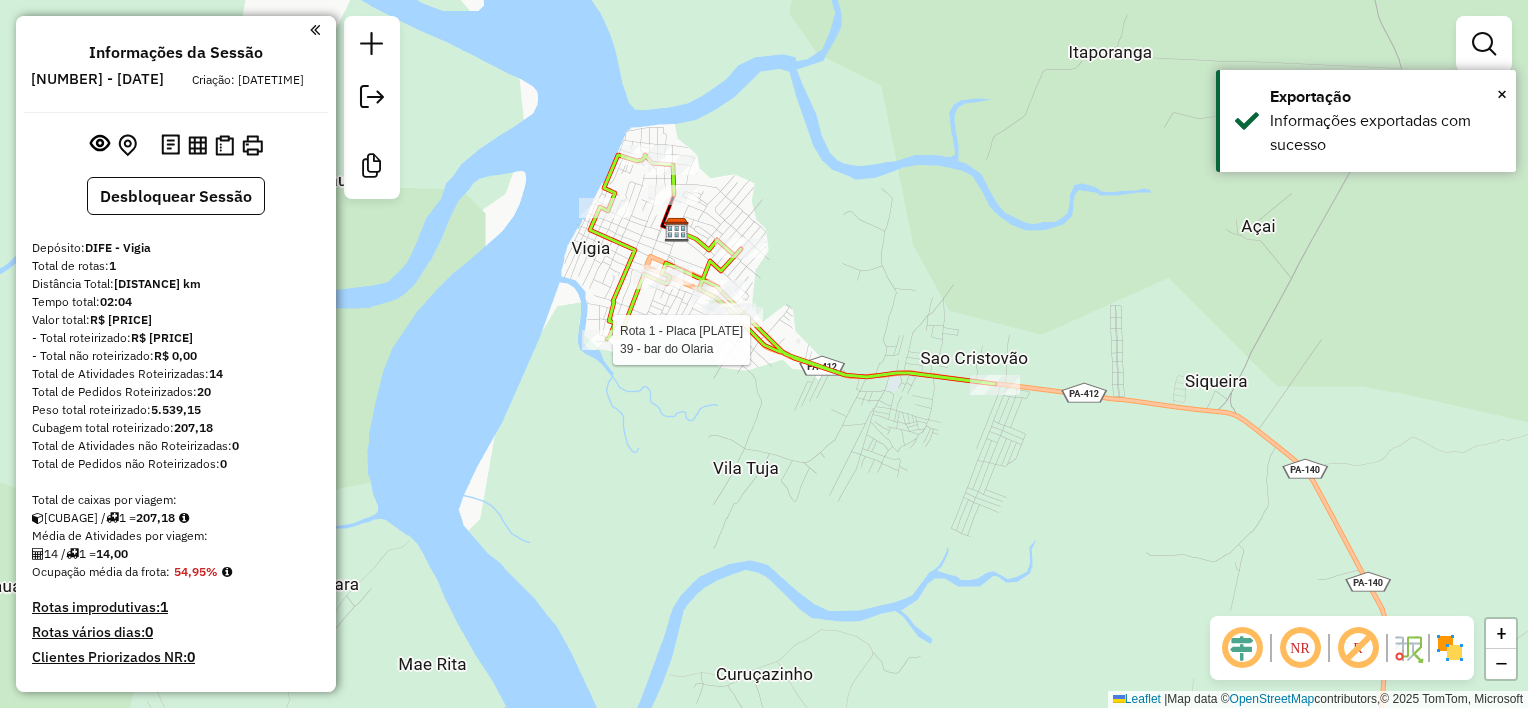 select on "**********" 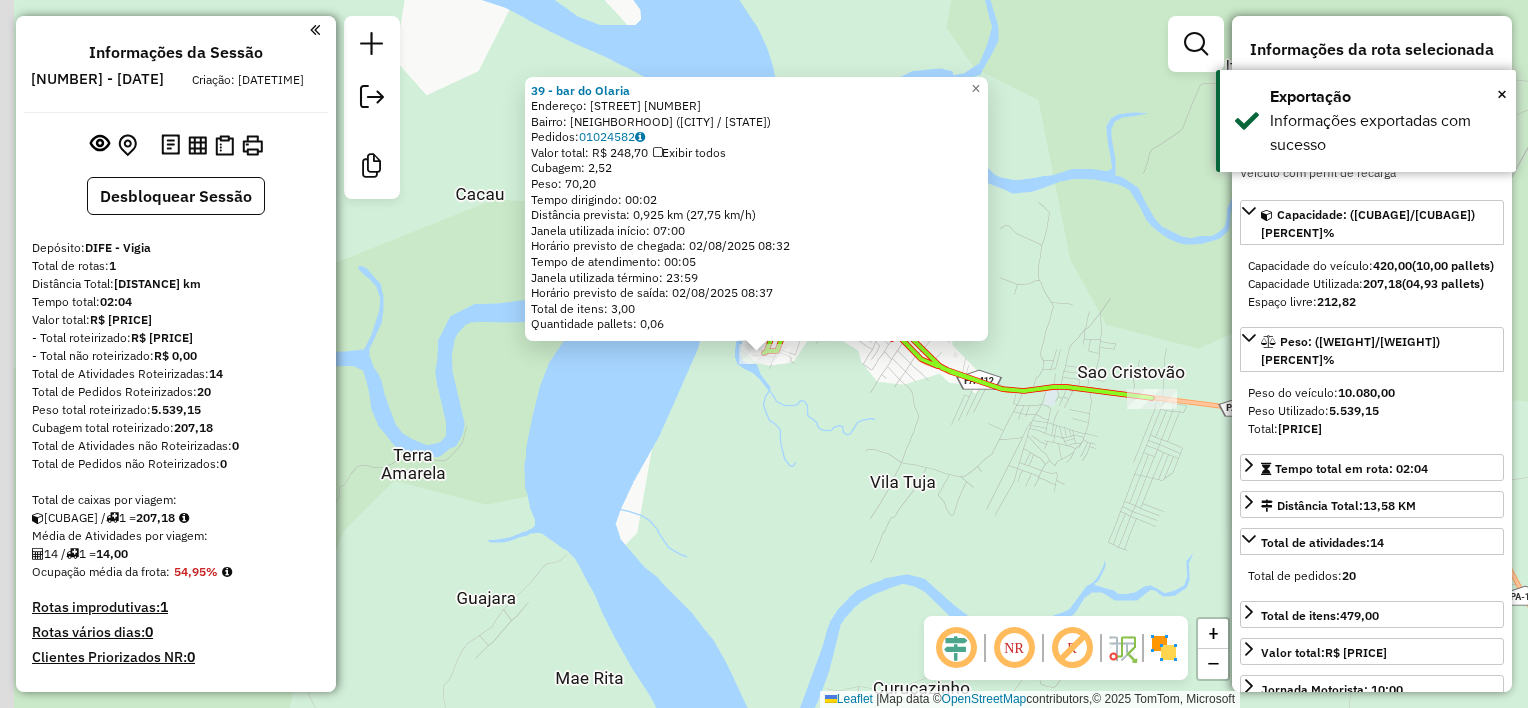 scroll, scrollTop: 239, scrollLeft: 0, axis: vertical 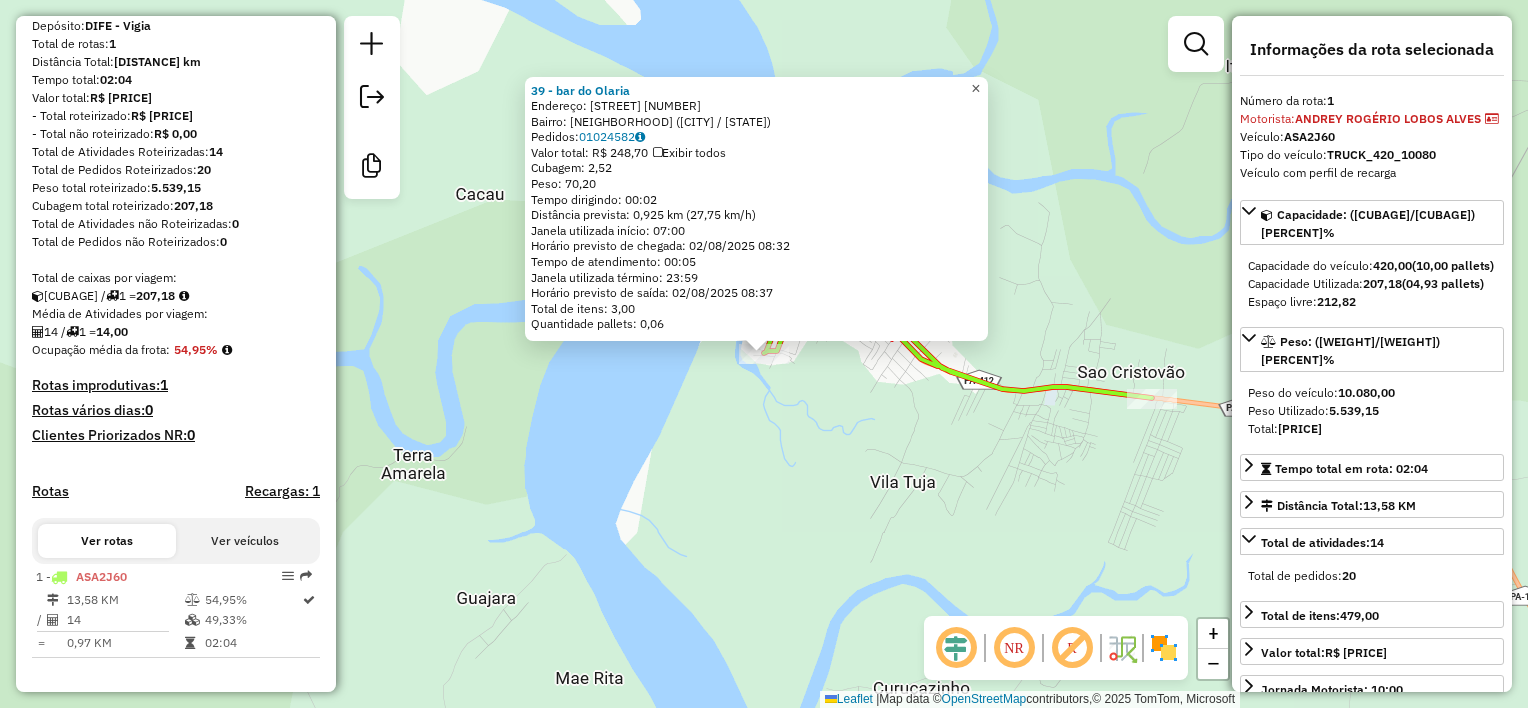 click on "×" 